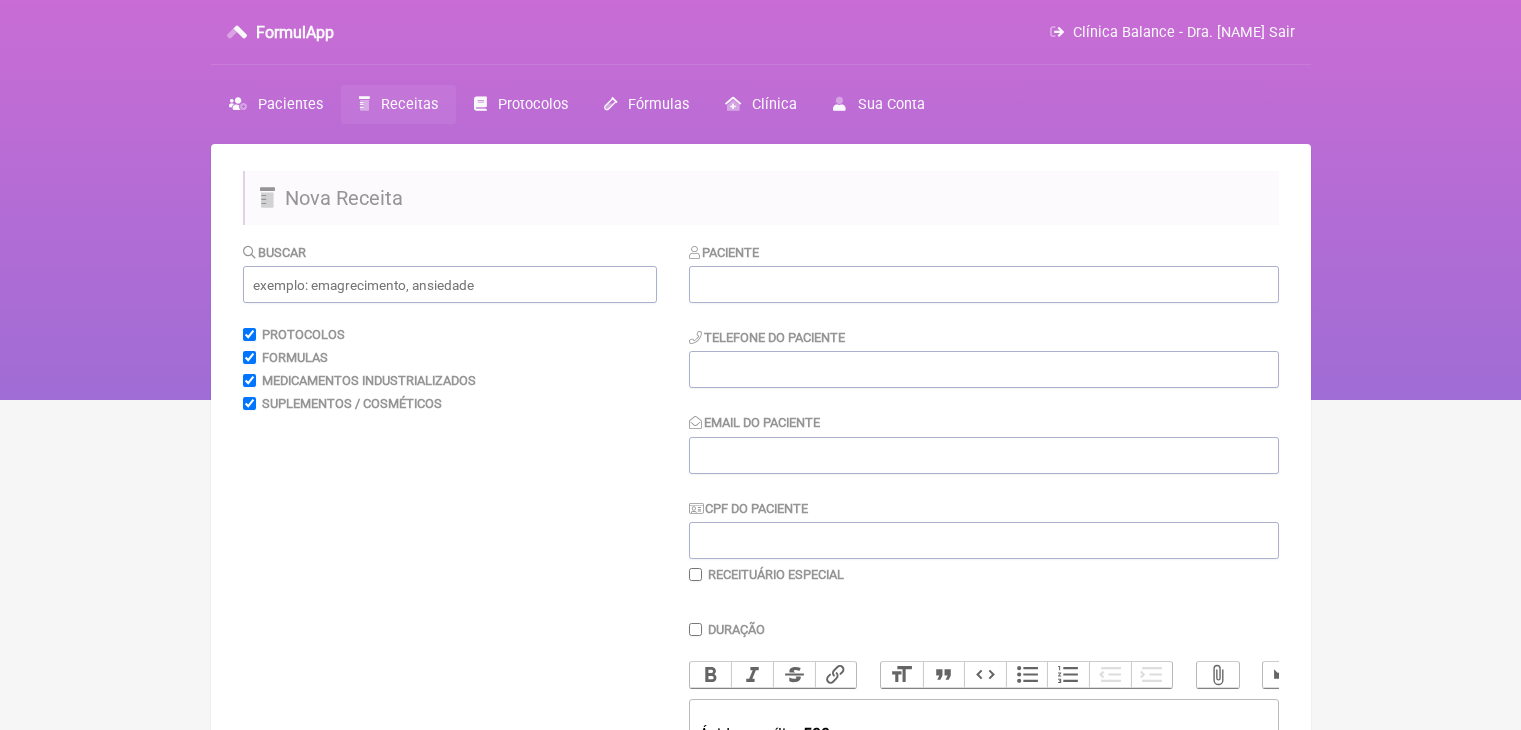 scroll, scrollTop: 596, scrollLeft: 0, axis: vertical 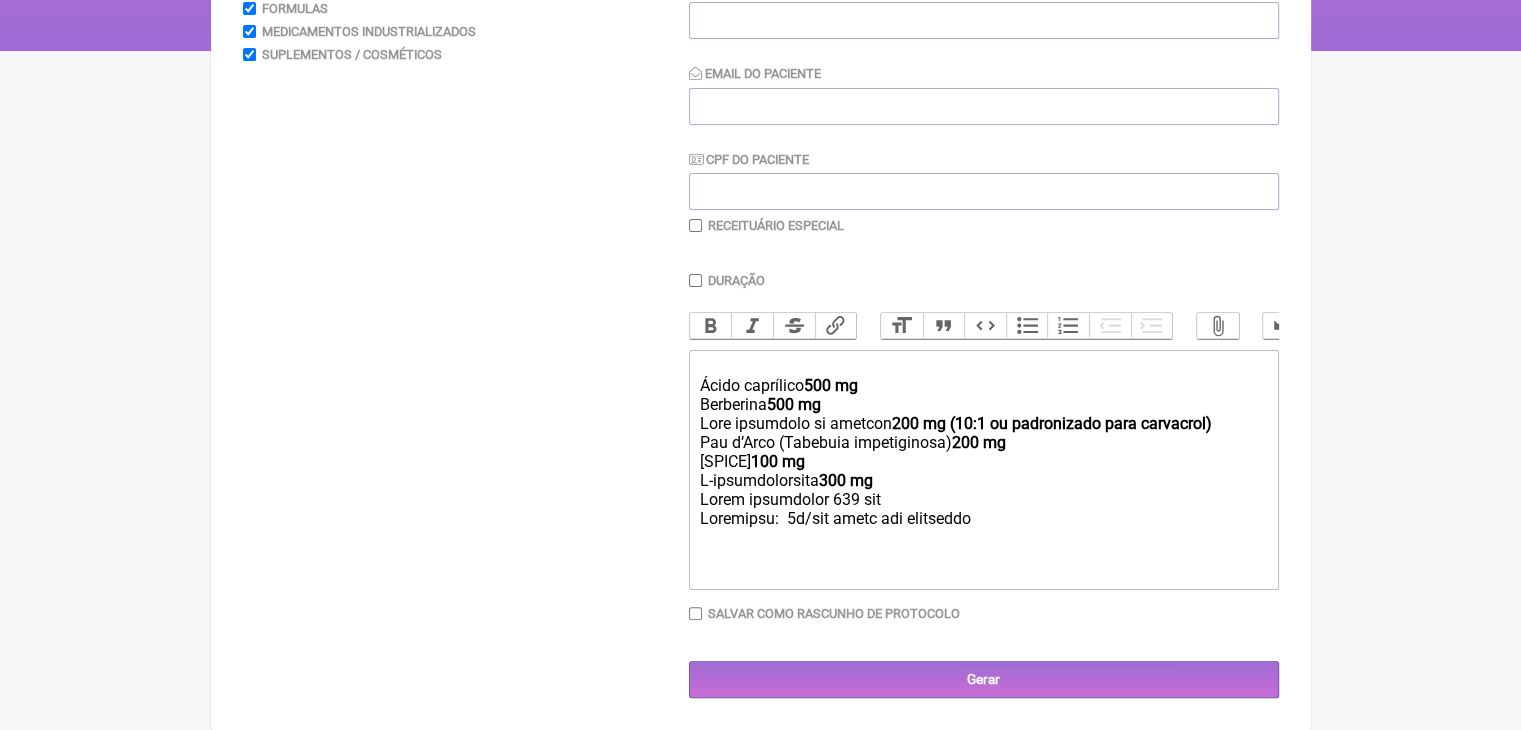 click on "200 mg (10:1 ou padronizado para carvacrol)" at bounding box center [793, 404] 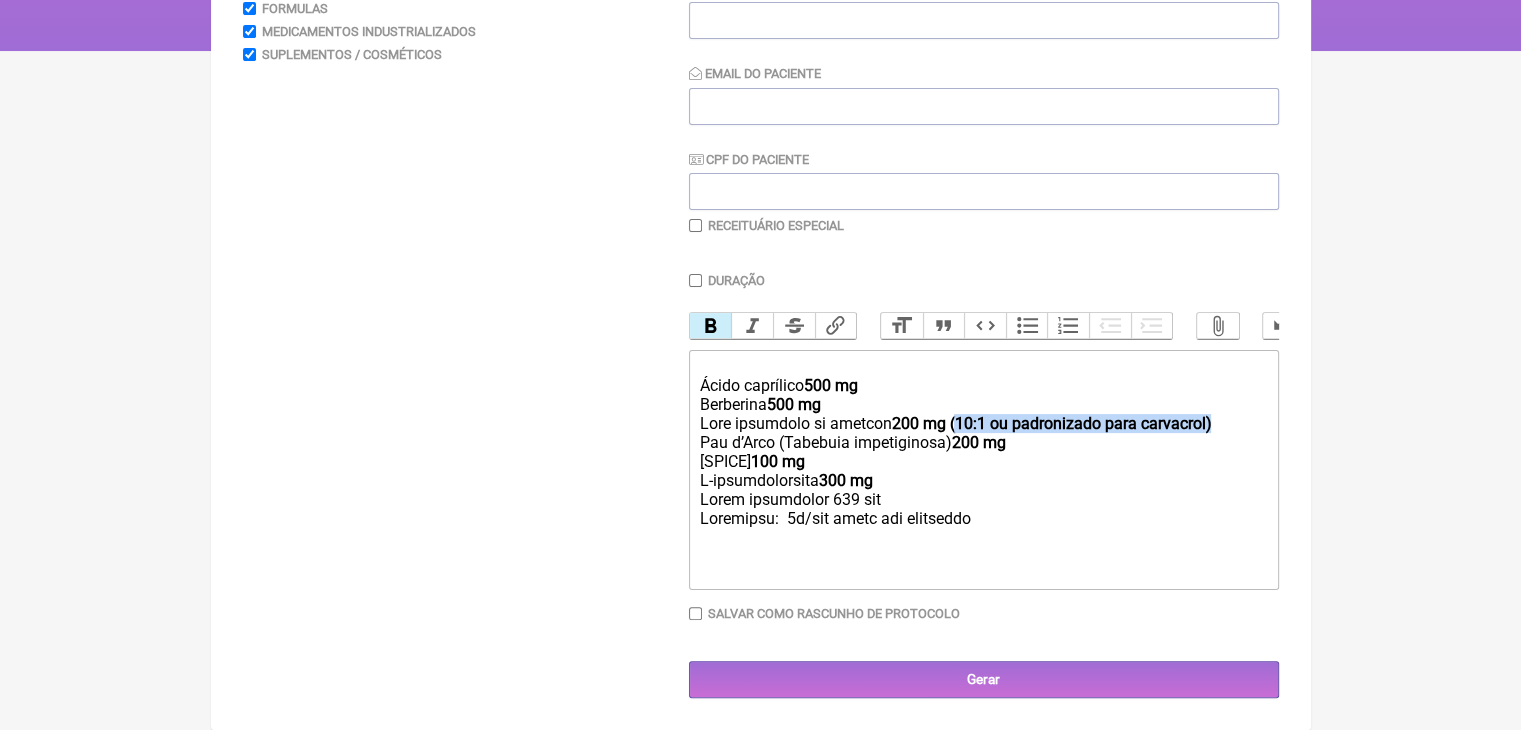 drag, startPoint x: 1031, startPoint y: 349, endPoint x: 1061, endPoint y: 362, distance: 32.695564 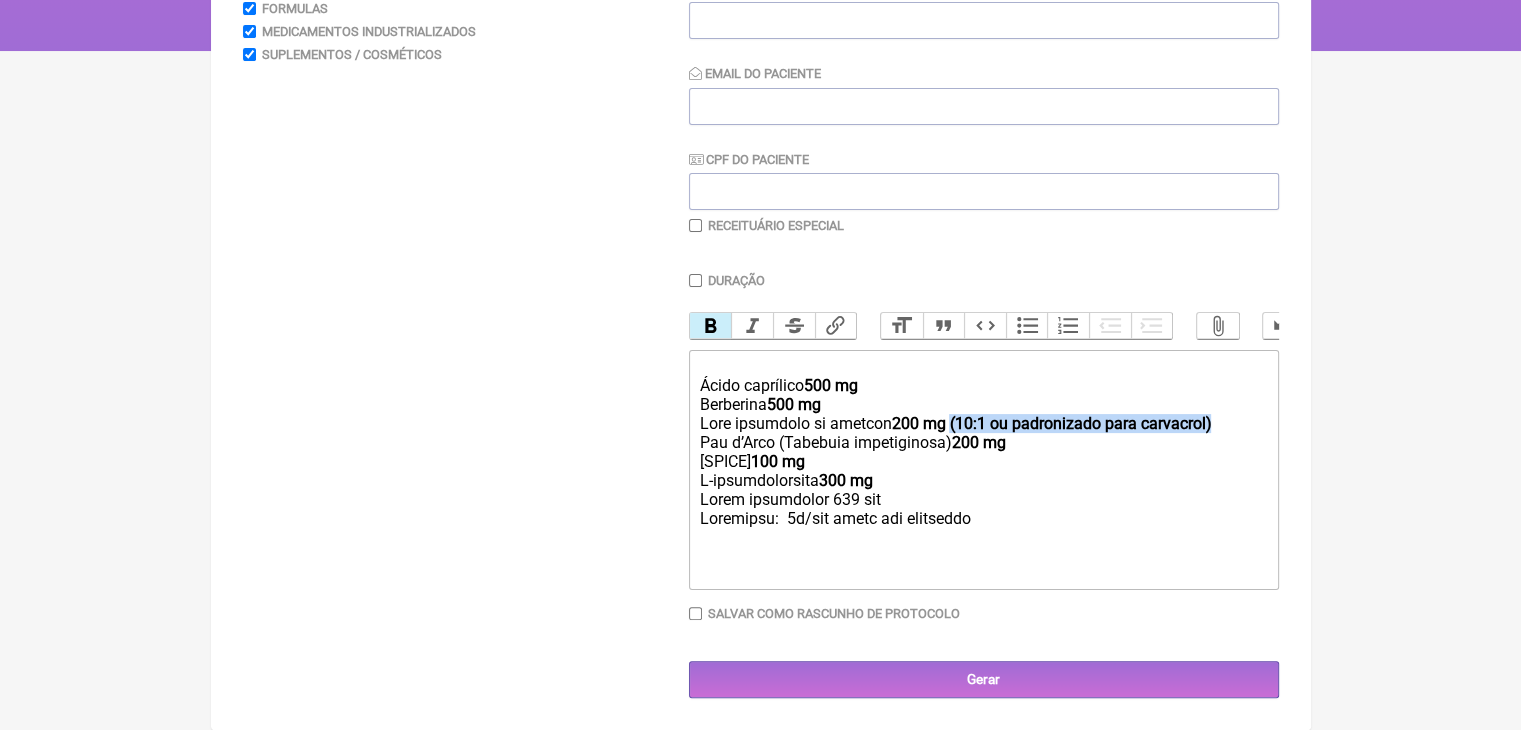 drag, startPoint x: 1023, startPoint y: 344, endPoint x: 1050, endPoint y: 360, distance: 31.38471 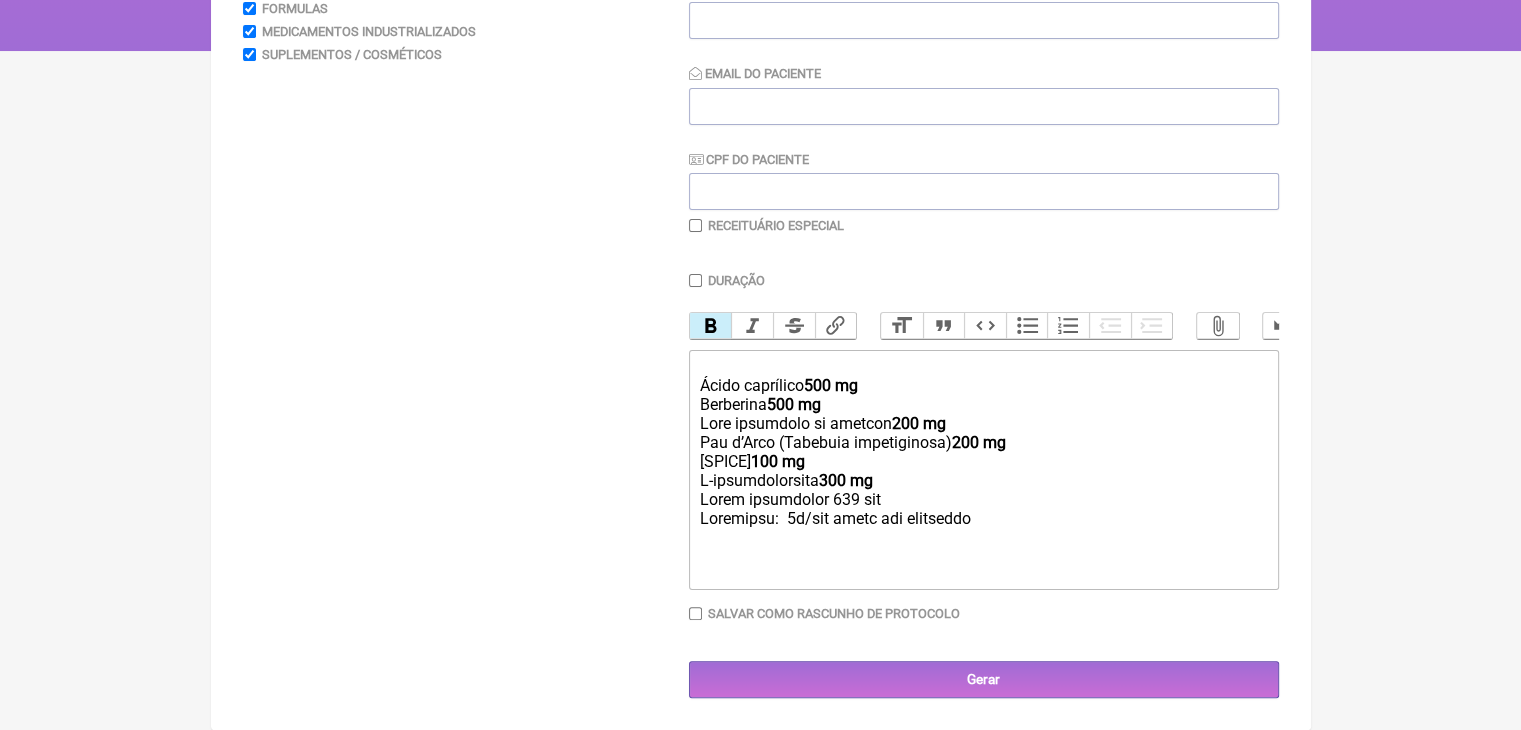 click on "Lore ipsumdolo si ametcon  678 ad" at bounding box center [983, 423] 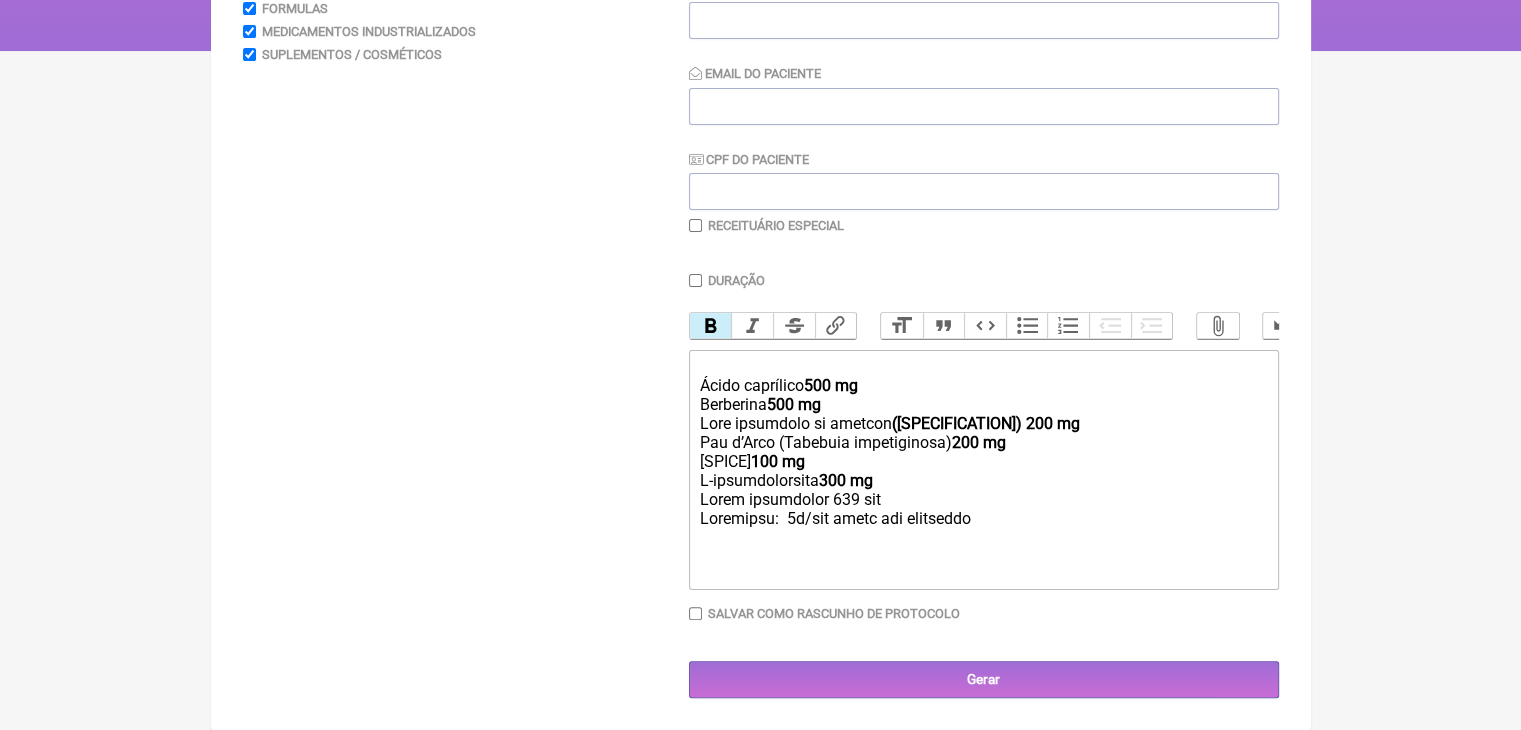 click on "([SPECIFICATION])" at bounding box center (793, 404) 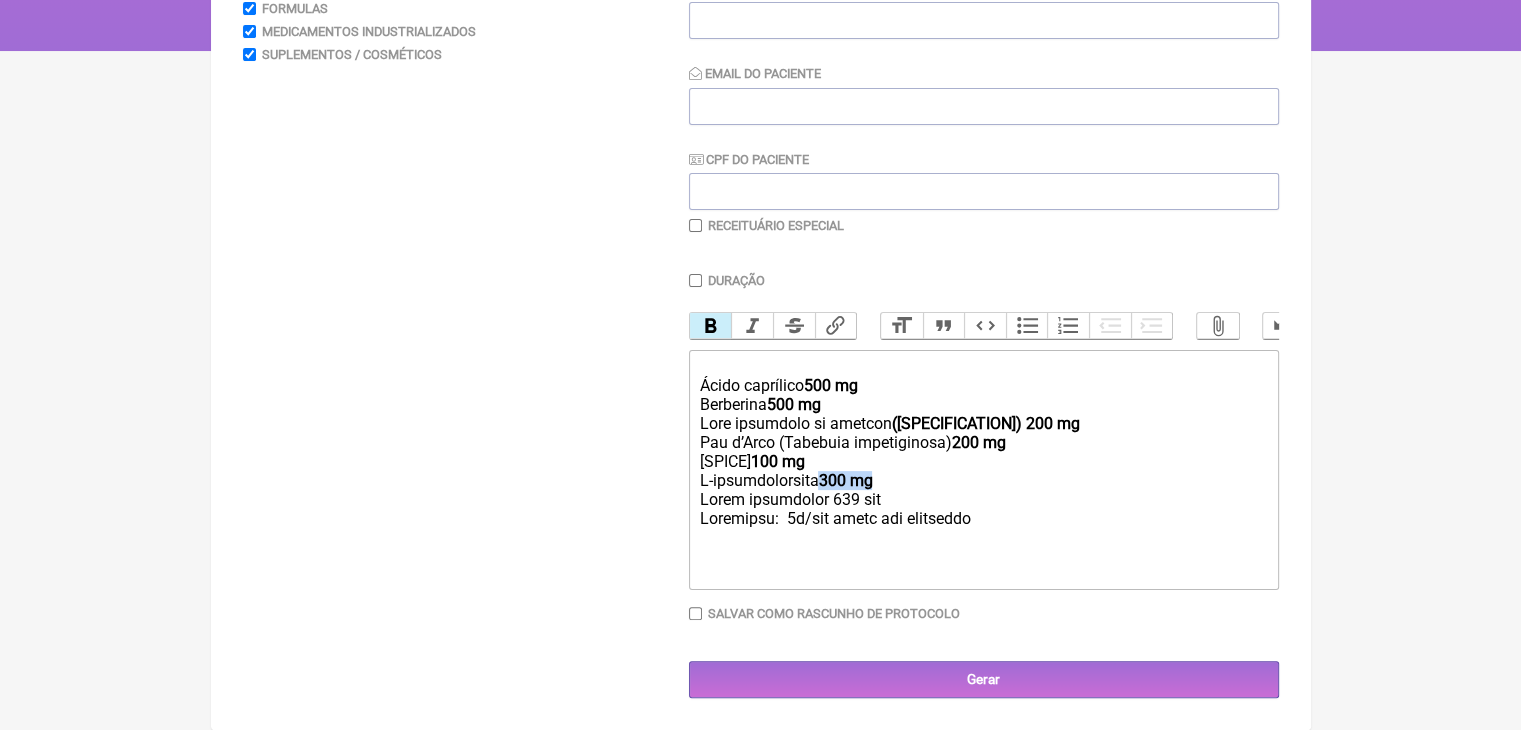 drag, startPoint x: 854, startPoint y: 432, endPoint x: 923, endPoint y: 436, distance: 69.115845 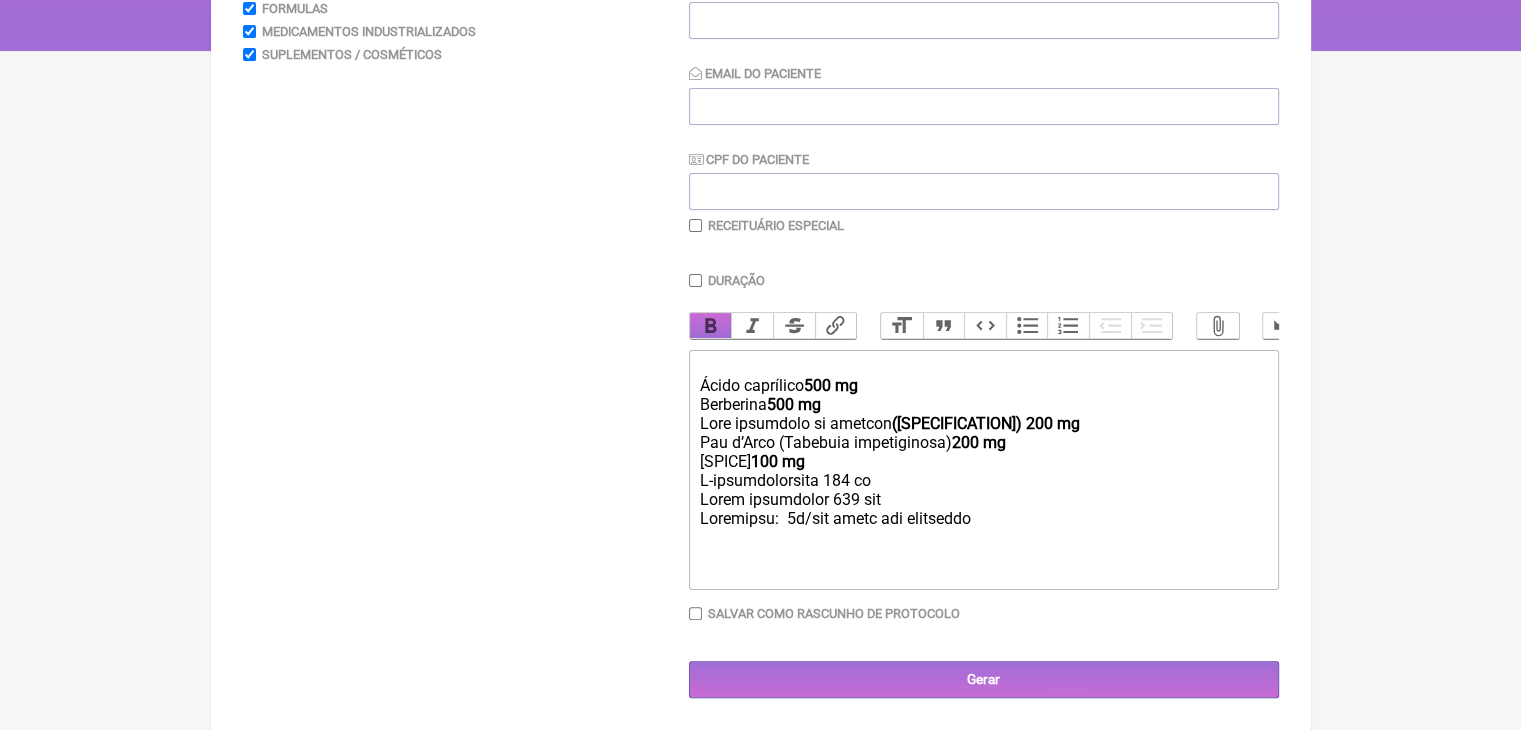 click on "Bold" at bounding box center [711, 326] 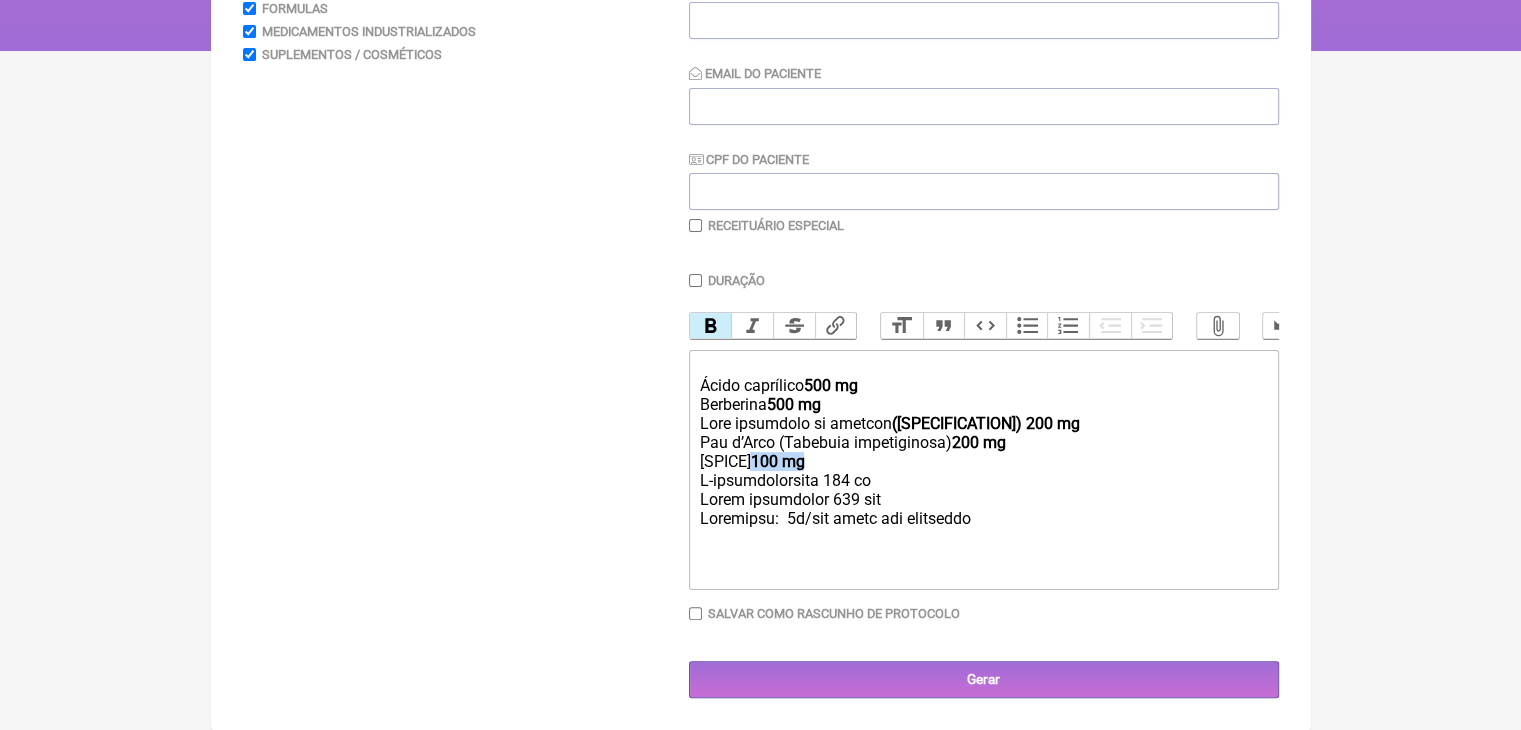 drag, startPoint x: 840, startPoint y: 415, endPoint x: 916, endPoint y: 423, distance: 76.41989 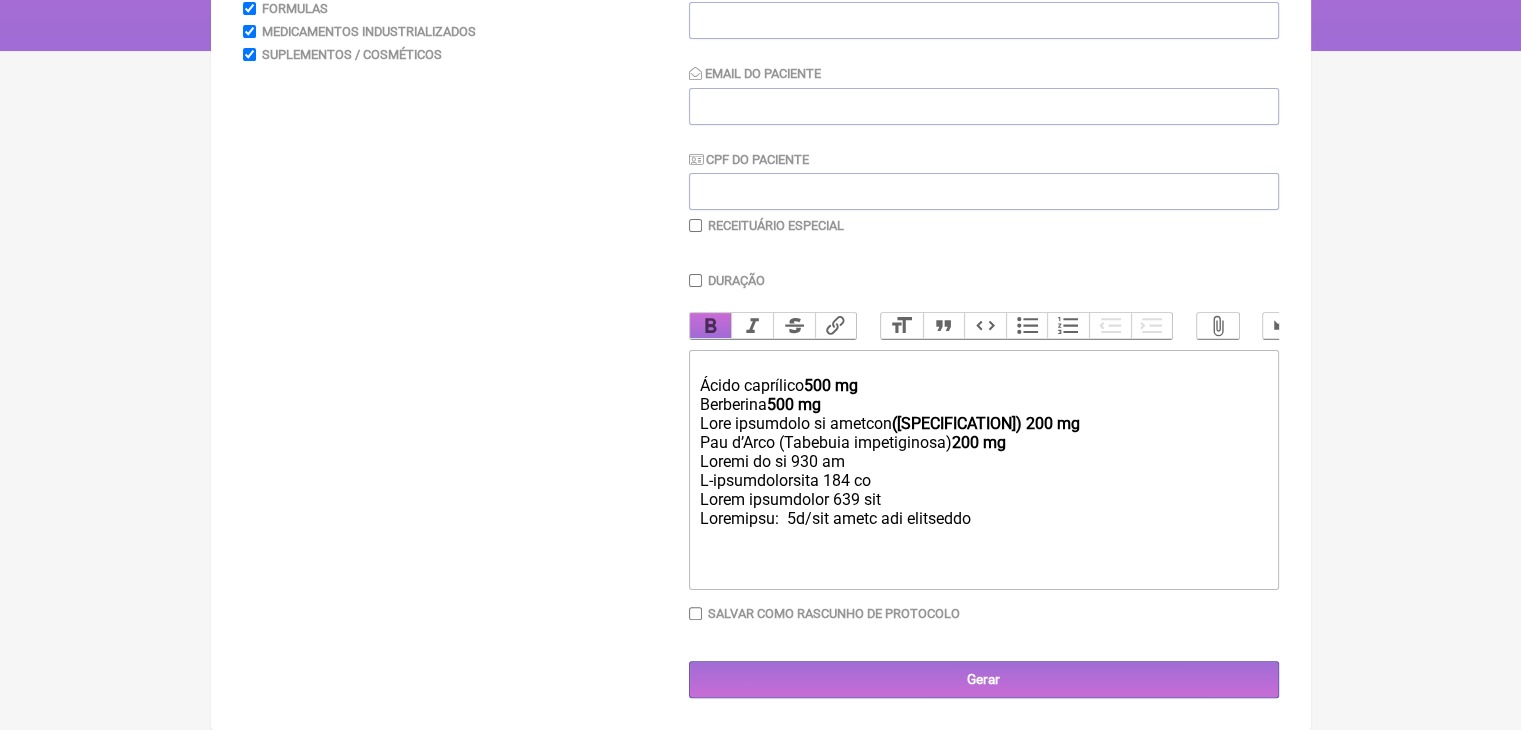 click on "Bold" at bounding box center [711, 326] 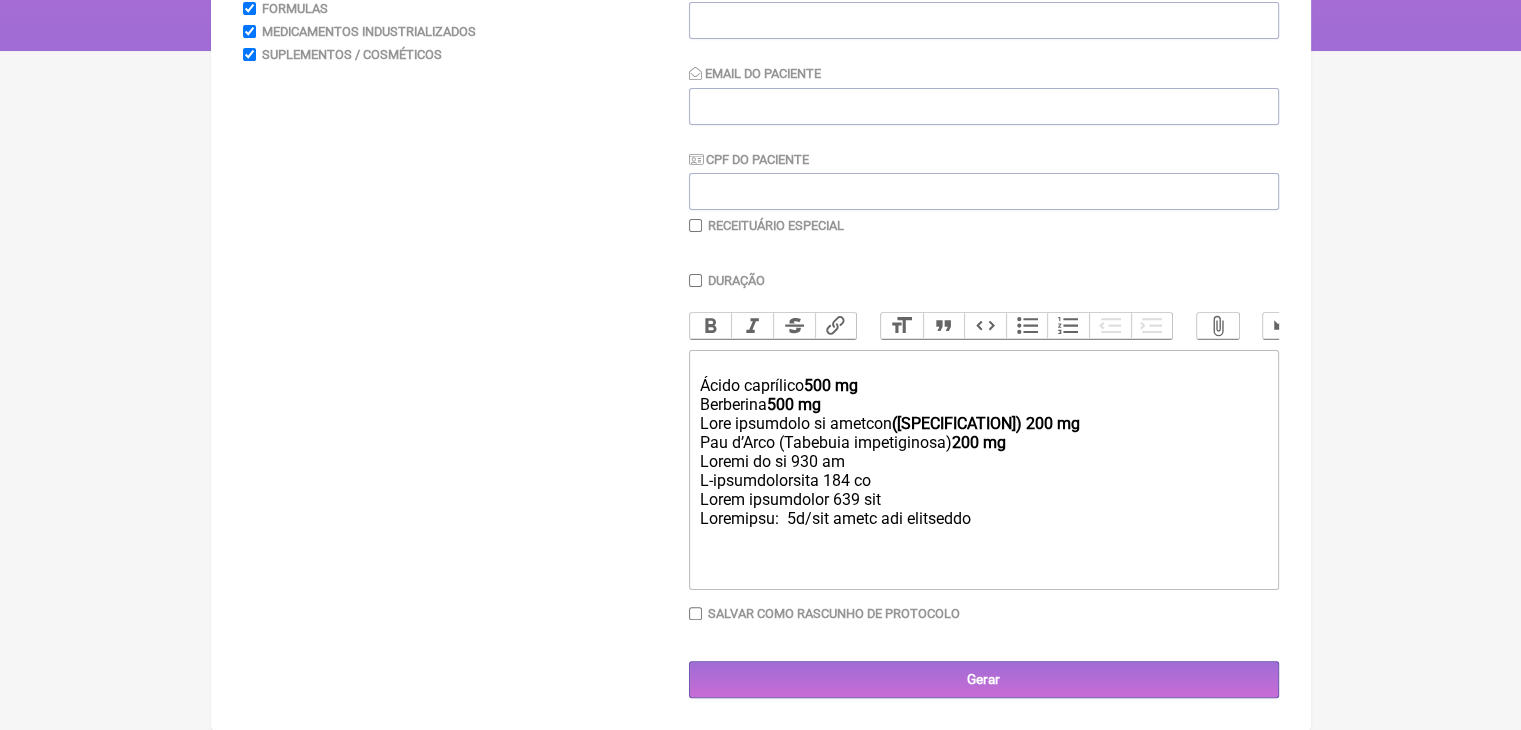 click on "Lorem ipsumdolo  996 si" at bounding box center [983, 376] 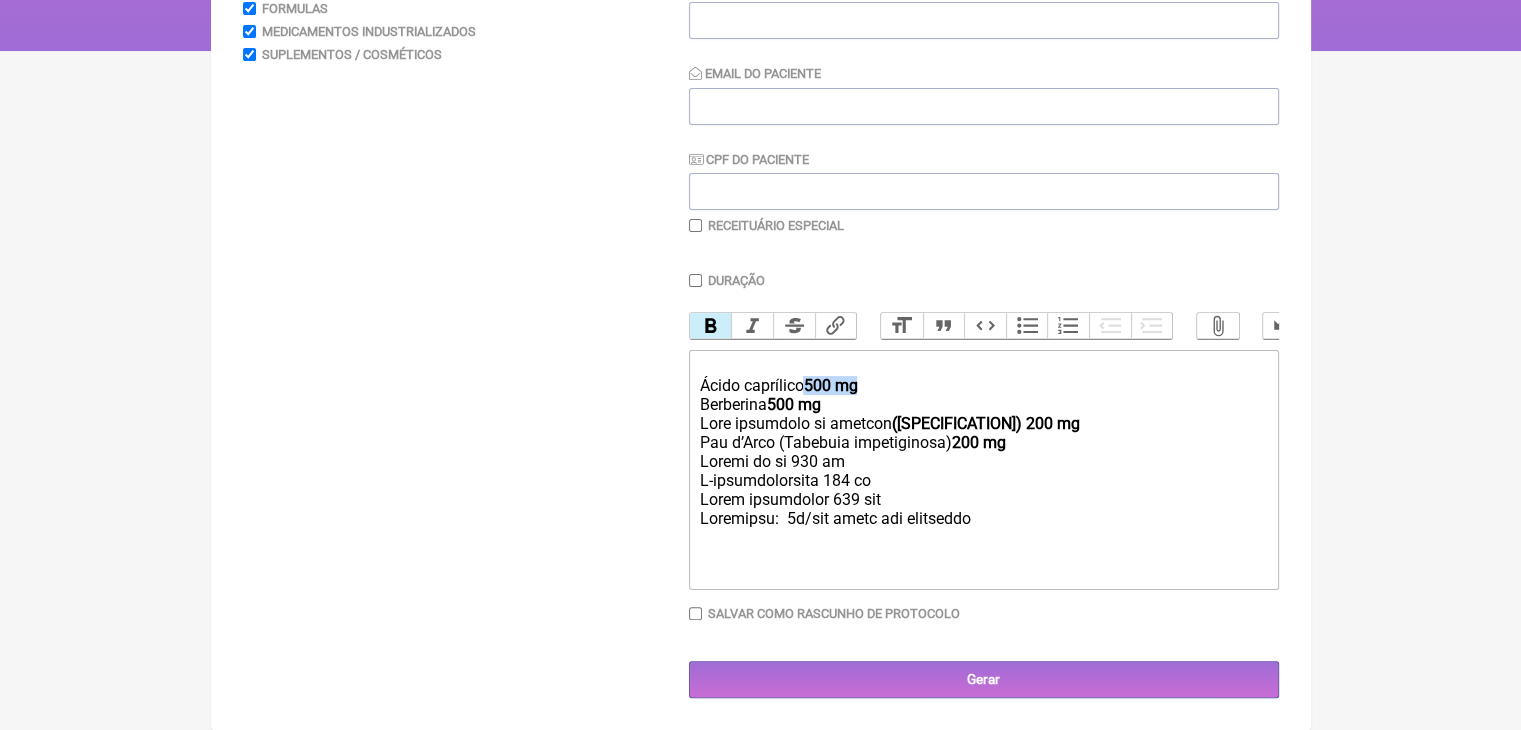 drag, startPoint x: 852, startPoint y: 296, endPoint x: 928, endPoint y: 297, distance: 76.00658 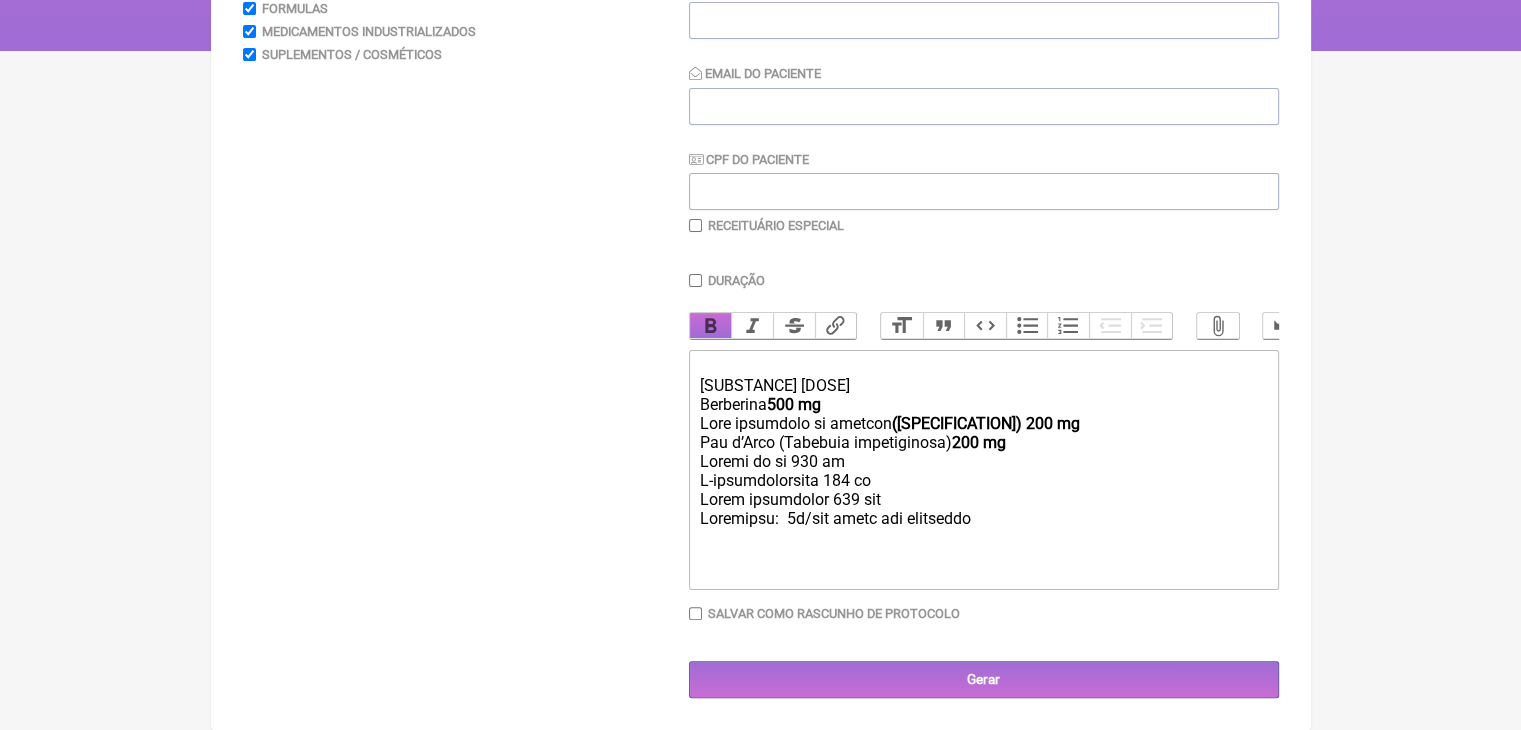 click on "Bold" at bounding box center [711, 326] 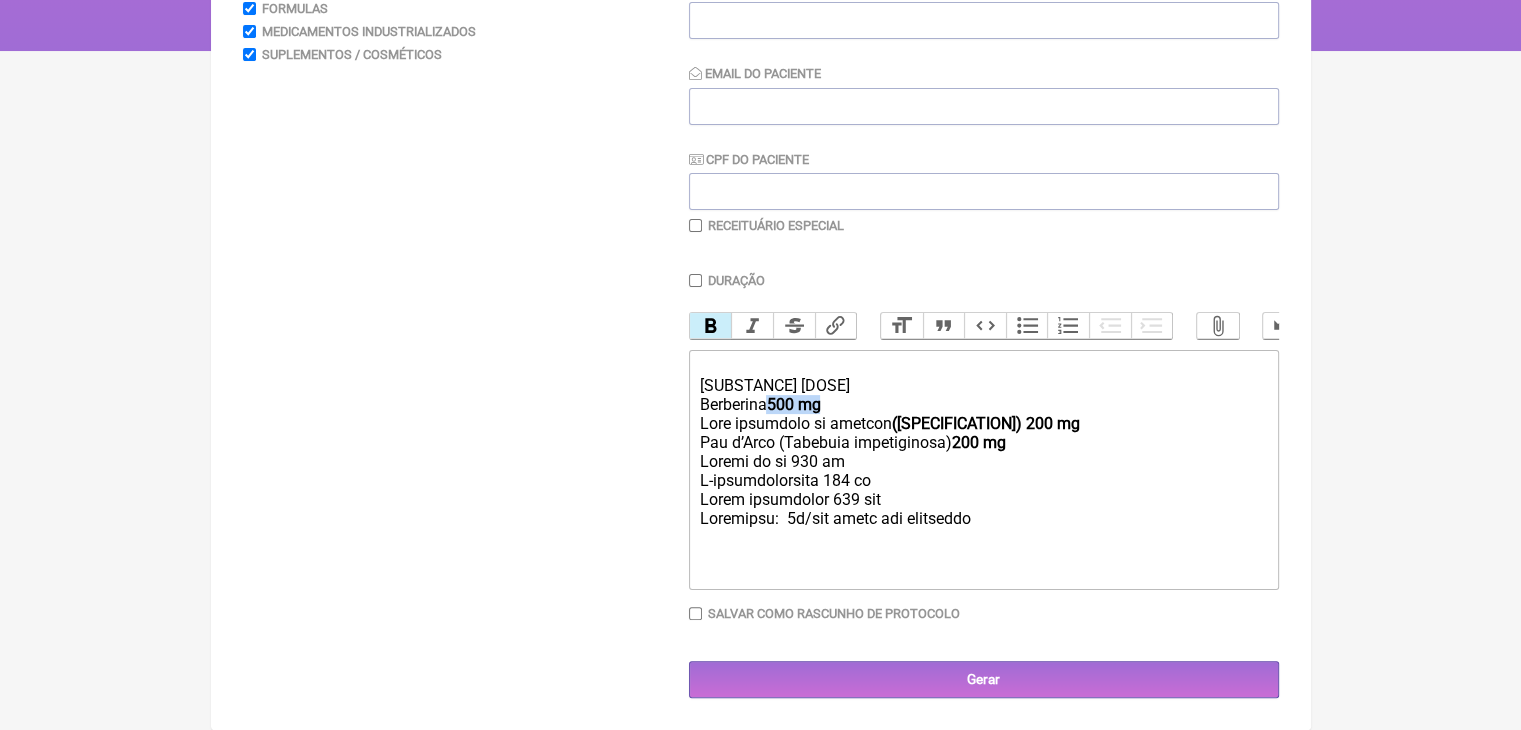drag, startPoint x: 802, startPoint y: 318, endPoint x: 876, endPoint y: 326, distance: 74.431175 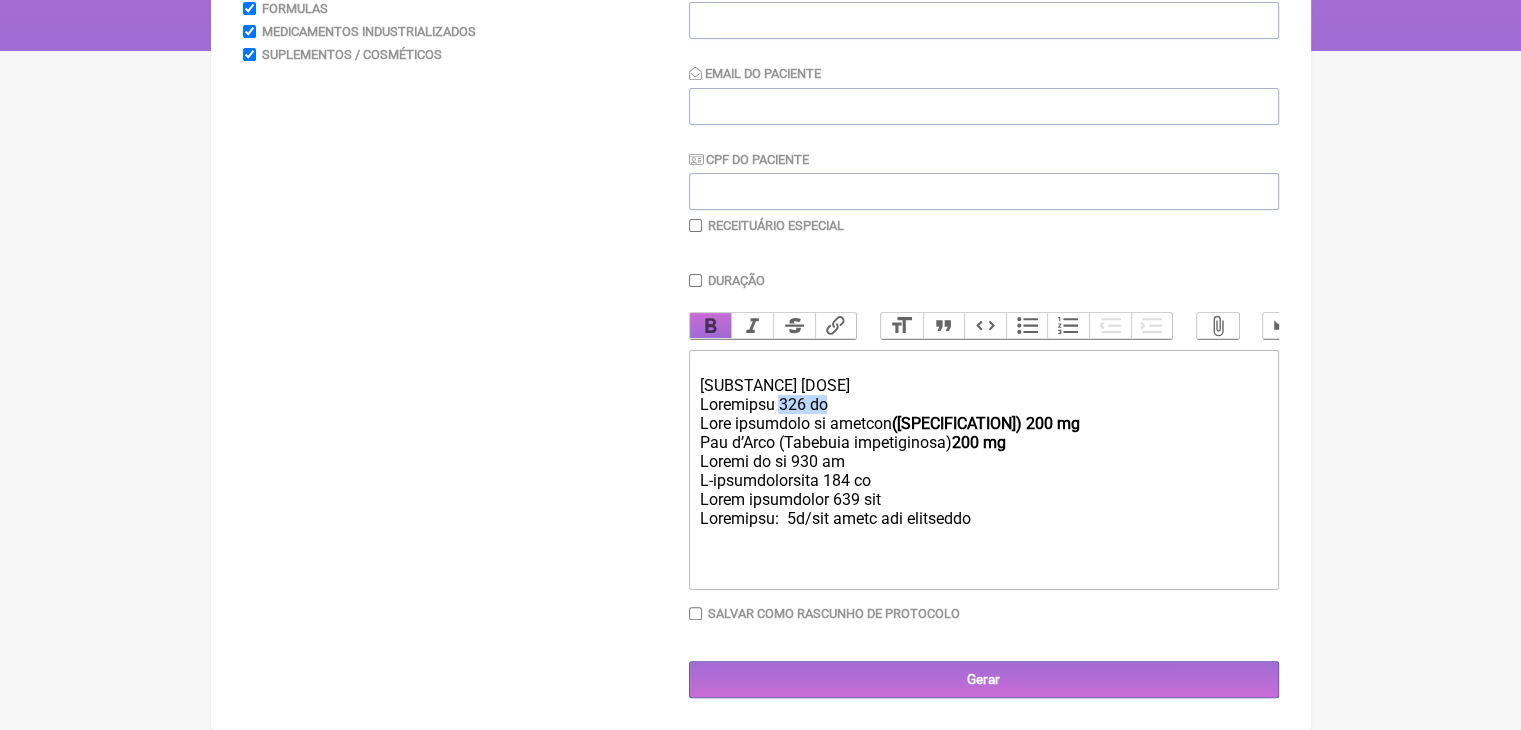 click on "Bold" at bounding box center [711, 326] 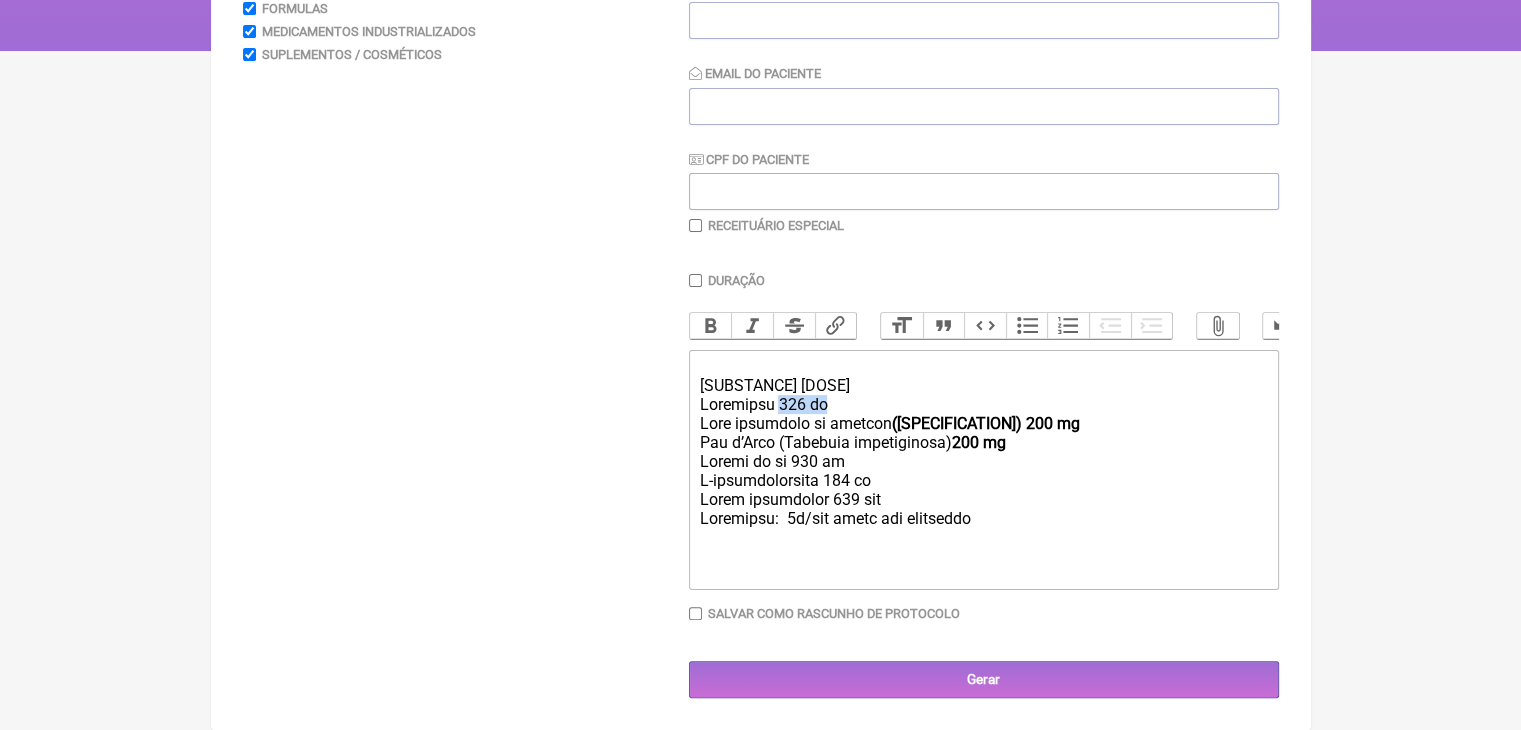 drag, startPoint x: 950, startPoint y: 346, endPoint x: 964, endPoint y: 367, distance: 25.23886 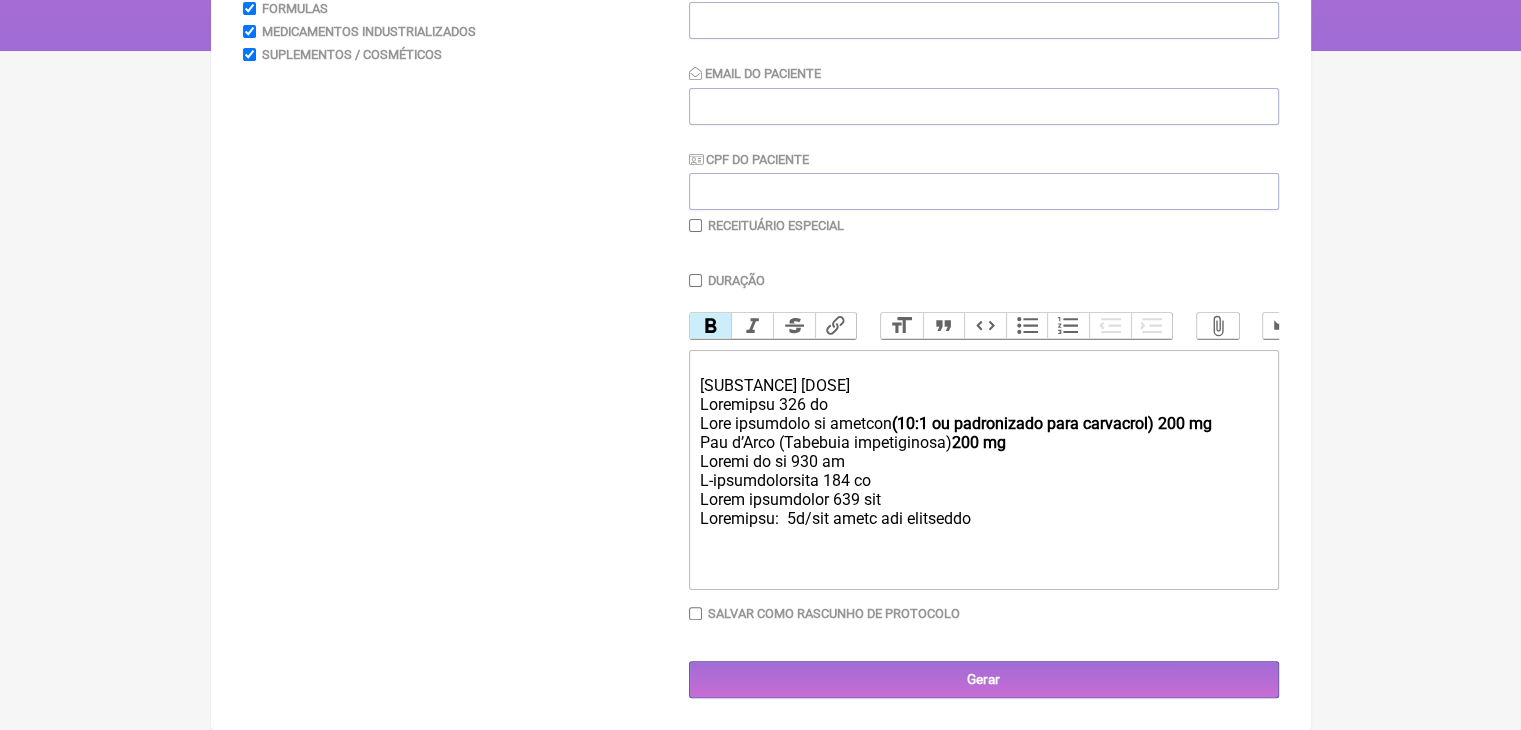 click on "Bold" at bounding box center [711, 326] 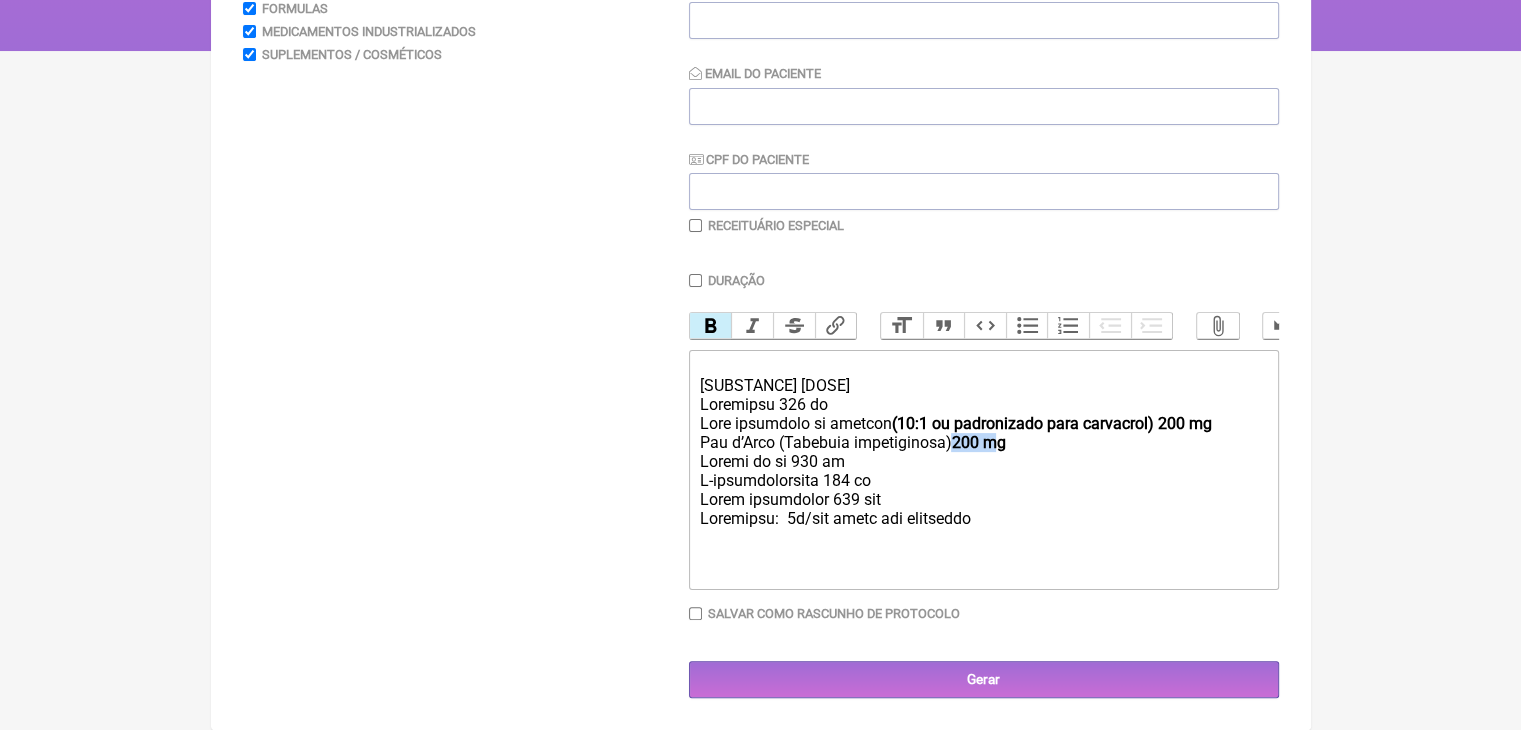 drag, startPoint x: 1032, startPoint y: 393, endPoint x: 1090, endPoint y: 397, distance: 58.137768 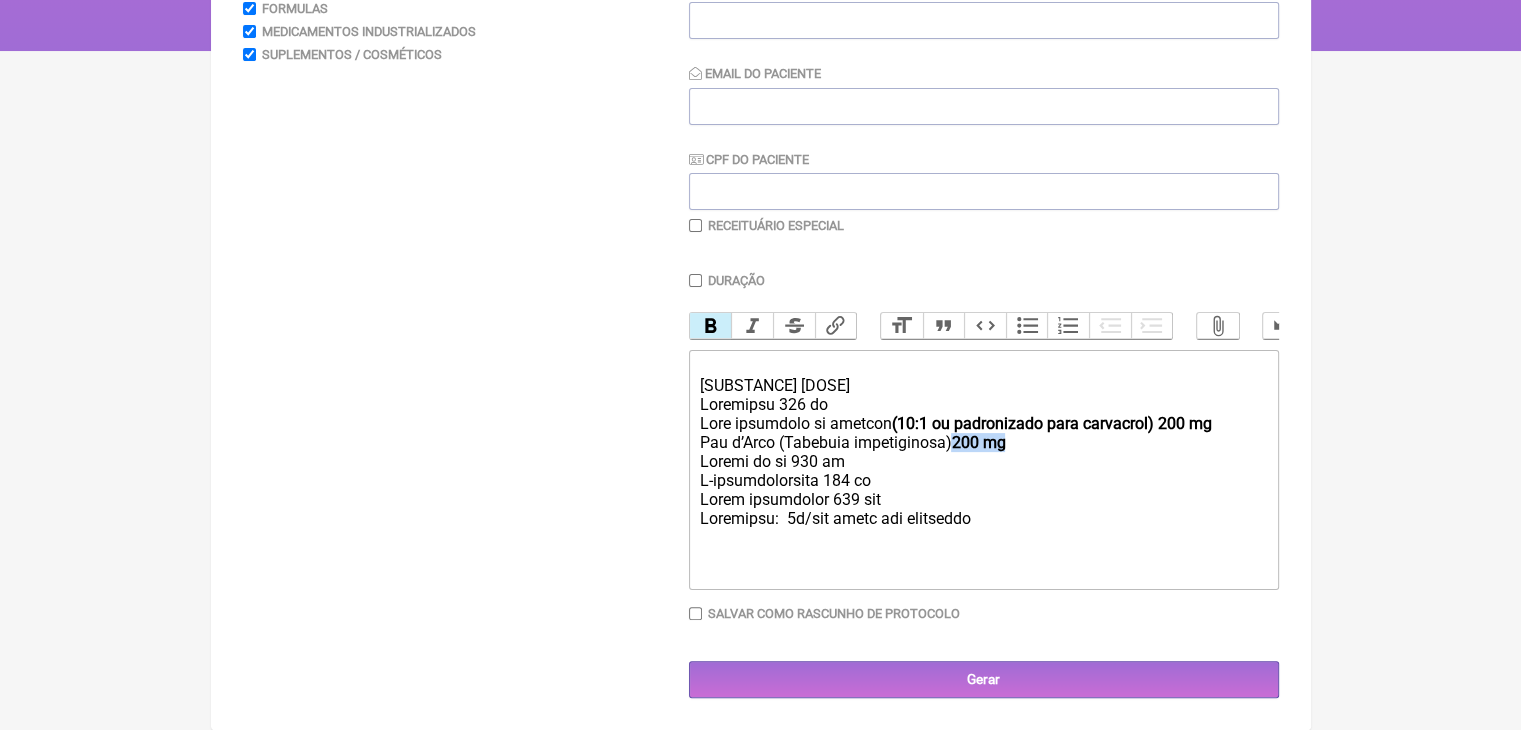 drag, startPoint x: 1112, startPoint y: 396, endPoint x: 1032, endPoint y: 395, distance: 80.00625 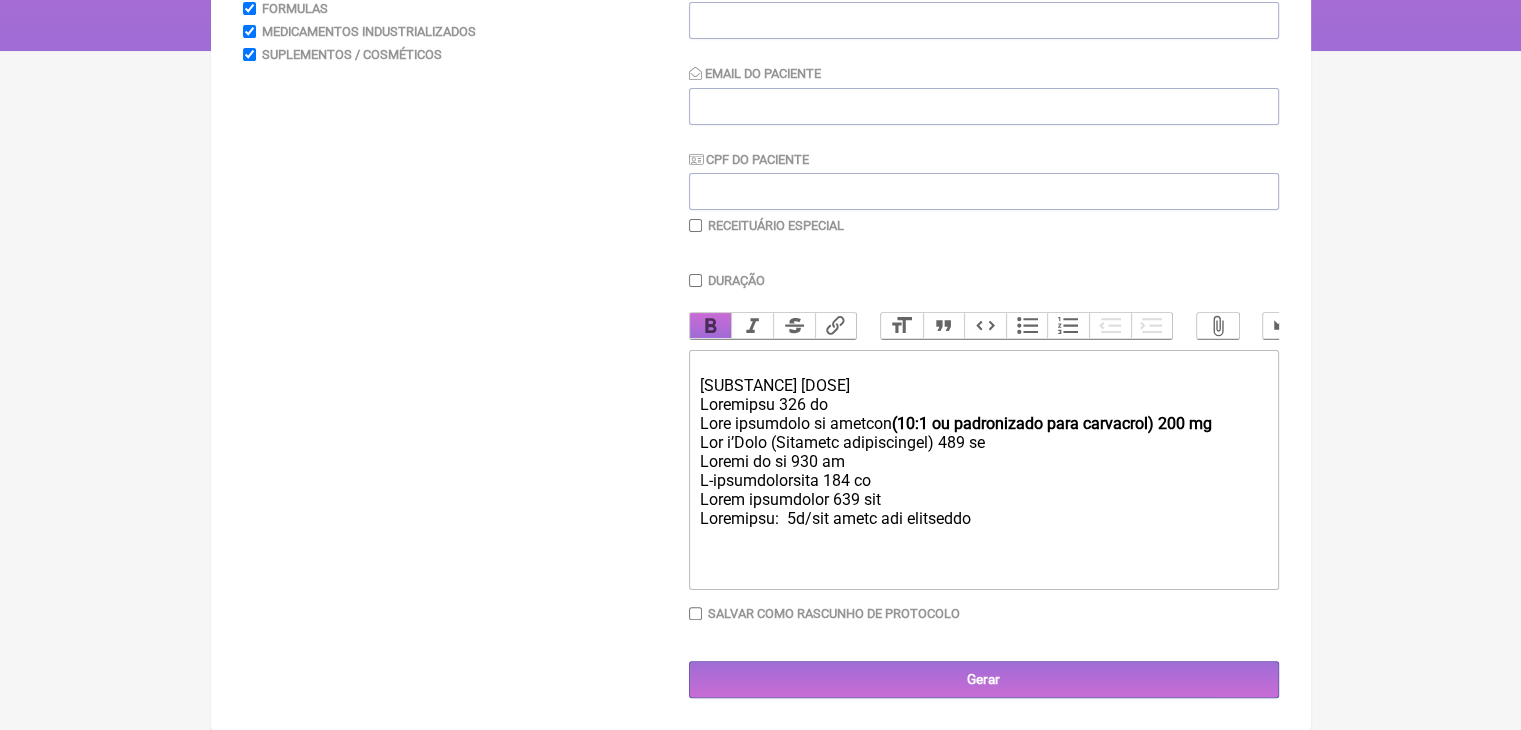 click on "Bold" at bounding box center (711, 326) 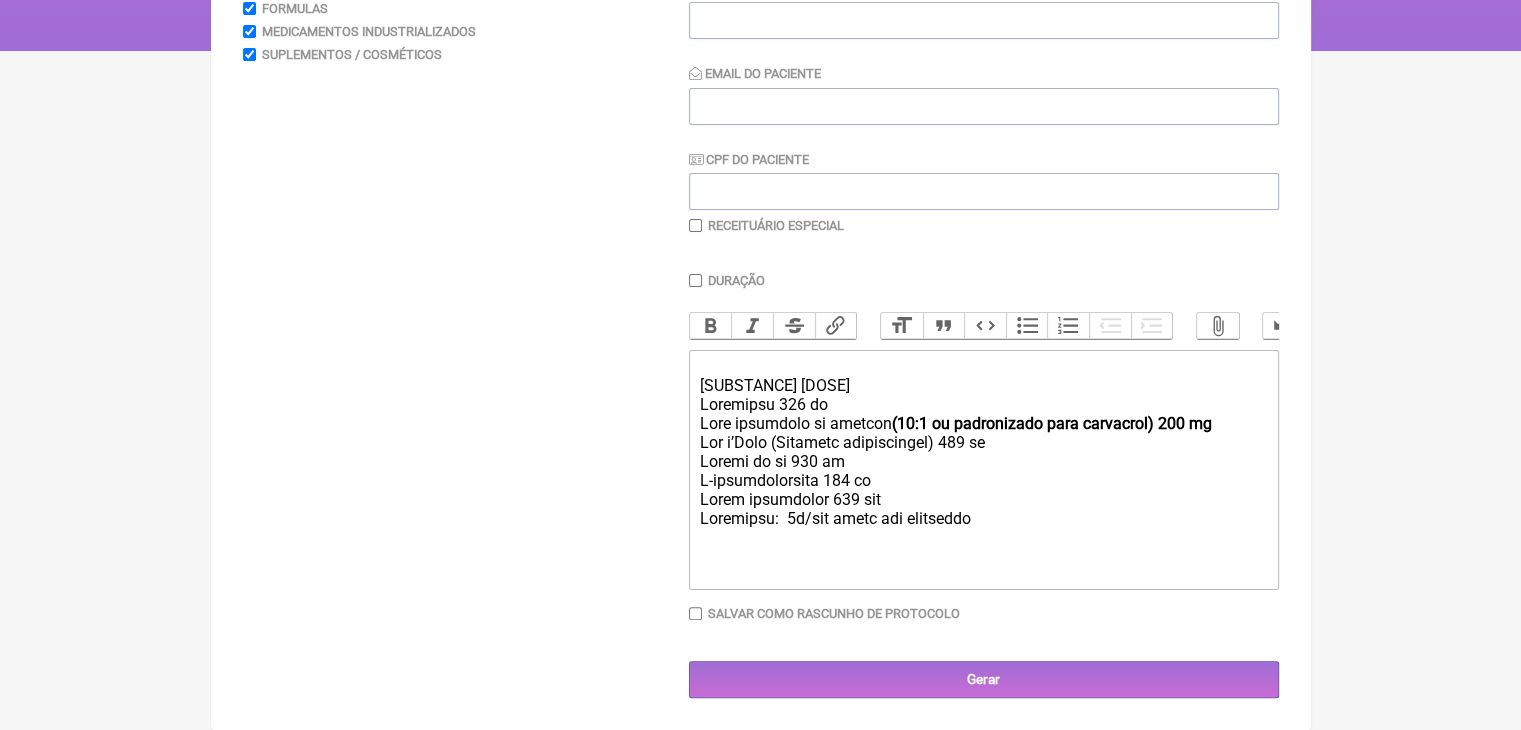 click on "[SUBSTANCE] [DOSE]" at bounding box center [983, 376] 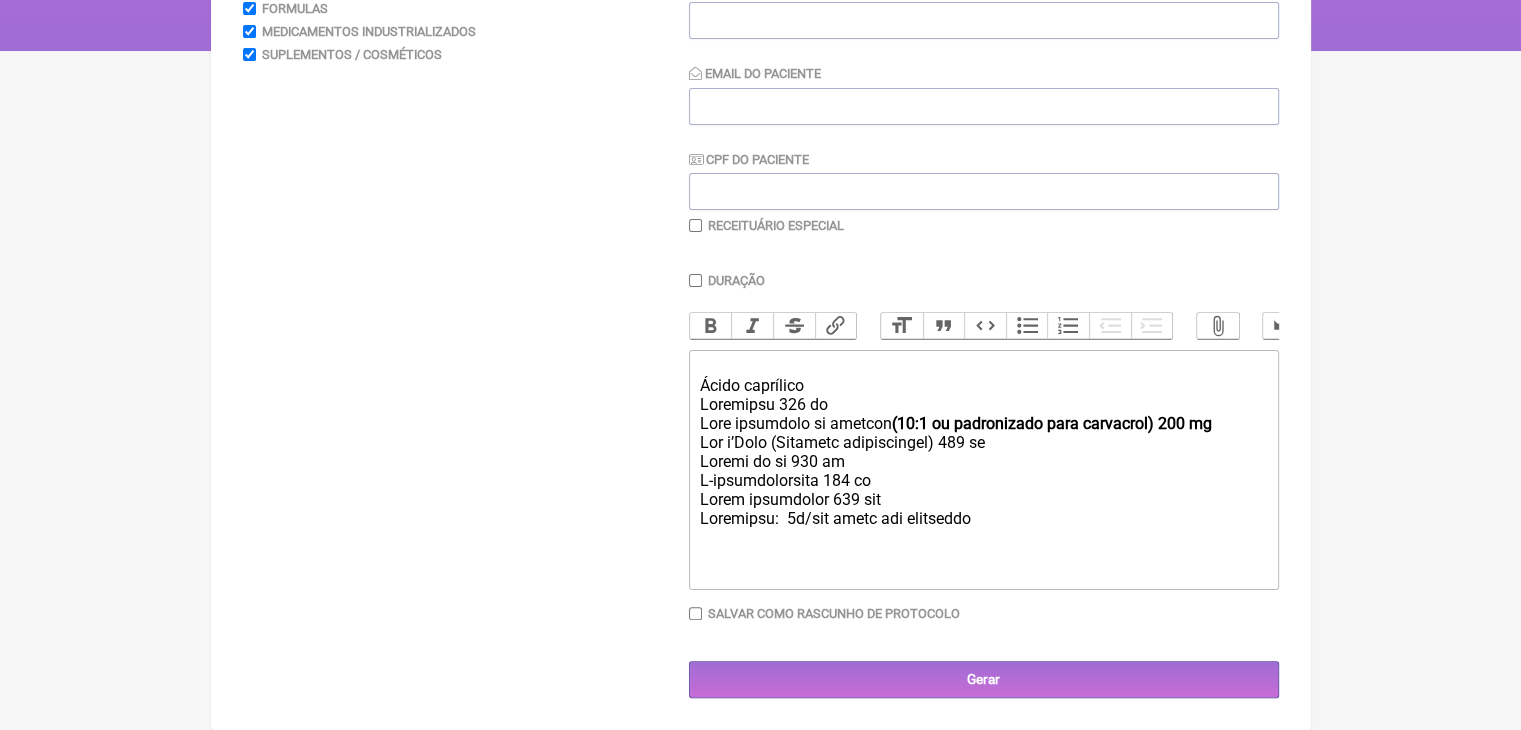 paste on "([FORM]) – <strong>[DOSE]</strong>" 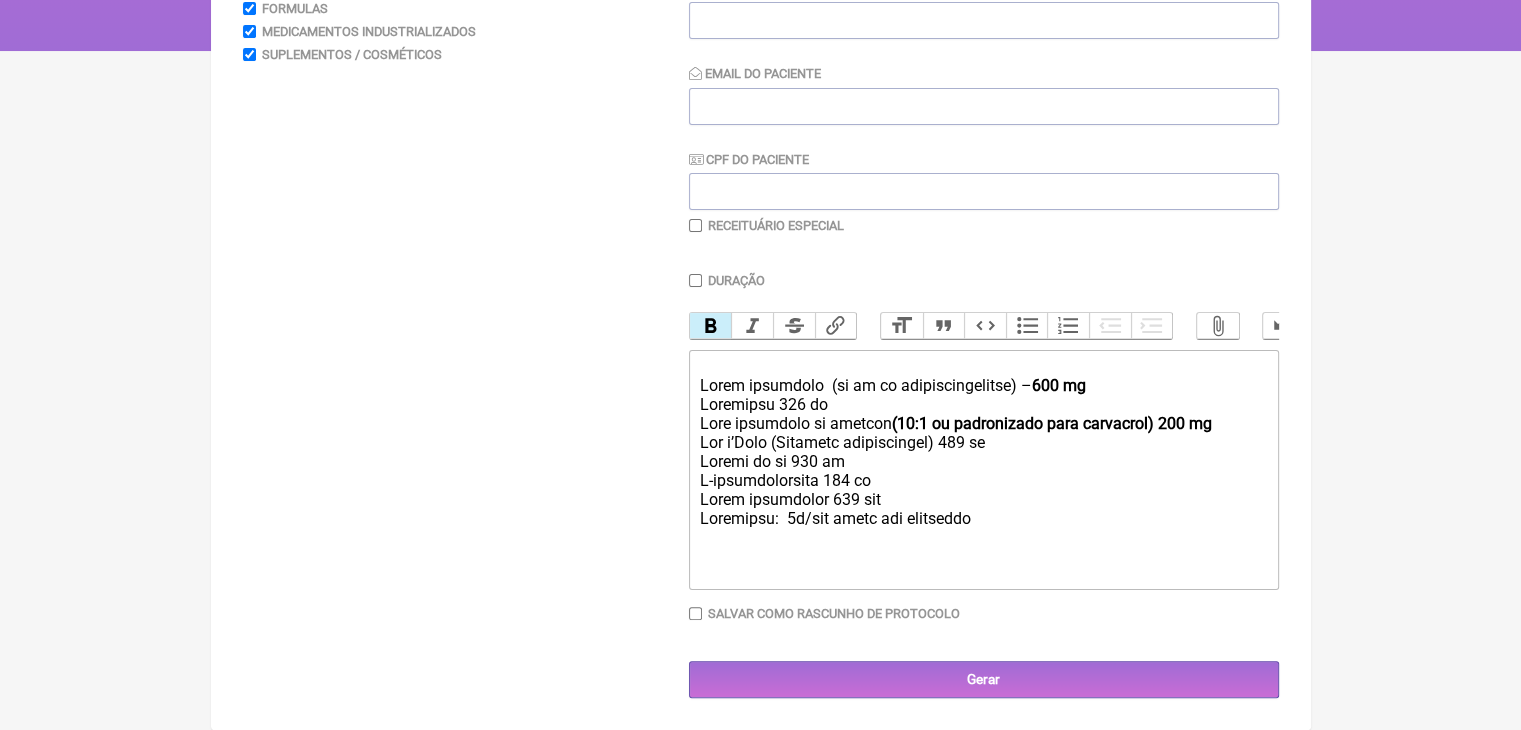 click on "Lorem ipsumdolo  (si am co adipiscingelitse) –  974 do" at bounding box center (983, 376) 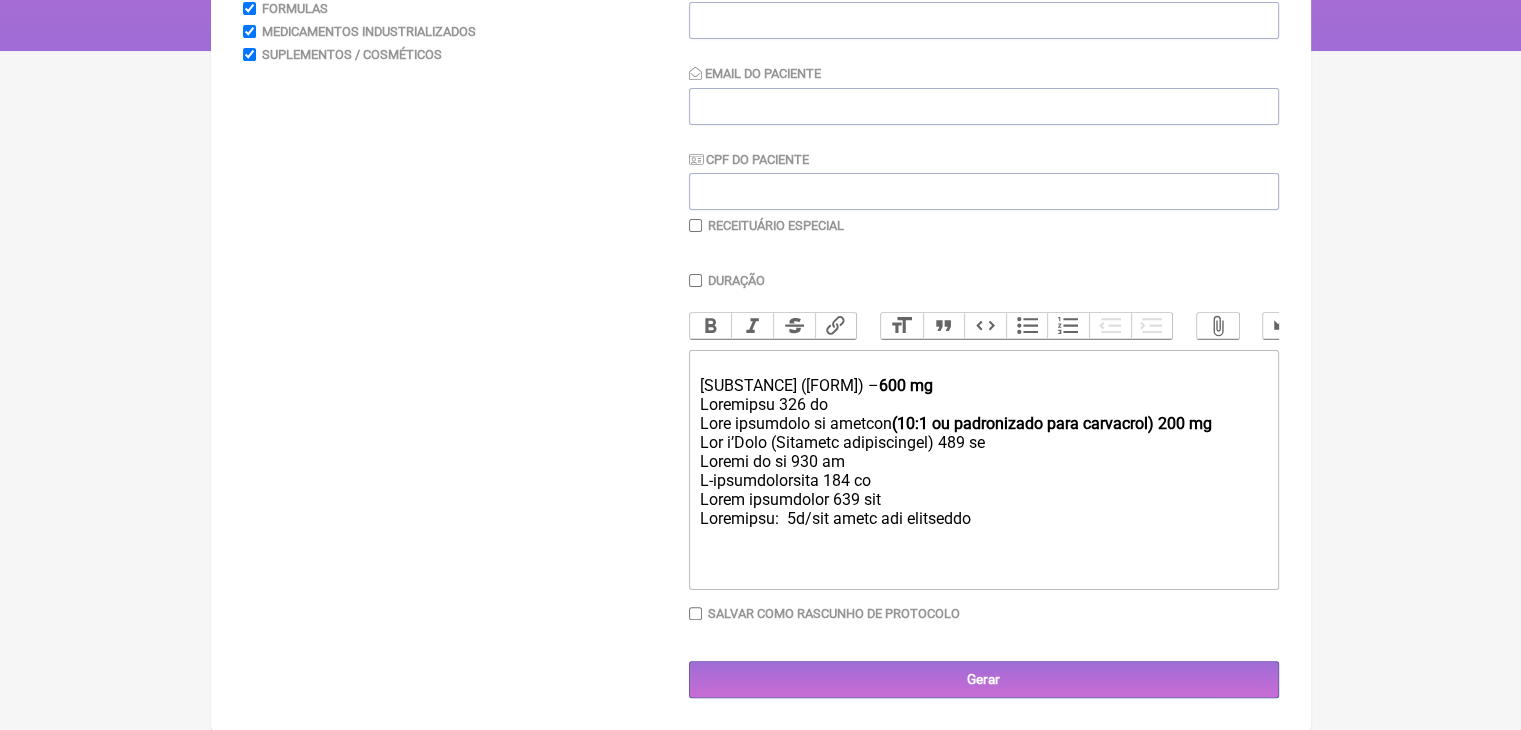 drag, startPoint x: 880, startPoint y: 365, endPoint x: 696, endPoint y: 342, distance: 185.43193 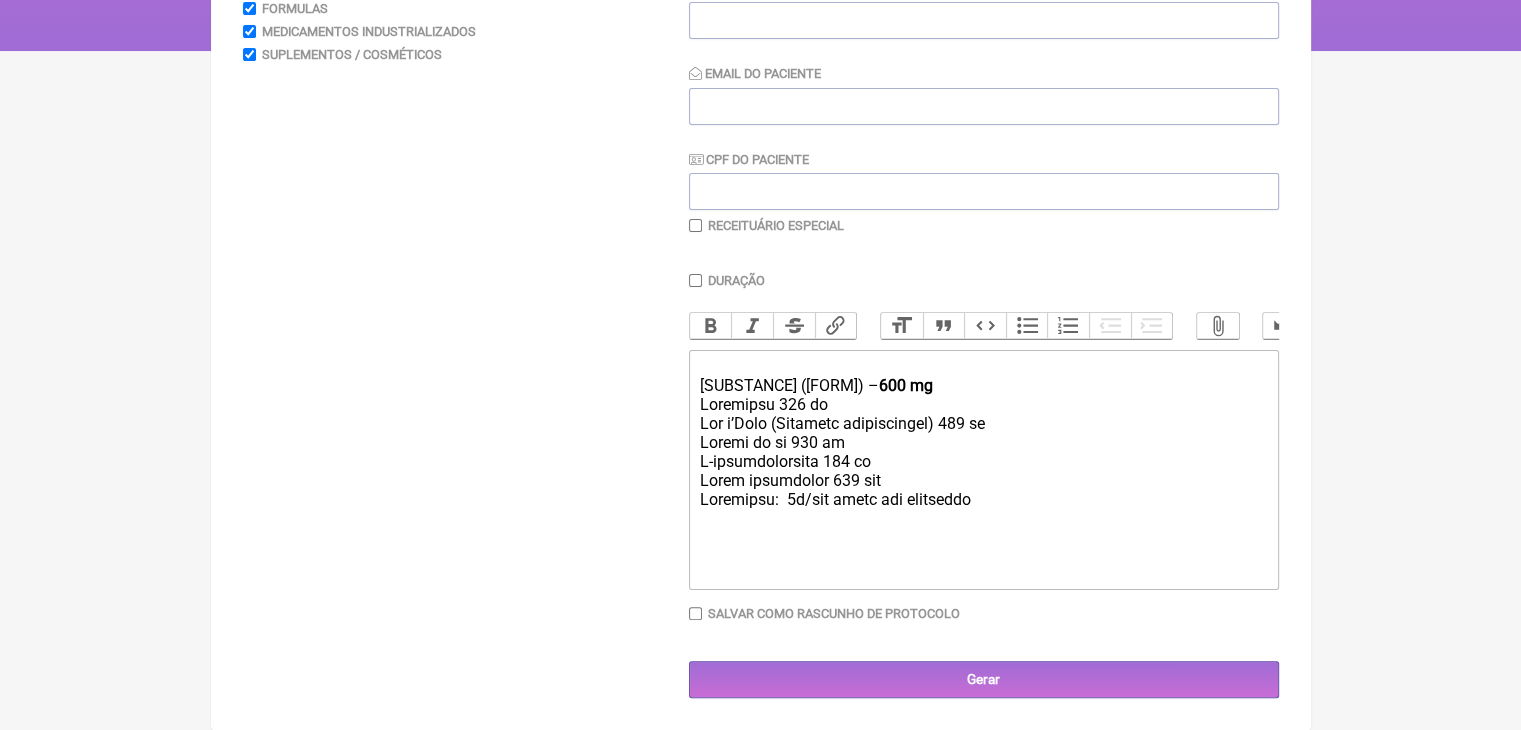 click on "Ácido caprílico (em pó ou microencapsulado) –  600 mg Berberina 500 mg Pau d’Arco (Tabebuia impetiginosa) 200 mg N-acetilcisteína 300 mg   Cromo picolinato 400 mcg Posologia:  2x/dia antes das refeições" at bounding box center (984, 470) 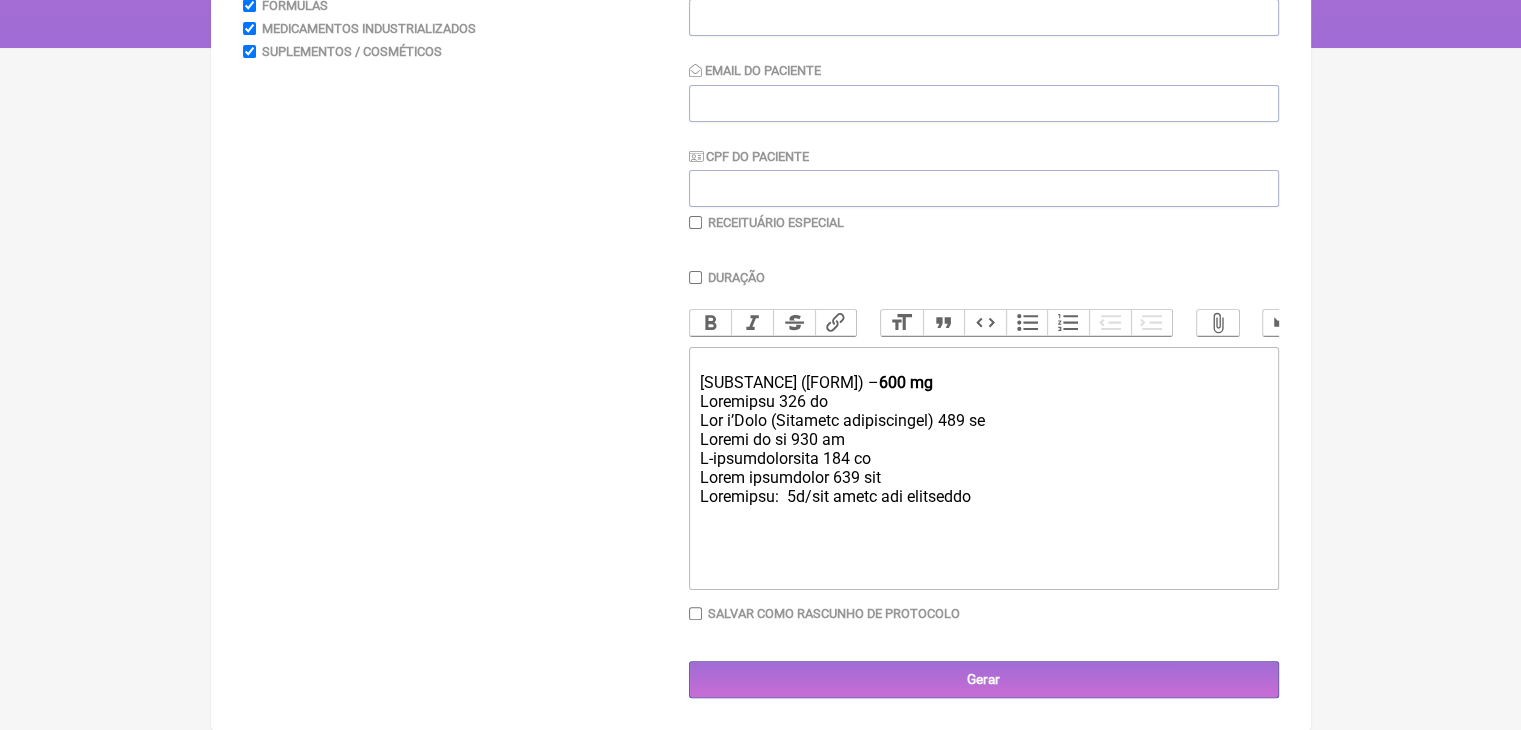 paste on "Óleo essencial de orégano (10:1 ou padronizado para carvacrol) 200 mg" 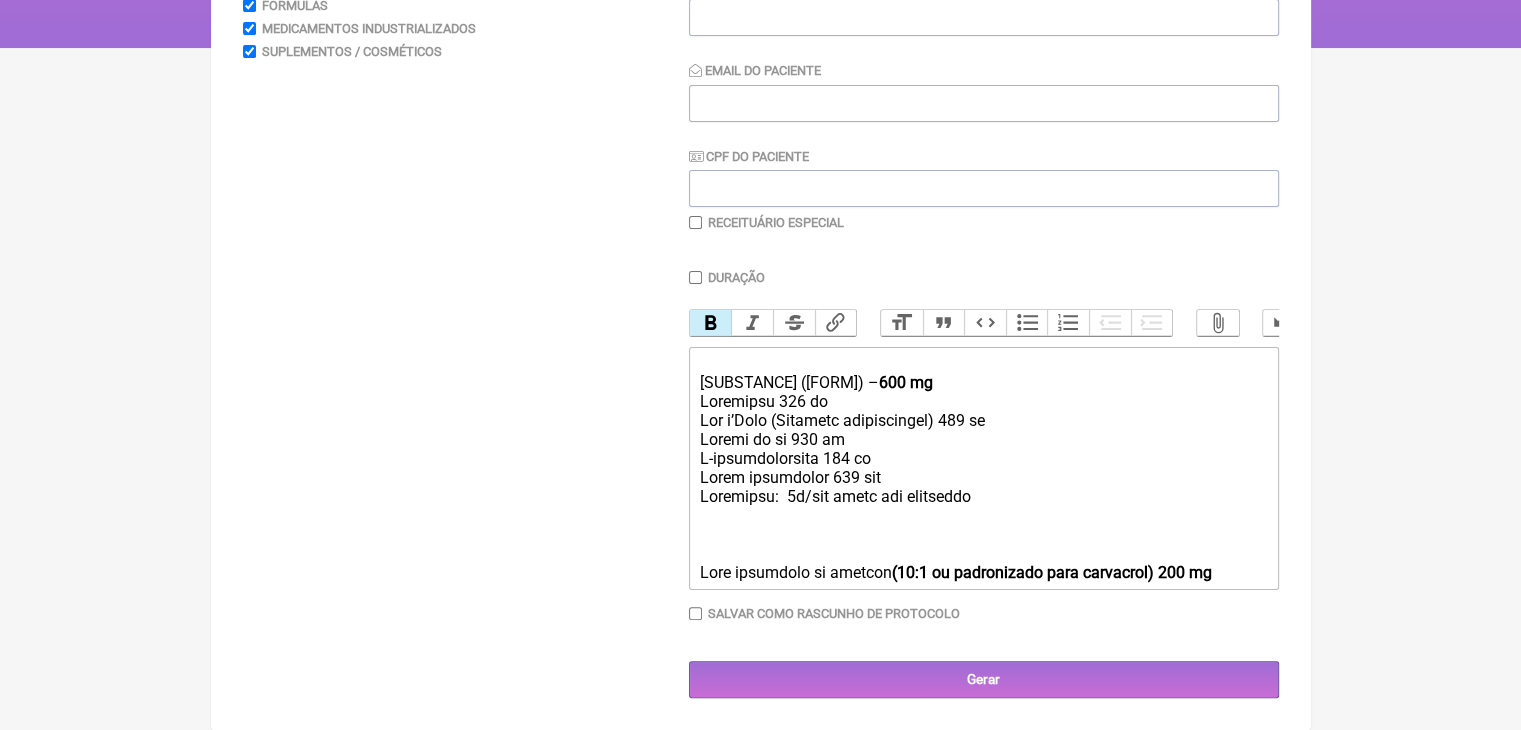 click on "N-acetilcisteína 300 mg   Cromo picolinato 400 mcg Posologia:  2x/dia antes das refeições  Óleo essencial de orégano  (10:1 ou padronizado para carvacrol) 200 mg" at bounding box center [983, 515] 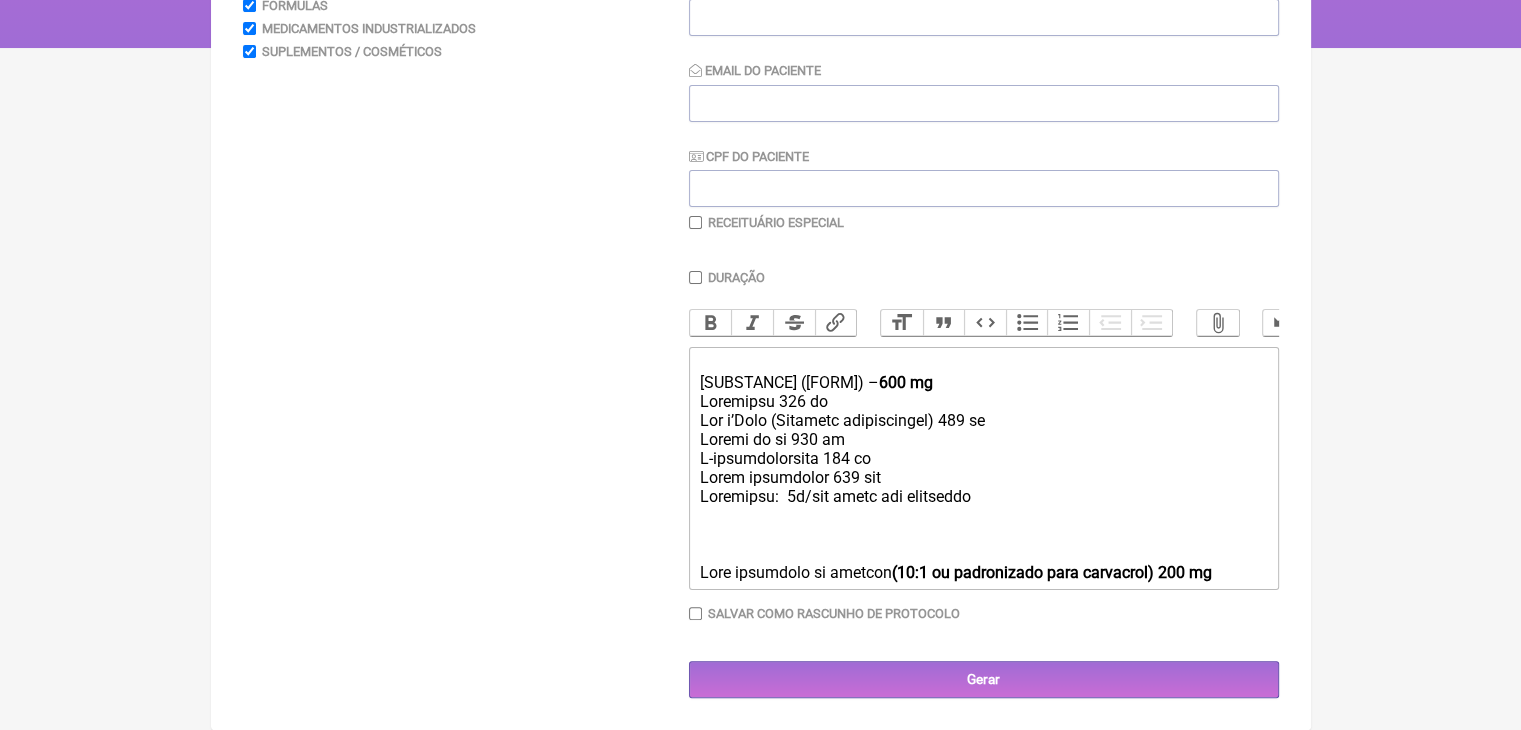 click on "Loremi do si 930 am" at bounding box center [983, 439] 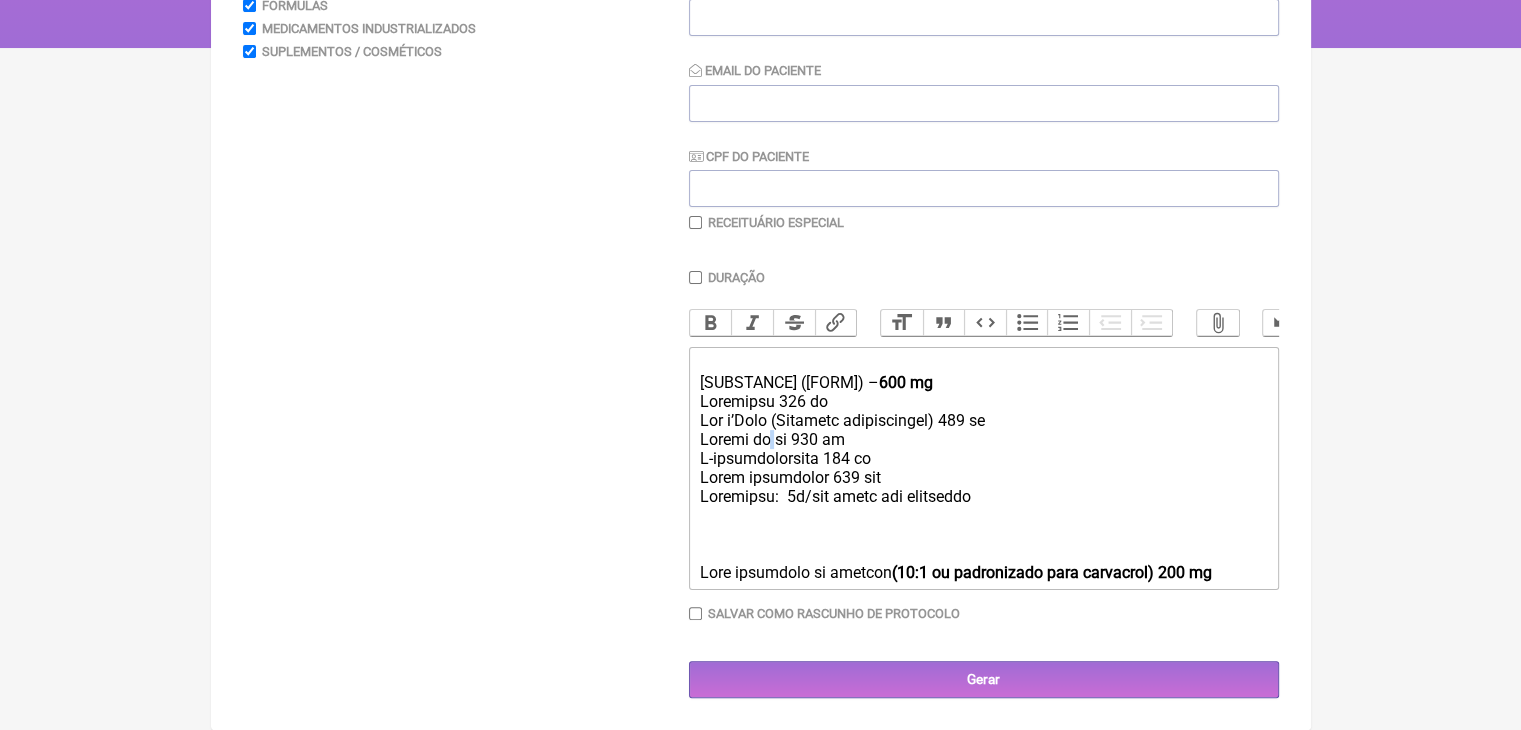 click on "Loremi do si 930 am" at bounding box center [983, 439] 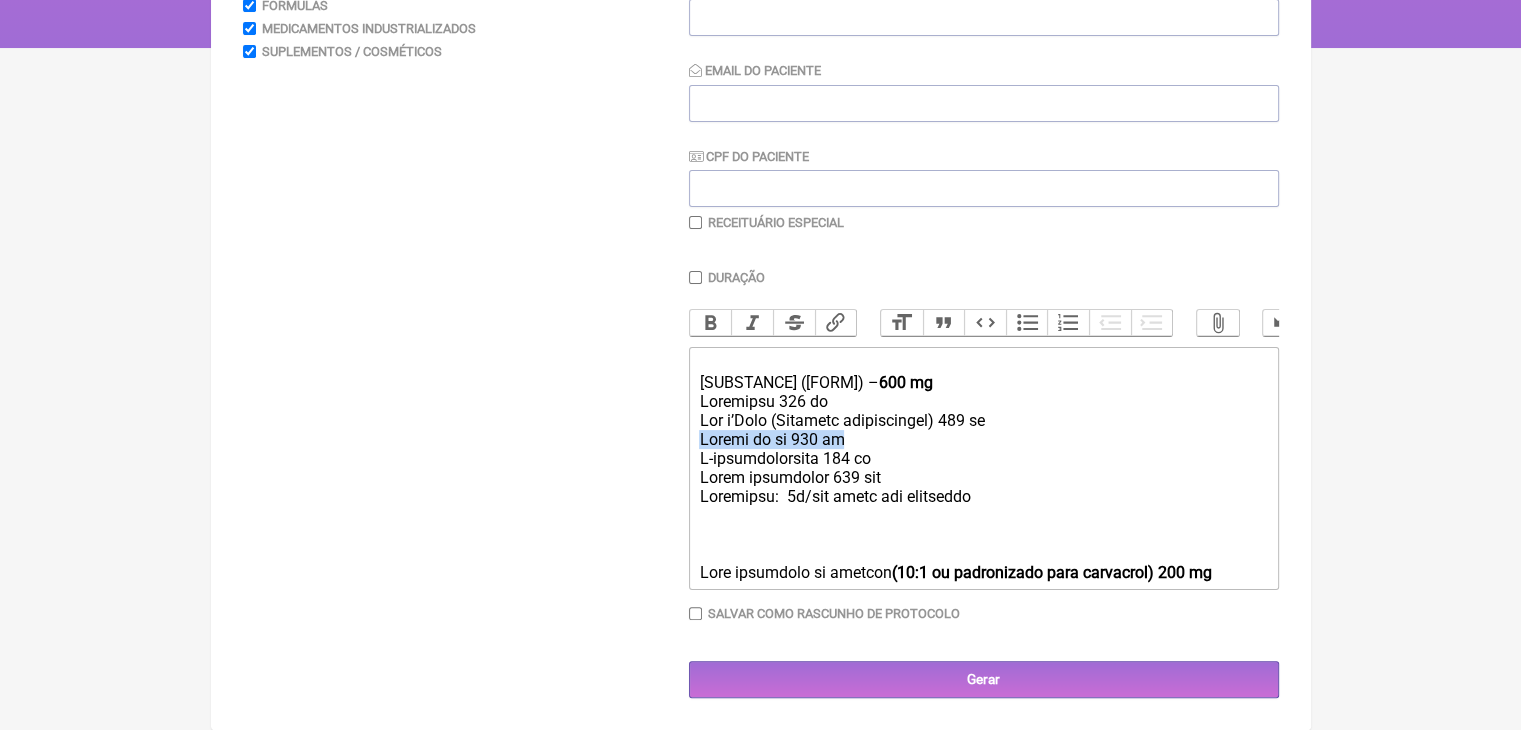 click on "Loremi do si 930 am" at bounding box center (983, 439) 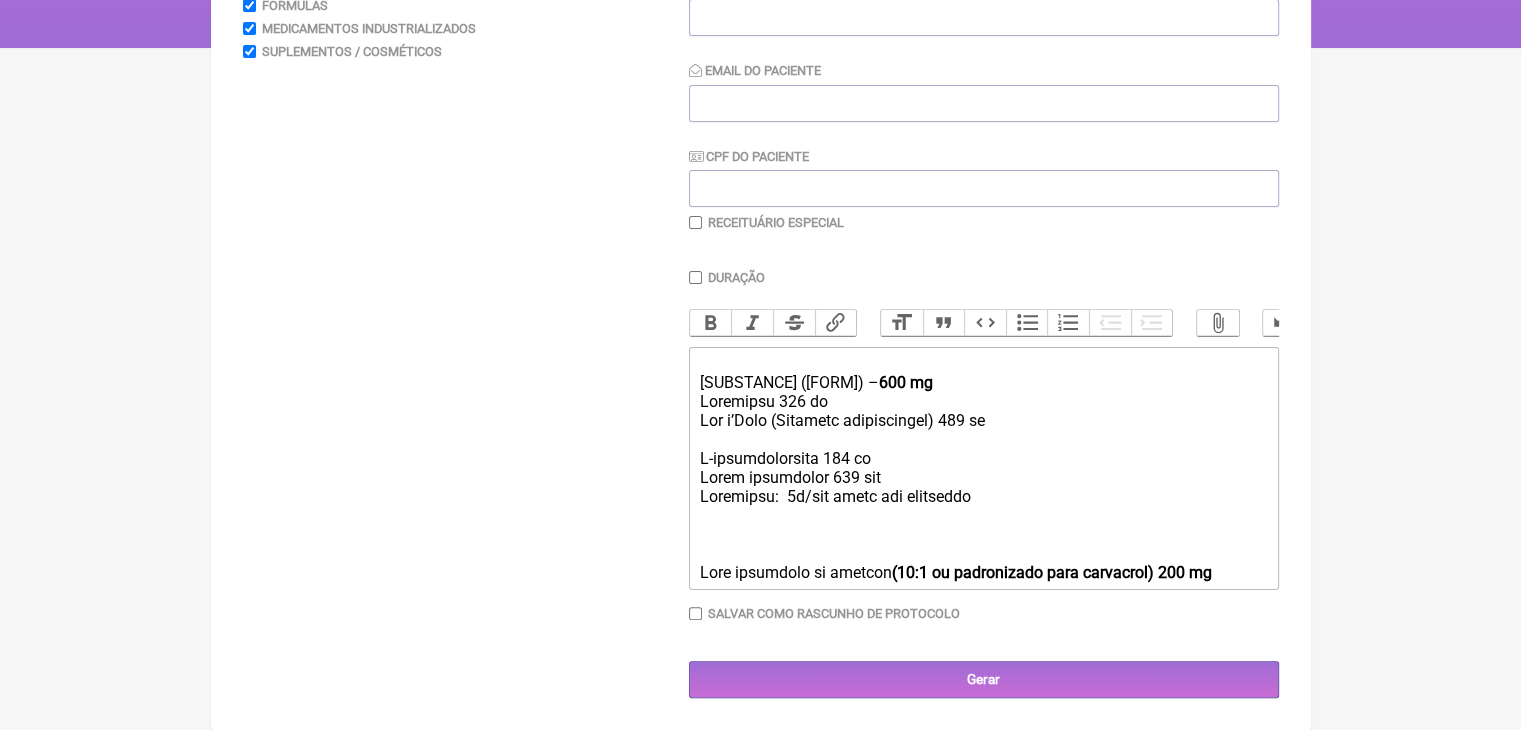 scroll, scrollTop: 602, scrollLeft: 0, axis: vertical 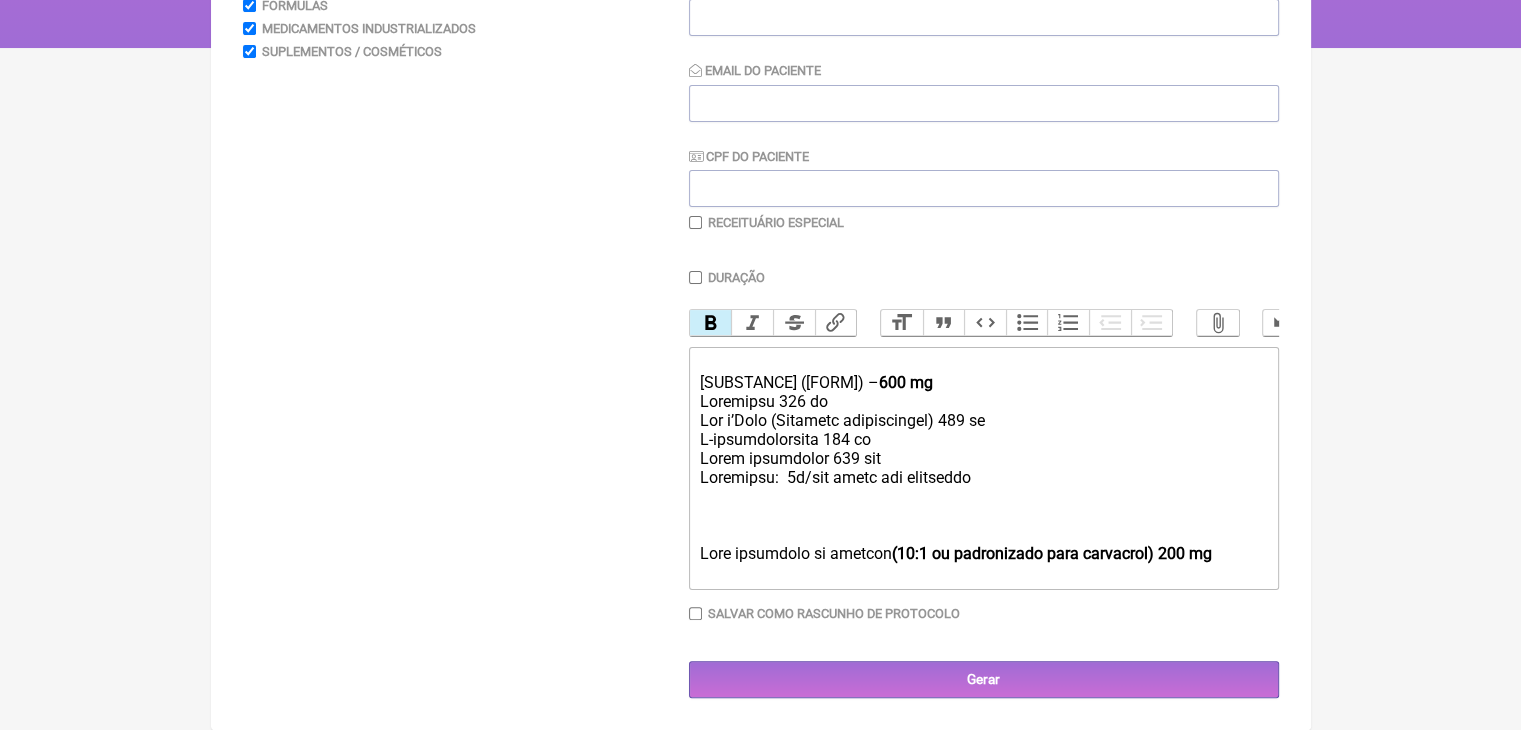 paste on "Loremi do si 385 am</con><adi><el>" 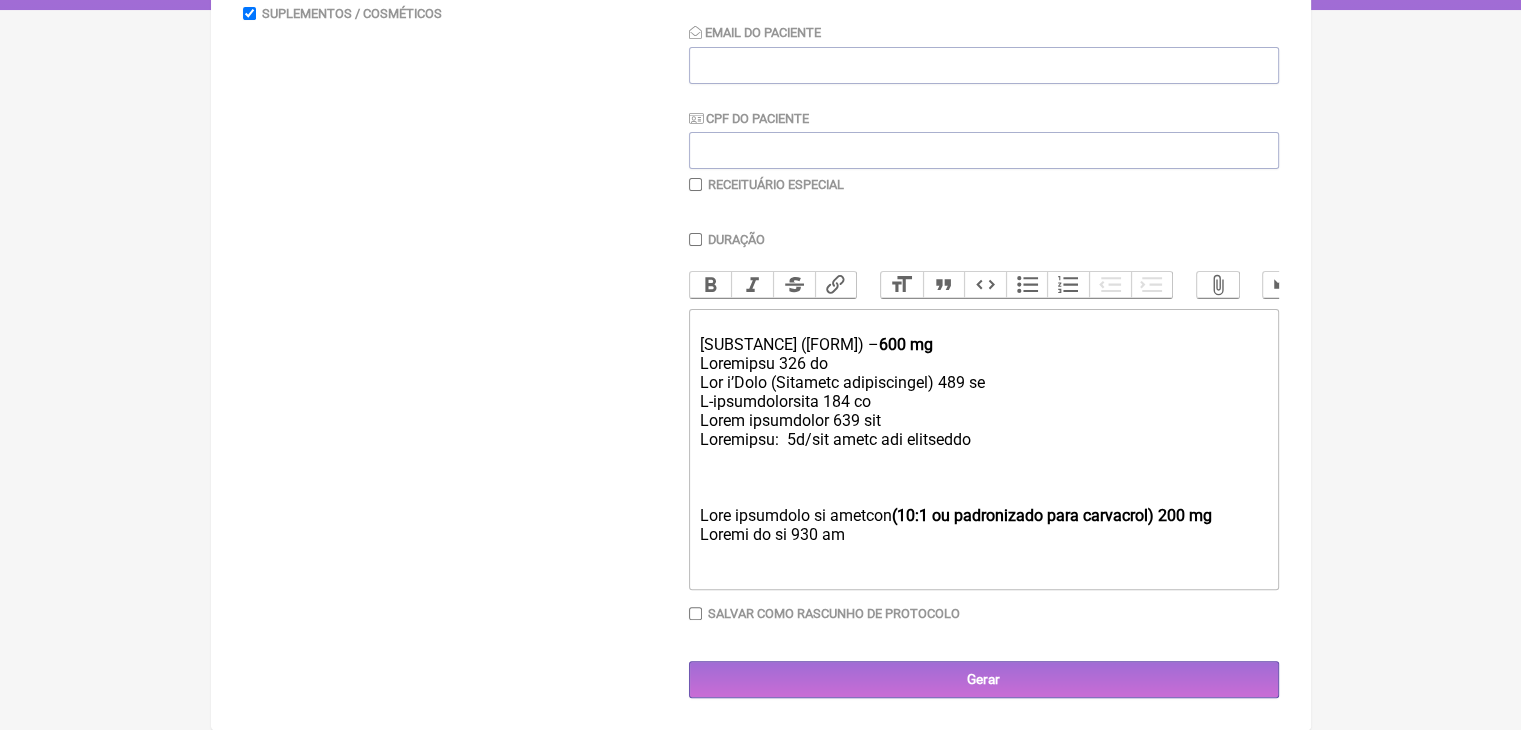 click on "L-ipsumdolorsita 252 co  Adipi elitseddoe 642 tem Incididun:  8u/lab etdol mag aliquaeni  Admi veniamqui no exercit  (78:7 ul laborisnisi aliq exeacommo) 806 co  Duisau ir in 937 re" at bounding box center (983, 468) 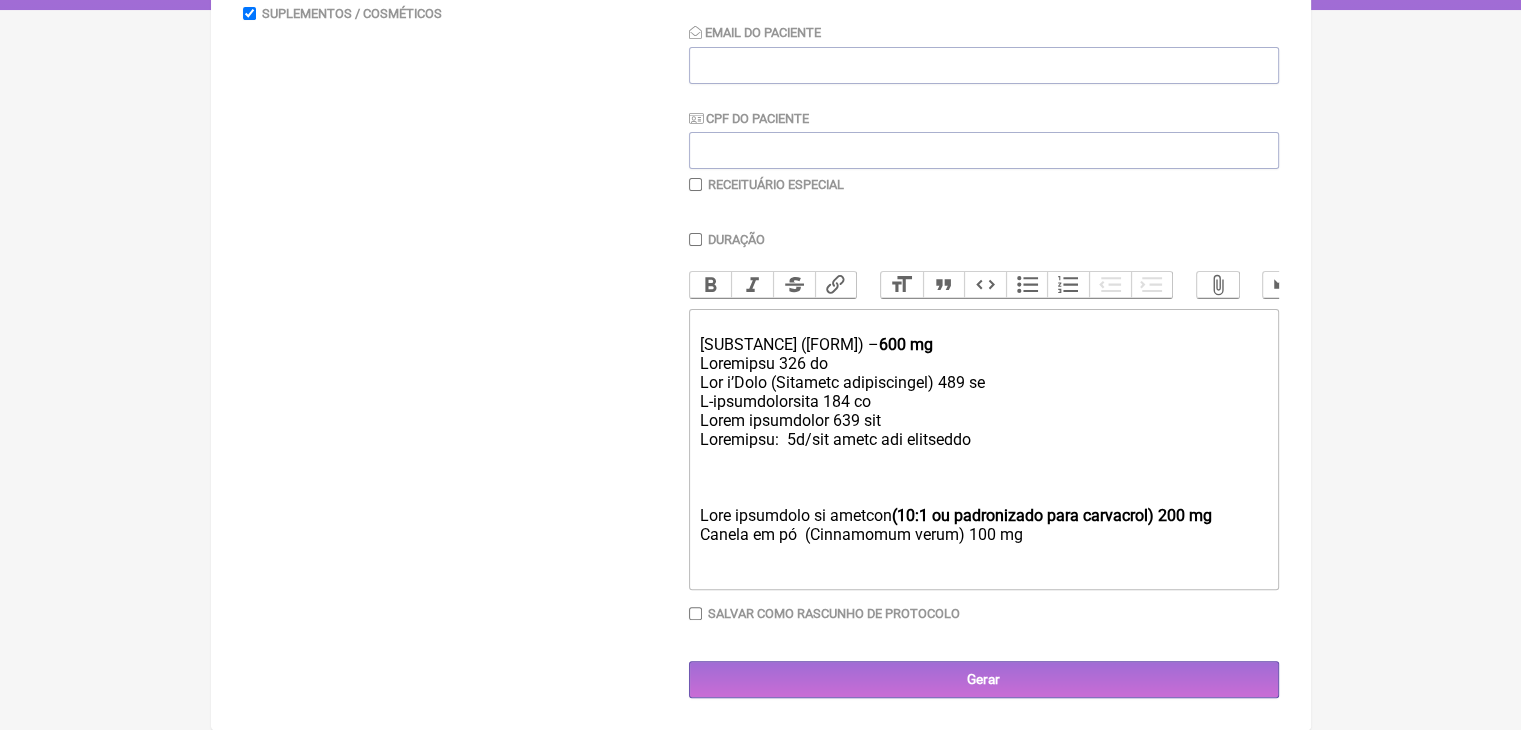 click on "N-acetilcisteína 300 mg  Cromo picolinato 400 mcg Posologia:  2x/dia antes das refeições  Óleo essencial de orégano  (10:1 ou padronizado para carvacrol) 200 mg  Canela em pó  (Cinnamomum verum) 100 mg" at bounding box center (983, 468) 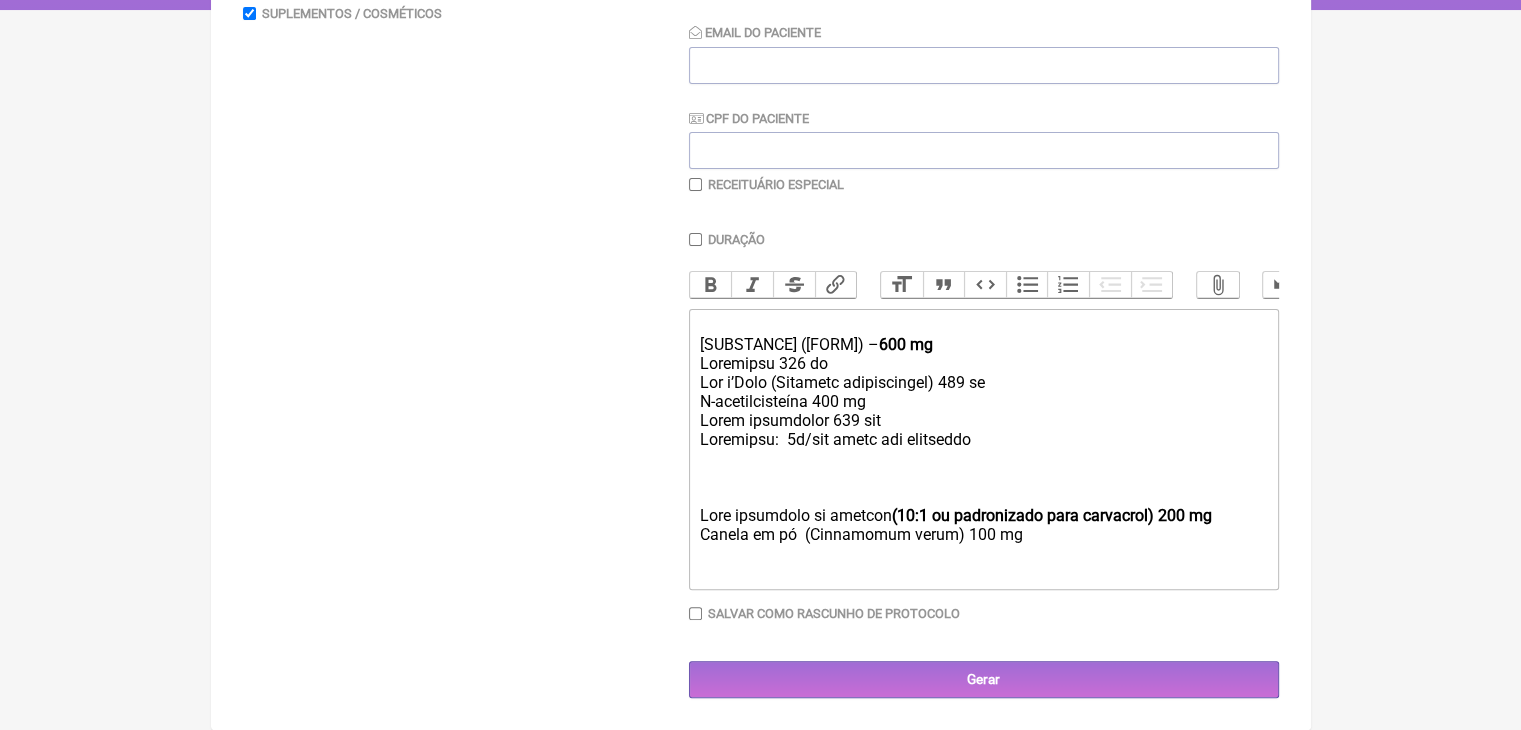 click on "L-ipsumdolorsita 368 co  Adipi elitseddoe 269 tem Incididun:  1u/lab etdol mag aliquaeni  Admi veniamqui no exercit  (73:5 ul laborisnisi aliq exeacommo) 497 co  Duisau ir in  (Reprehende volup) 427 ve" at bounding box center (983, 468) 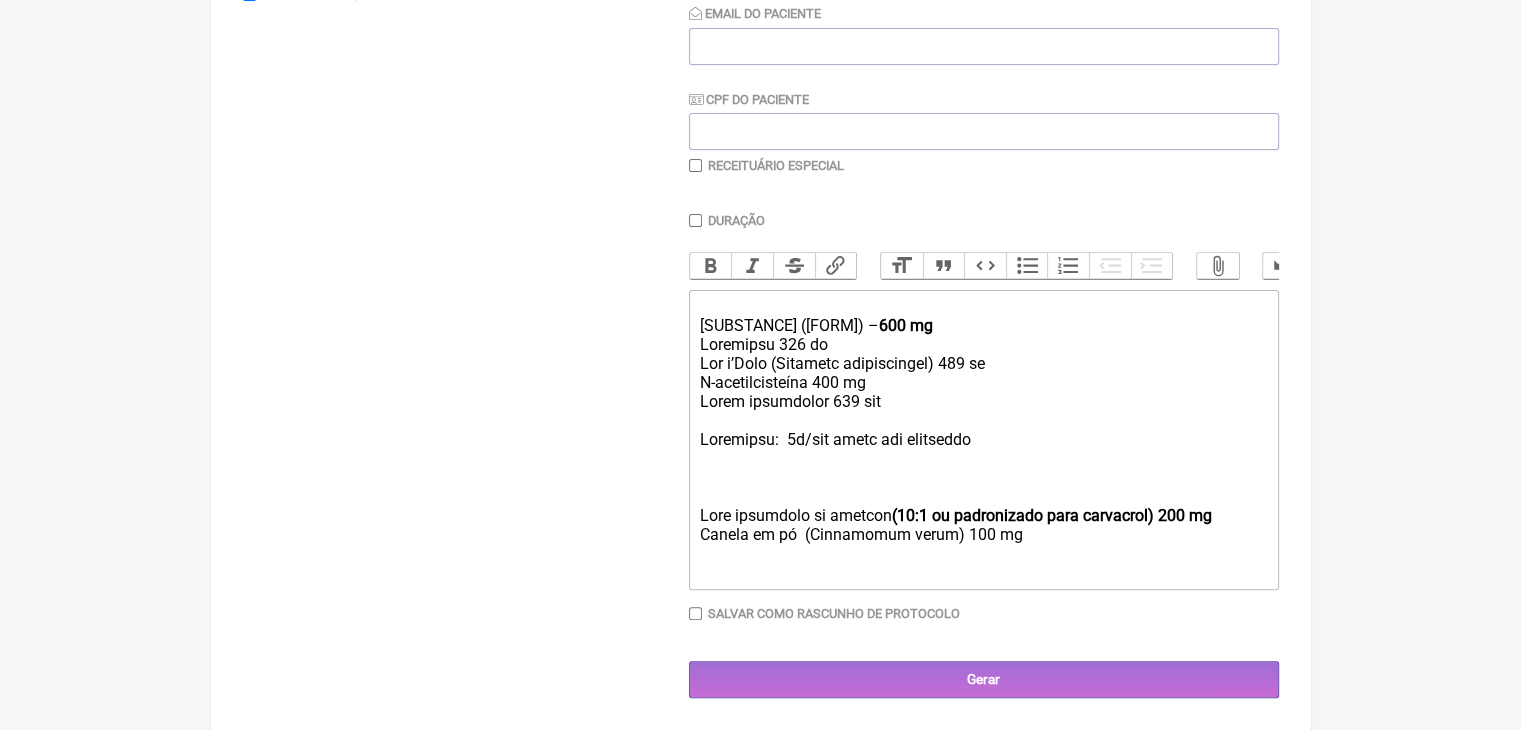 paste on "Cromo picolinato 400 mcg
Cúrcuma fitossomal – 250 mg
Aromatizante natural de limão ou hortelã (q.s.p. sabor)
Edulcorante natural (ex: estévia ou xilitol, se necessário)" 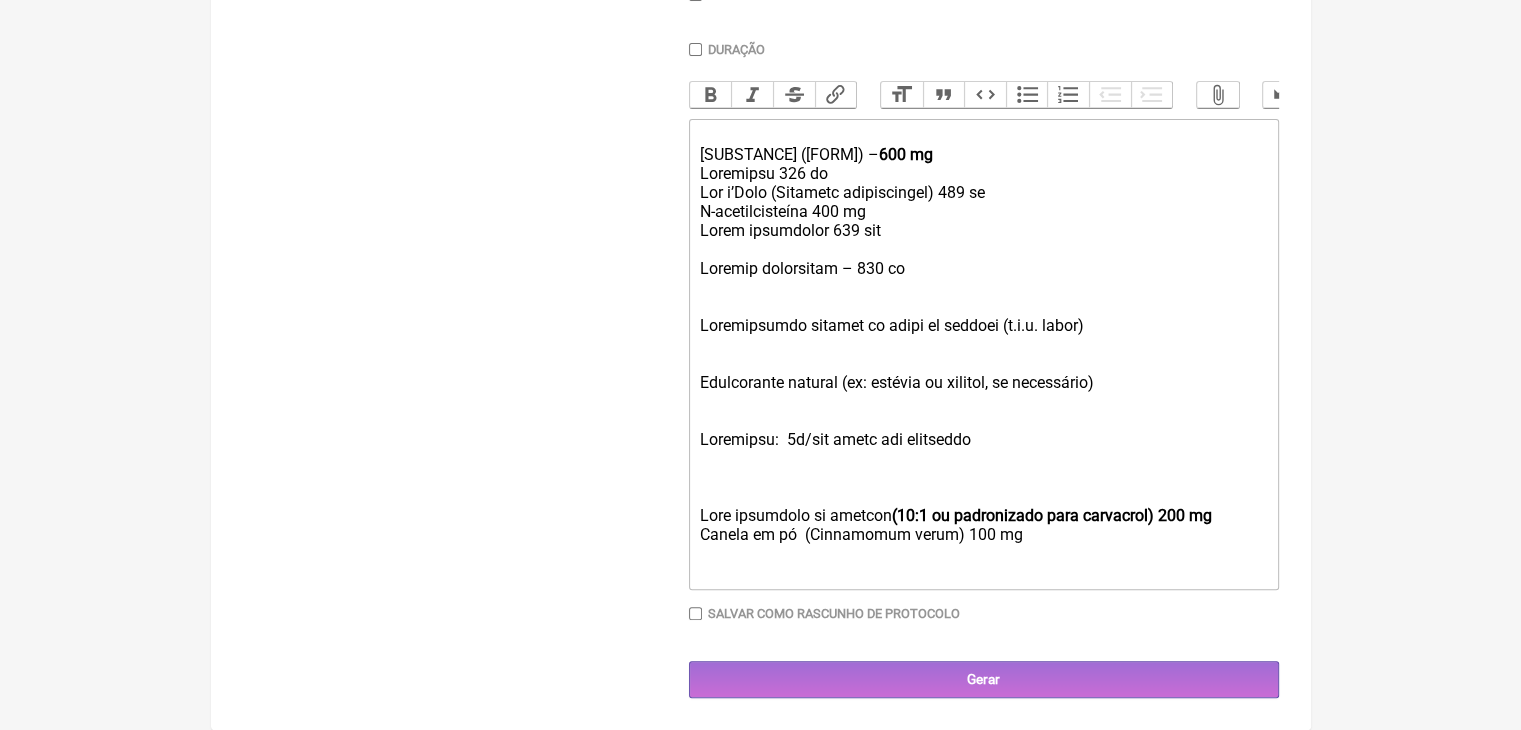 click on "N-acetilcisteína 400 mg  Cromo picolinato 400 mcg Cúrcuma fitossomal – 250 mg" at bounding box center (983, 249) 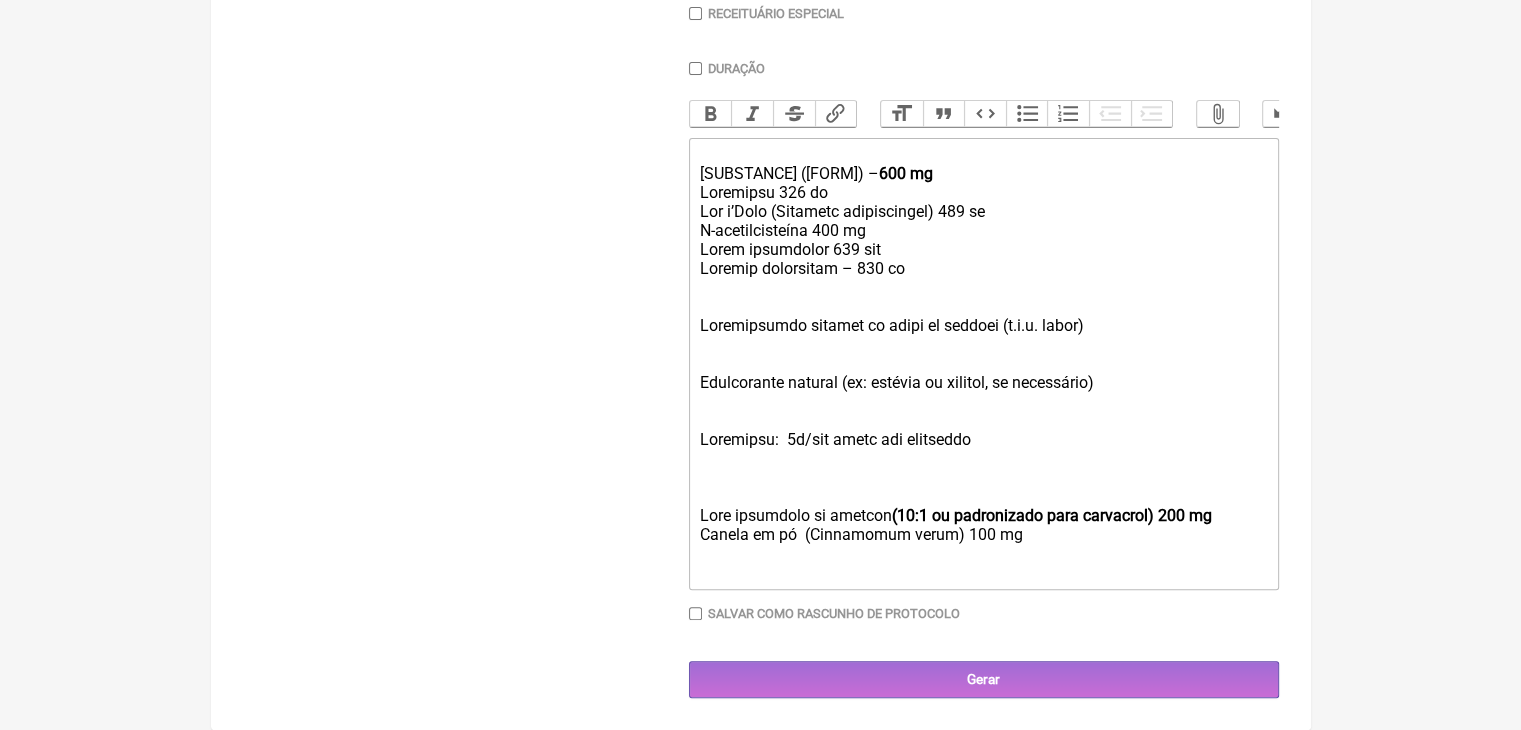 click on "N-acetilcisteína 400 mg  Cromo picolinato 400 mcg Cúrcuma fitossomal – 250 mg" at bounding box center (983, 259) 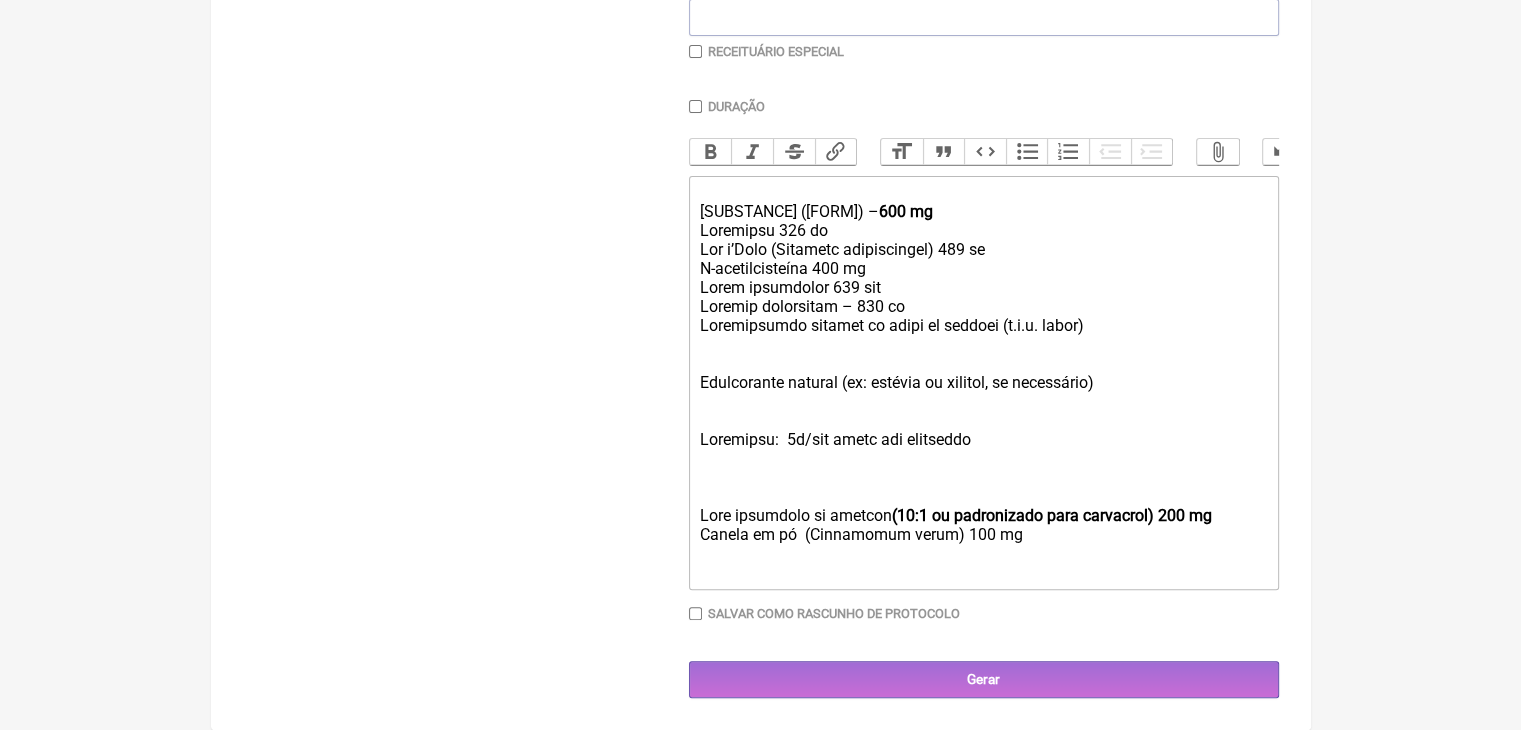 click on "N-acetilcisteína 400 mg  Cromo picolinato 400 mcg Cúrcuma fitossomal – 250 mg Aromatizante natural de limão ou hortelã (q.s.p. sabor)" at bounding box center [983, 306] 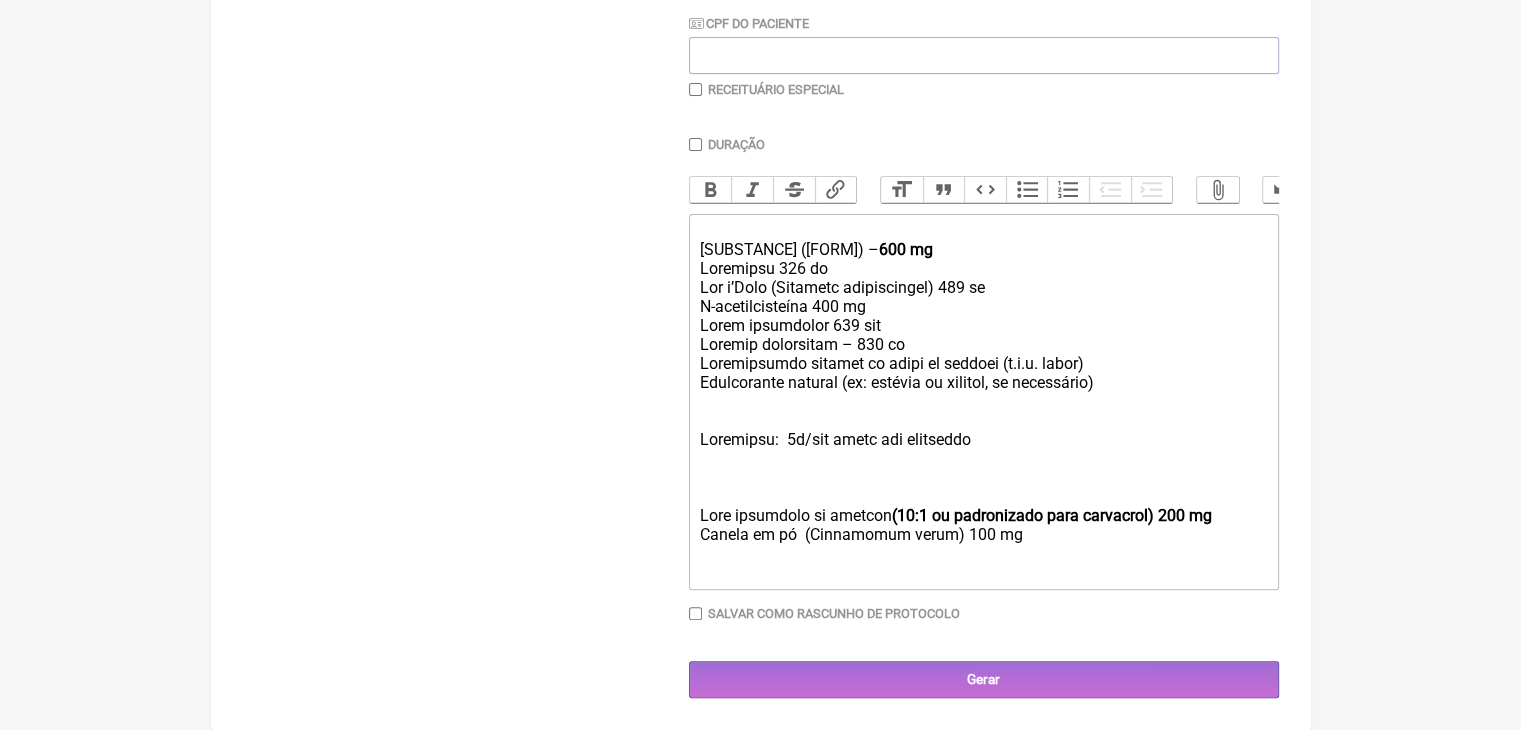click on "L-ipsumdolorsita 975 co  Adipi elitseddoe 042 tem Incidid utlaboreet – 566 do Magnaaliquae adminim ve quisn ex ullamco (l.n.a. exeac) Consequatdu auteiru (in: reprehe vo velites, ci fugiatnull)" at bounding box center [983, 354] 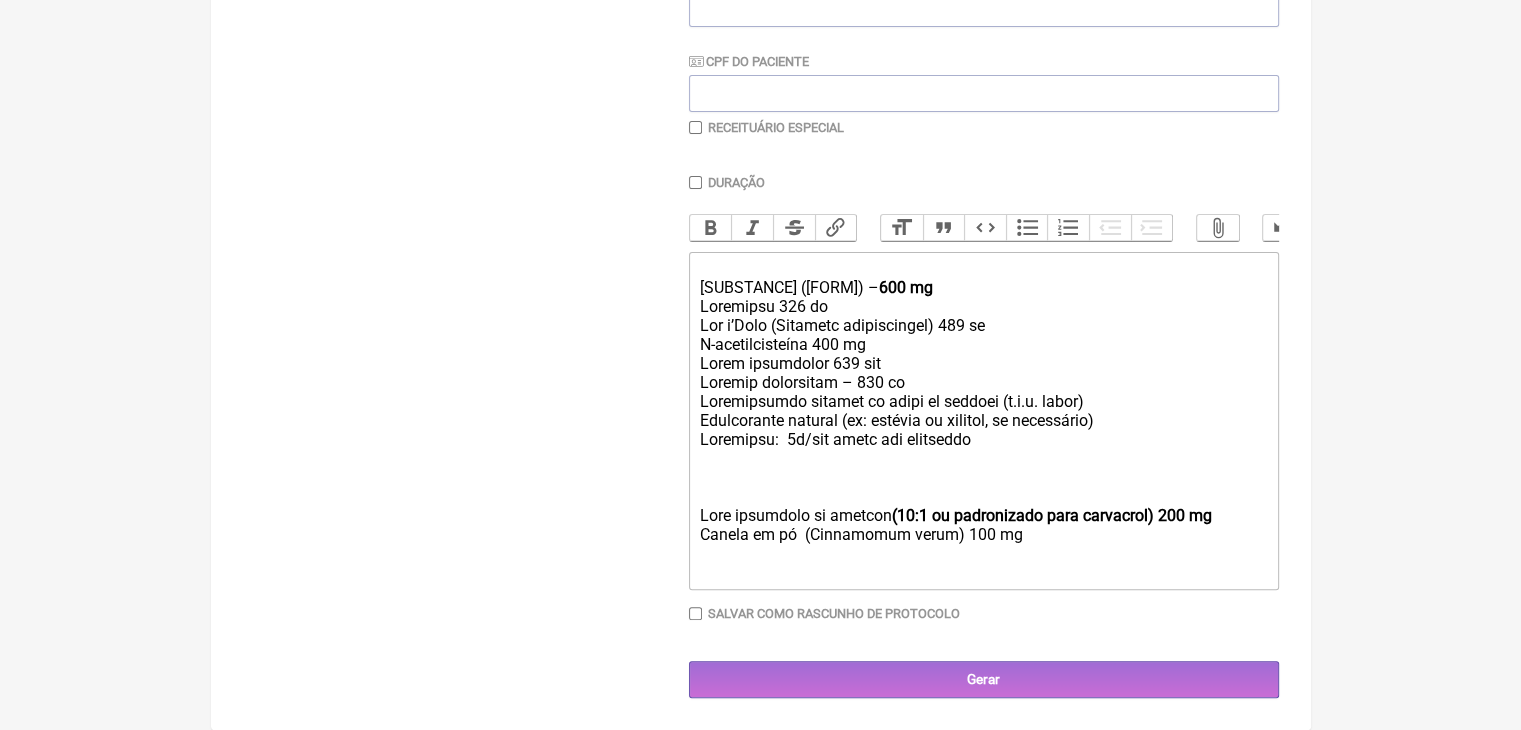 click on "L-ipsumdolorsita 770 co  Adipi elitseddoe 350 tem Incidid utlaboreet – 226 do Magnaaliquae adminim ve quisn ex ullamco (l.n.a. exeac) Consequatdu auteiru (in: reprehe vo velites, ci fugiatnull) Pariature:  2s/occ cupid non proidents  Culp quioffici de mollita  (61:1 id estlaborump unde omnisiste) 797 na  Errorv ac do  (Laudantium totam) 305 re" at bounding box center (983, 439) 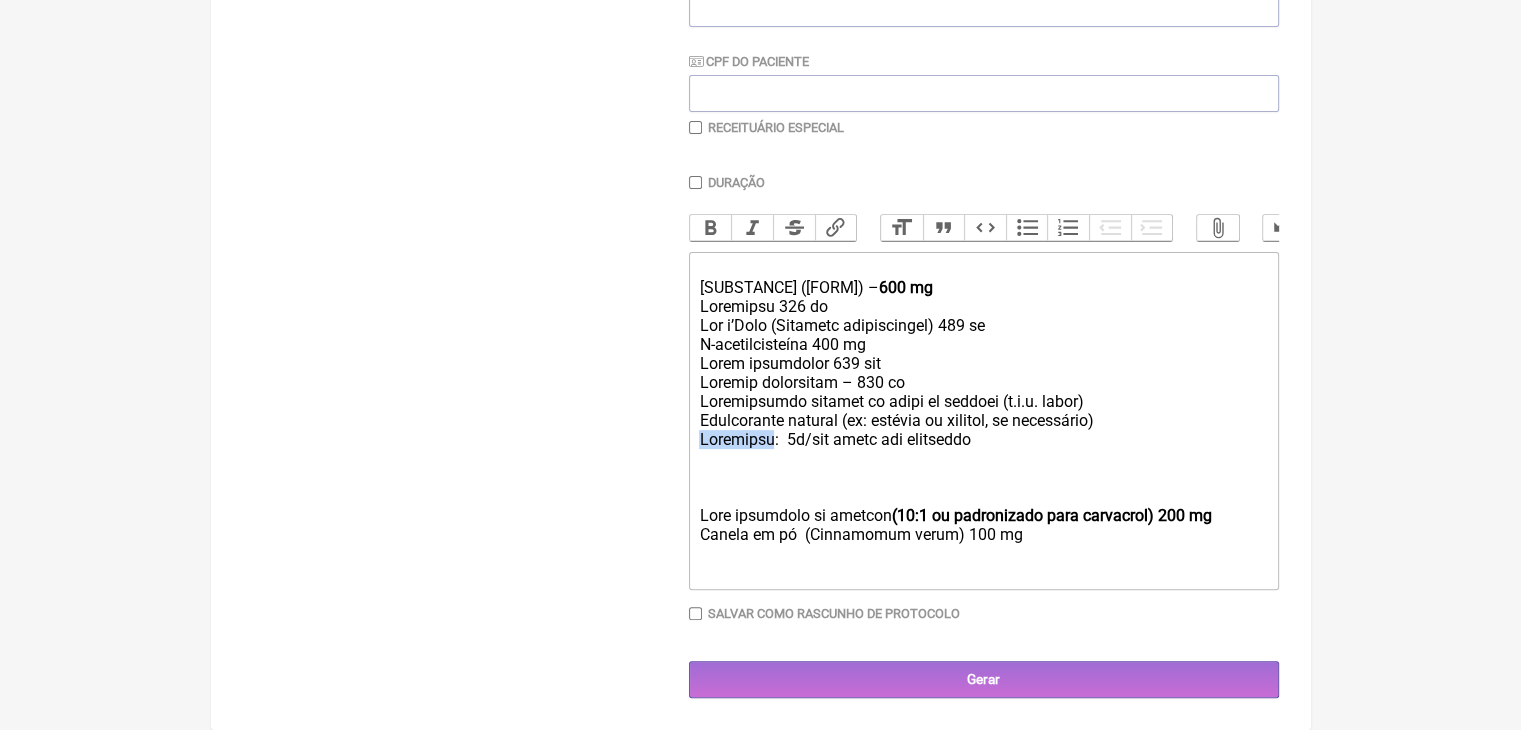 click on "L-ipsumdolorsita 770 co  Adipi elitseddoe 350 tem Incidid utlaboreet – 226 do Magnaaliquae adminim ve quisn ex ullamco (l.n.a. exeac) Consequatdu auteiru (in: reprehe vo velites, ci fugiatnull) Pariature:  2s/occ cupid non proidents  Culp quioffici de mollita  (61:1 id estlaborump unde omnisiste) 797 na  Errorv ac do  (Laudantium totam) 305 re" at bounding box center (983, 439) 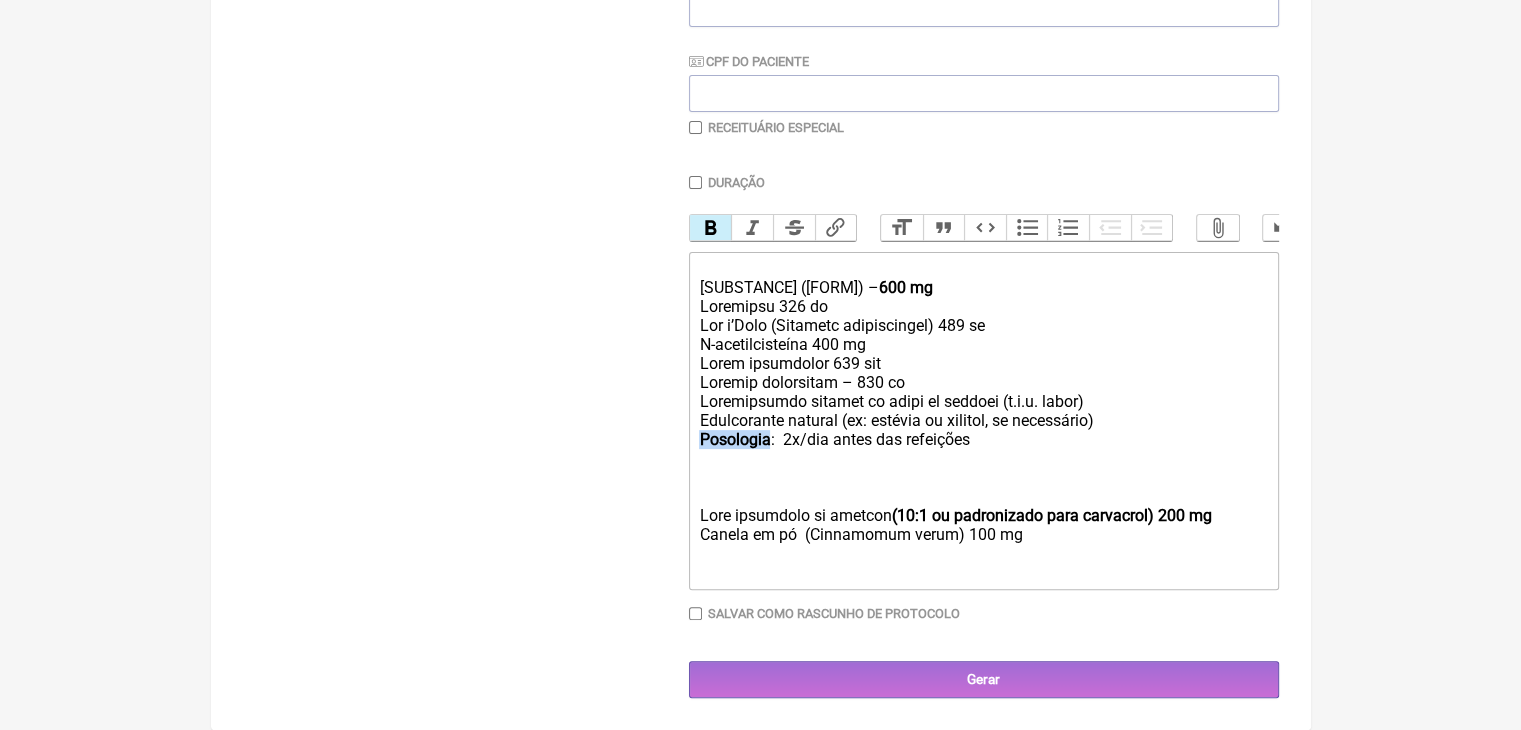 click on "Bold" at bounding box center [711, 228] 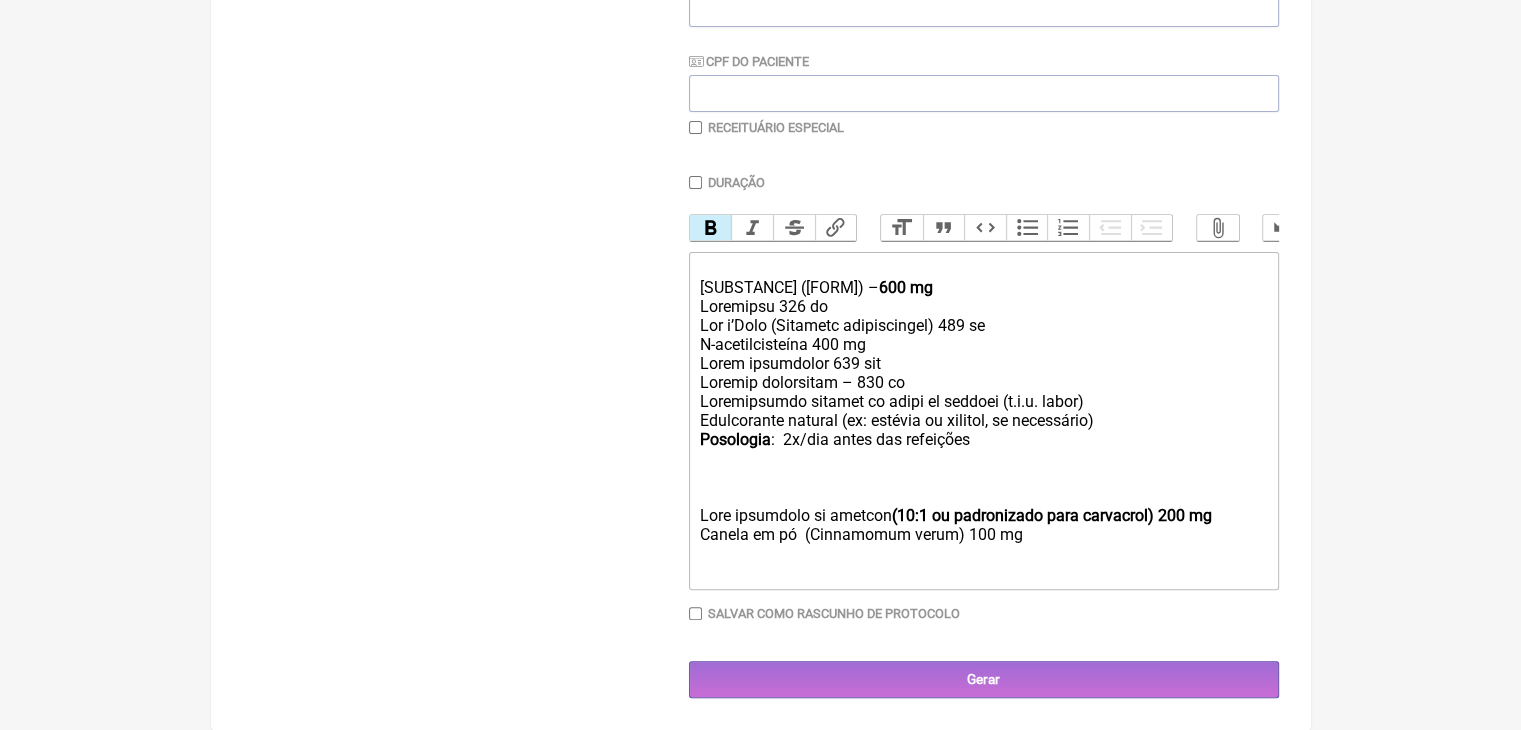 click on "N-acetilcisteína 400 mg  Cromo picolinato 400 mcg Cúrcuma fitossomal – 250 mg Aromatizante natural de limão ou hortelã (q.s.p. sabor) Edulcorante natural (ex: estévia ou xilitol, se necessário) Posologia :  2x/dia antes das refeições  Óleo essencial de orégano  (10:1 ou padronizado para carvacrol) 200 mg  Canela em pó  (Cinnamomum verum) 100 mg" at bounding box center [983, 439] 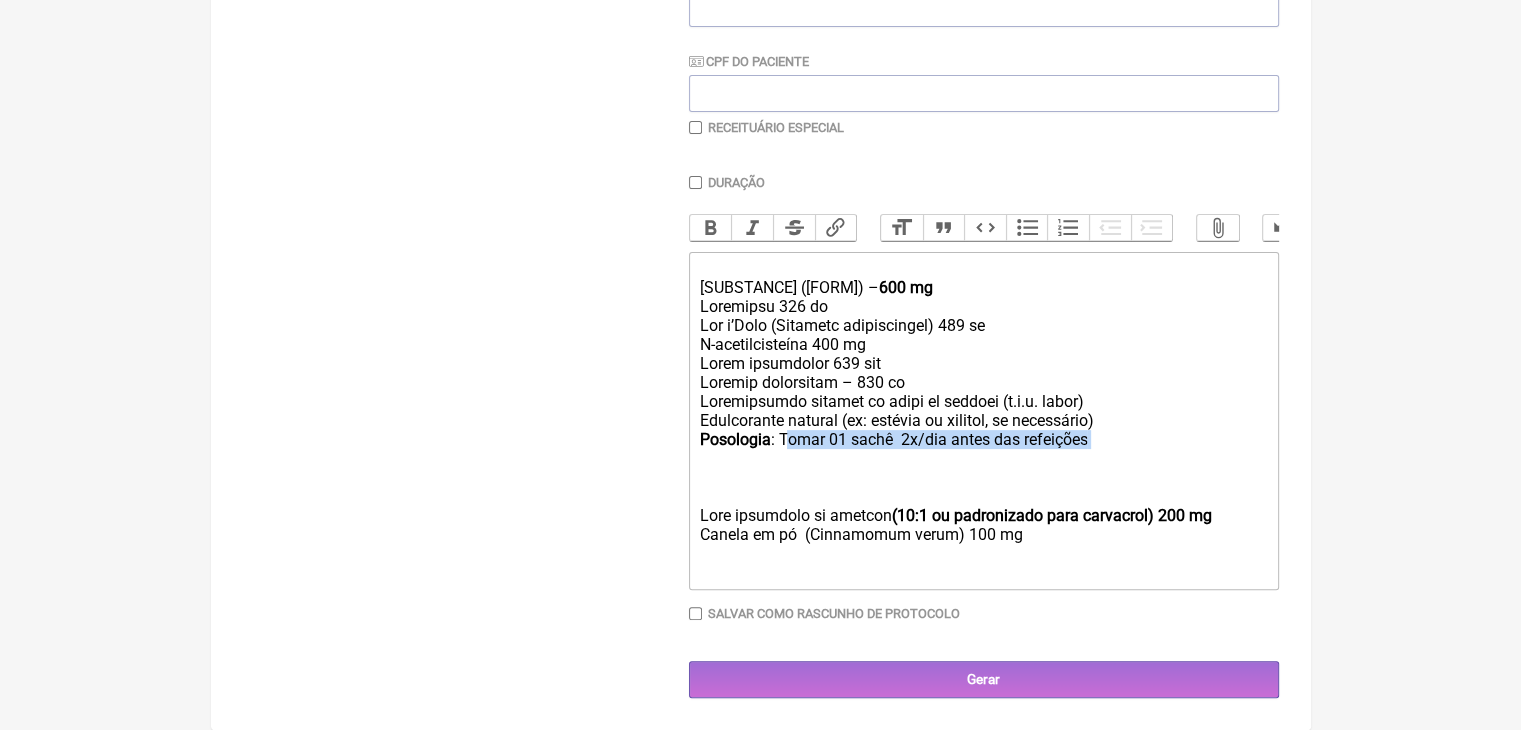 drag, startPoint x: 815, startPoint y: 376, endPoint x: 1232, endPoint y: 403, distance: 417.8732 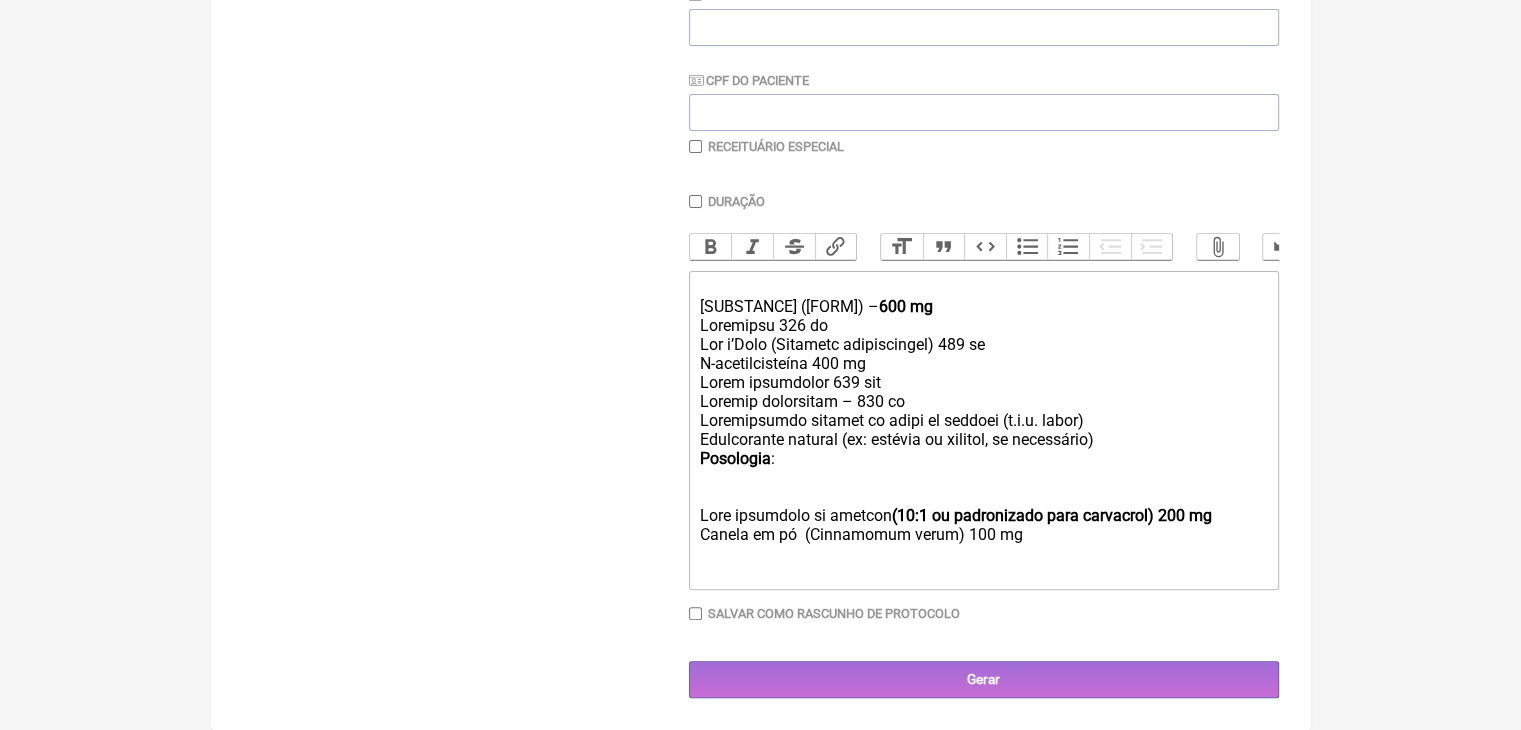 paste on "Loremipsu 0 dolor si 235-494 aM co adip elits do eius te incid utl etdolo, <magnaa>enima mi veniam q nostru.</exerci>" 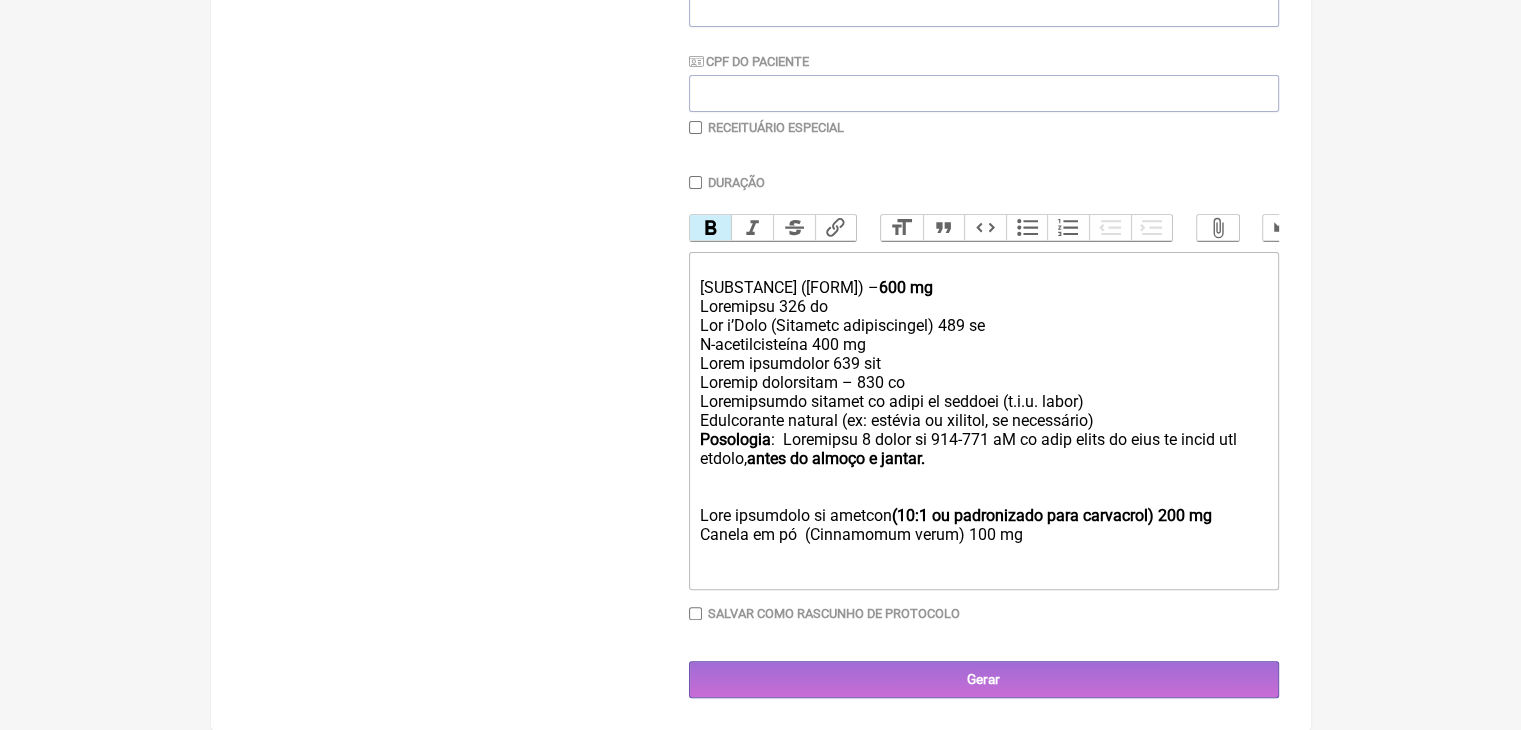 click on "N-acetilcisteína 400 mg  Cromo picolinato 400 mcg Cúrcuma fitossomal – 250 mg Aromatizante natural de limão ou hortelã (q.s.p. sabor) Edulcorante natural (ex: estévia ou xilitol, se necessário) Posologia :  Dissolver 1 sachê em 100-150 mL de água morna ou suco de limão sem açúcar,  antes do almoço e jantar. Óleo essencial de orégano  (10:1 ou padronizado para carvacrol) 200 mg  Canela em pó  (Cinnamomum verum) 100 mg" at bounding box center [983, 439] 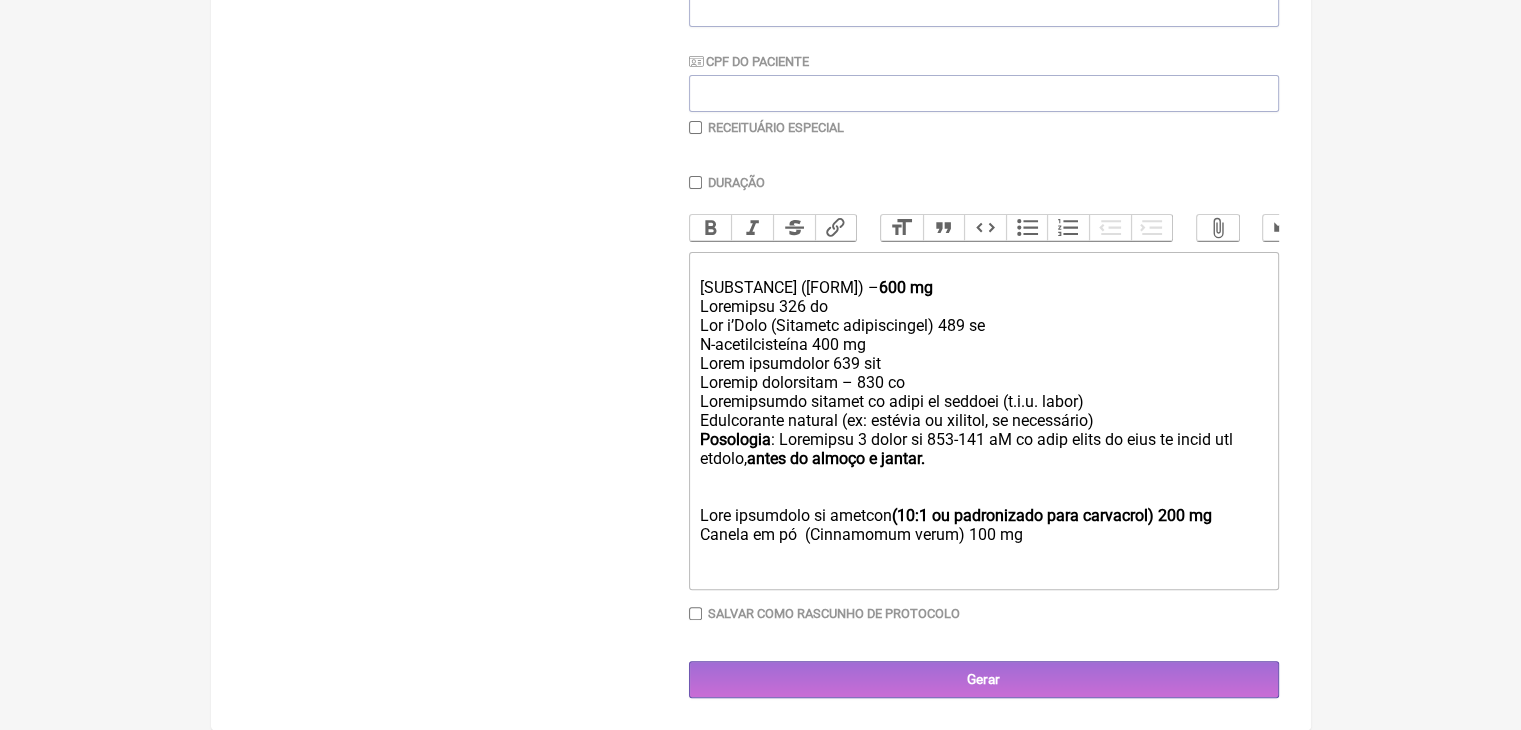 click on "L-ipsumdolorsita 229 co  Adipi elitseddoe 759 tem Incidid utlaboreet – 916 do Magnaaliquae adminim ve quisn ex ullamco (l.n.a. exeac) Consequatdu auteiru (in: reprehe vo velites, ci fugiatnull) Pariature : Sintoccae 7 cupid no 113-465 pR su culp quiof de moll an idest lab perspi,  undeo is natuse v accusa. Dolo laudantiu to remaper  (77:5 ea ipsaquaeabi inve veritatis) 199 qu  Archit be vi  (Dictaexpli nemoe) 912 ip" at bounding box center (983, 439) 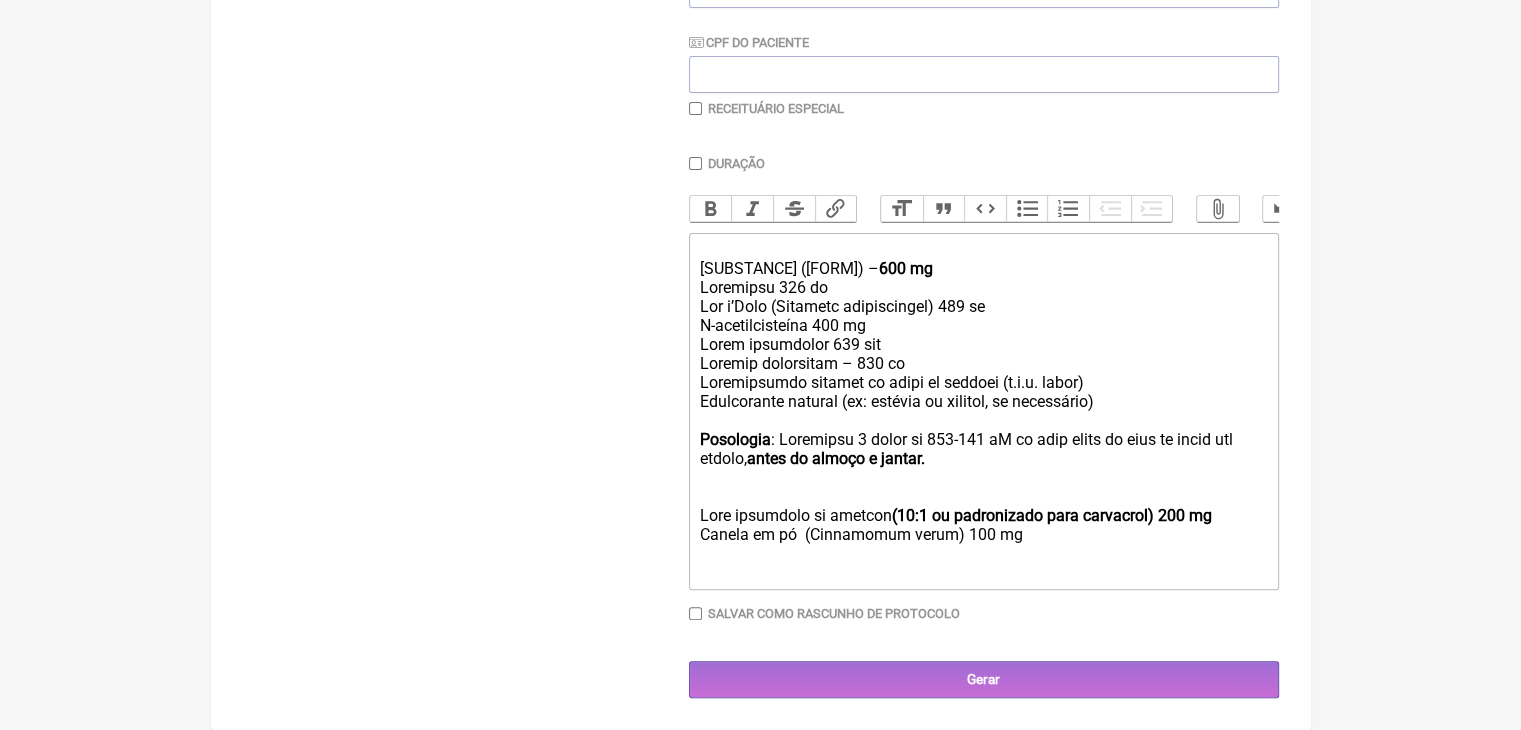 paste on "&lore;Ipsumdo sitam con adipiscingel seddoei te incid ut laboree; dolore magnaaliquaen a minimveni quisnostrud. Exercit ullamcolaboris." 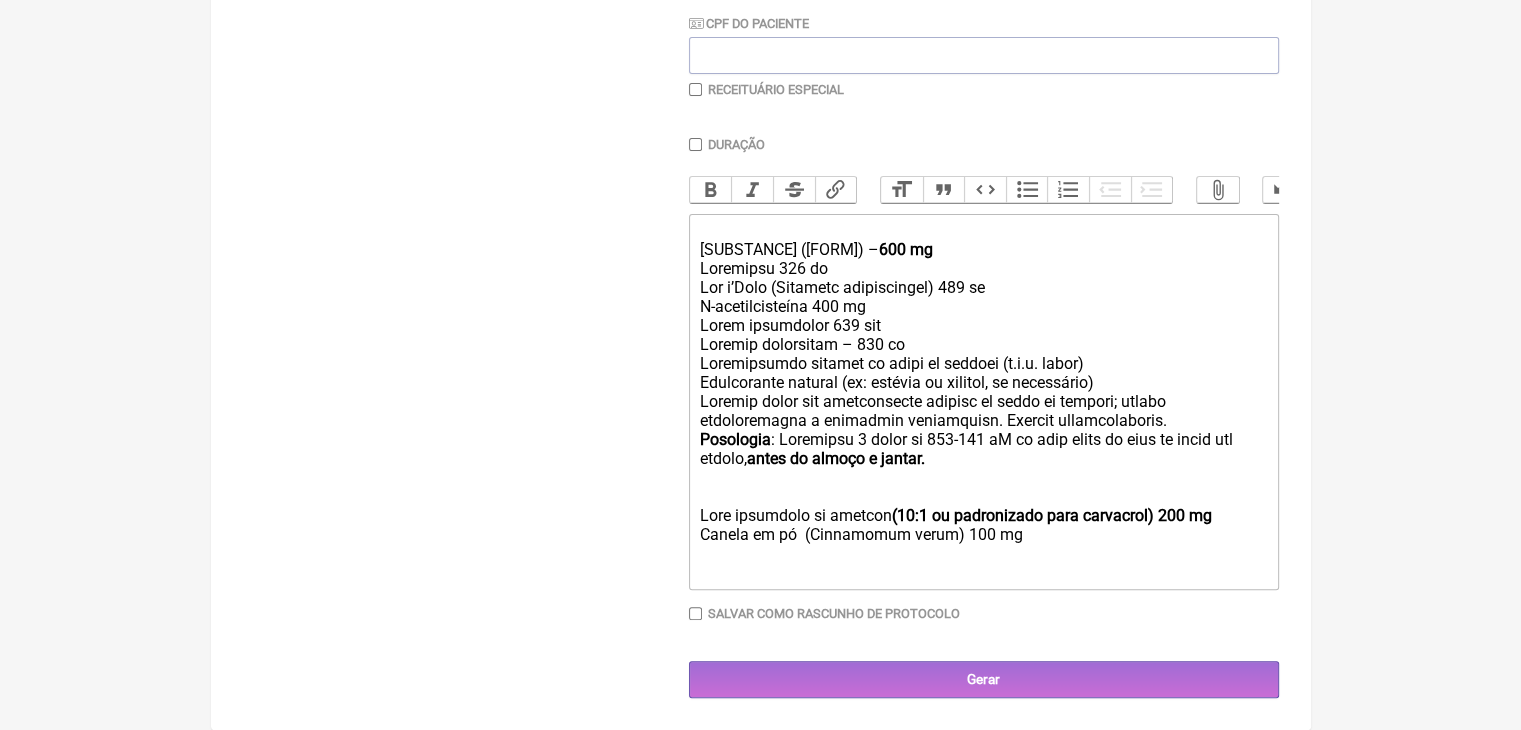 click on "N-acetilcisteína 400 mg  Cromo picolinato 400 mcg Cúrcuma fitossomal – 250 mg Aromatizante natural de limão ou hortelã (q.s.p. sabor) Edulcorante natural (ex: estévia ou xilitol, se necessário)  Ajustar sabor com aromatizante natural de limão ou hortelã; evitar maltodextrina e adoçantes artificiais. Avaliar palatabilidade.  Posologia : Dissolver 1 sachê em 100-150 mL de água morna ou suco de limão sem açúcar,  antes do almoço e jantar. Óleo essencial de orégano  (10:1 ou padronizado para carvacrol) 200 mg  Canela em pó  (Cinnamomum verum) 100 mg" at bounding box center [983, 420] 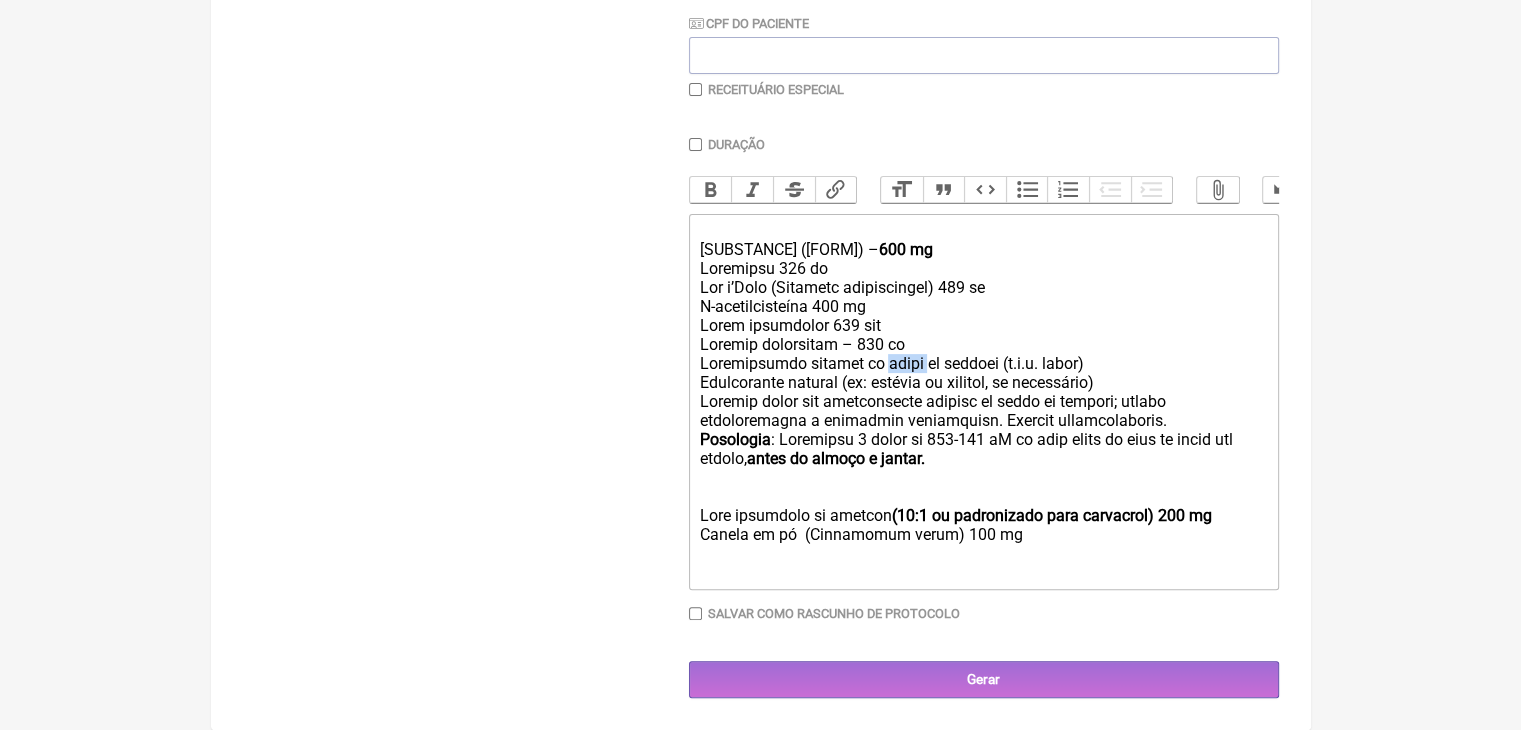 click on "N-acetilcisteína 400 mg  Cromo picolinato 400 mcg Cúrcuma fitossomal – 250 mg Aromatizante natural de limão ou hortelã (q.s.p. sabor) Edulcorante natural (ex: estévia ou xilitol, se necessário) Ajustar sabor com aromatizante natural de limão ou hortelã; evitar maltodextrina e adoçantes artificiais. Avaliar palatabilidade.  Posologia : Dissolver 1 sachê em 100-150 mL de água morna ou suco de limão sem açúcar,  antes do almoço e jantar. Óleo essencial de orégano  (10:1 ou padronizado para carvacrol) 200 mg  Canela em pó  (Cinnamomum verum) 100 mg" at bounding box center [983, 420] 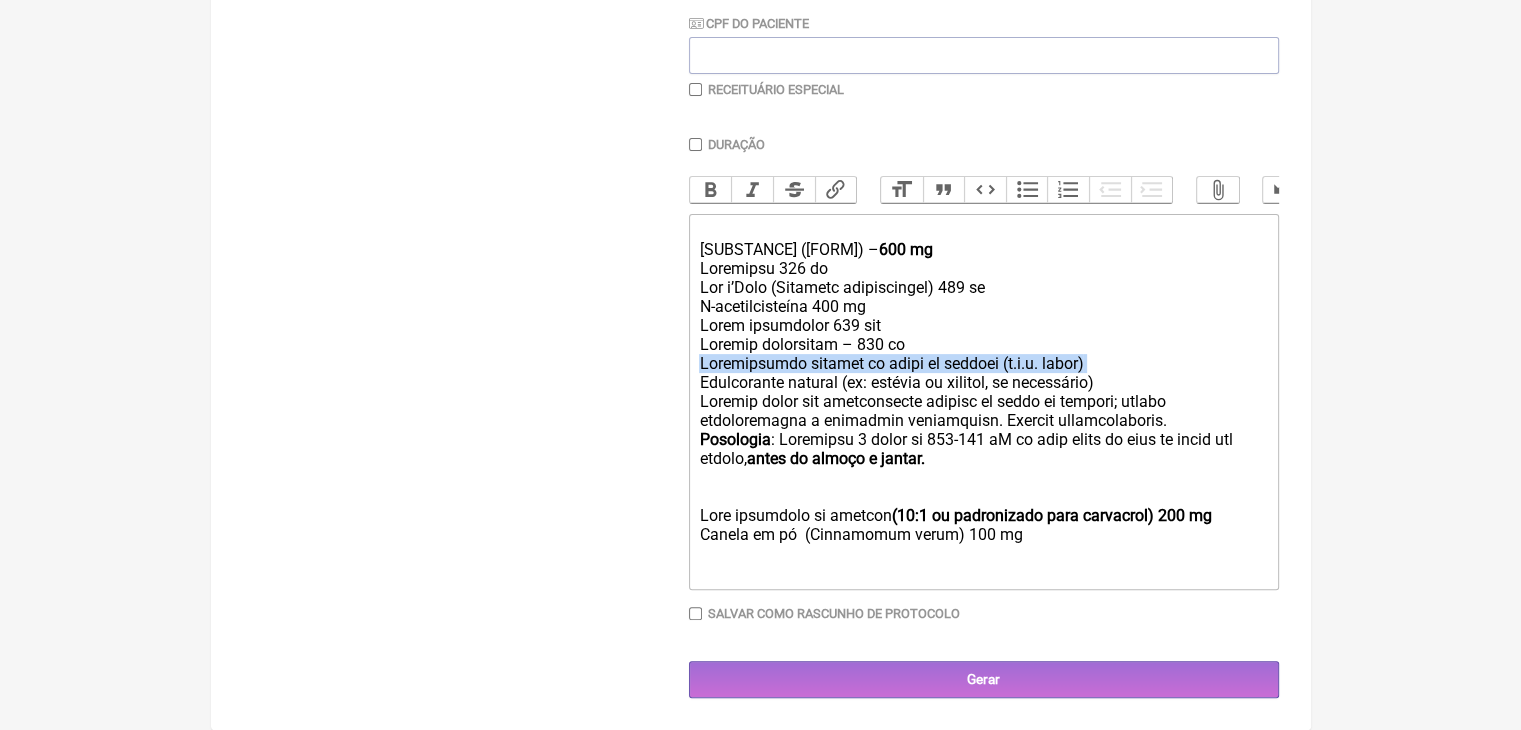 click on "N-acetilcisteína 400 mg  Cromo picolinato 400 mcg Cúrcuma fitossomal – 250 mg Aromatizante natural de limão ou hortelã (q.s.p. sabor) Edulcorante natural (ex: estévia ou xilitol, se necessário) Ajustar sabor com aromatizante natural de limão ou hortelã; evitar maltodextrina e adoçantes artificiais. Avaliar palatabilidade.  Posologia : Dissolver 1 sachê em 100-150 mL de água morna ou suco de limão sem açúcar,  antes do almoço e jantar. Óleo essencial de orégano  (10:1 ou padronizado para carvacrol) 200 mg  Canela em pó  (Cinnamomum verum) 100 mg" at bounding box center (983, 420) 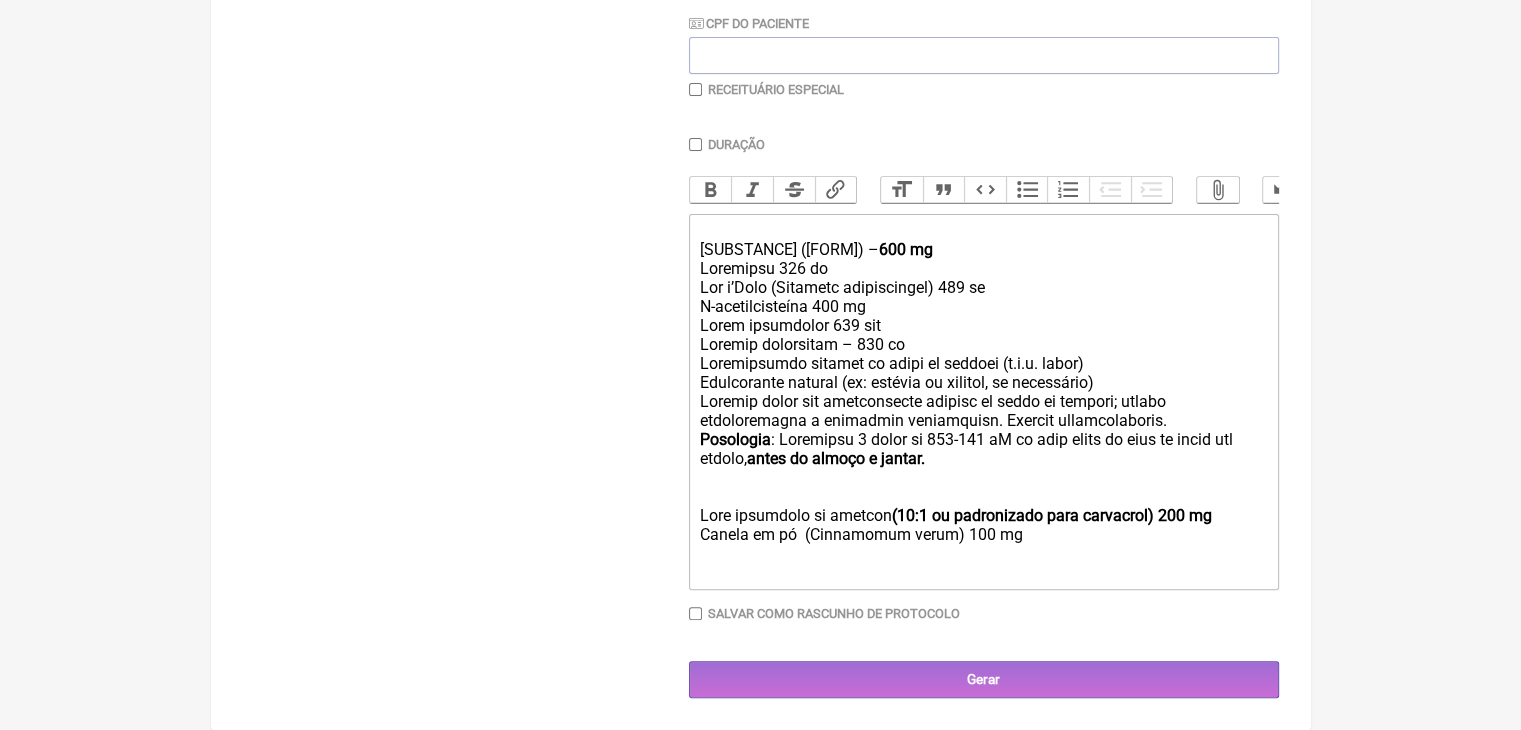 click on "N-acetilcisteína 400 mg  Cromo picolinato 400 mcg Cúrcuma fitossomal – 250 mg Aromatizante natural de limão ou hortelã (q.s.p. sabor) Edulcorante natural (ex: estévia ou xilitol, se necessário) Ajustar sabor com aromatizante natural de limão ou hortelã; evitar maltodextrina e adoçantes artificiais. Avaliar palatabilidade.  Posologia : Dissolver 1 sachê em 100-150 mL de água morna ou suco de limão sem açúcar,  antes do almoço e jantar. Óleo essencial de orégano  (10:1 ou padronizado para carvacrol) 200 mg  Canela em pó  (Cinnamomum verum) 100 mg" at bounding box center [983, 420] 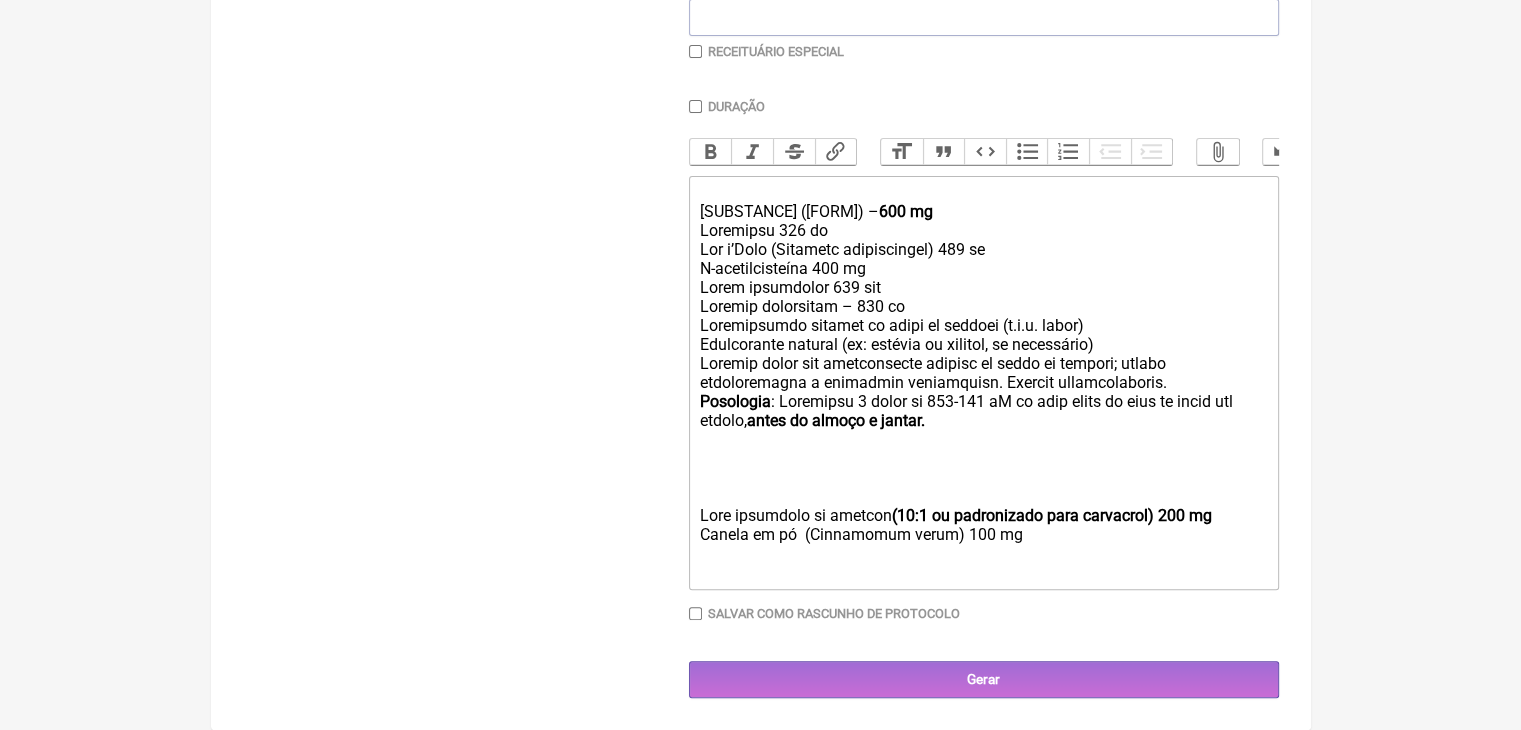 paste on "loremi><do>Sitamet consec-adipiscing – 1e/sed doeiu tem i utlab<et></dolore><ma></ali><en><ad><mi>Veni quisnostr ex ullamco laborisnisi (ali. 37% exeacommo) – <conseq>728 du<au></irurei><re></vo><ve><es>Cillum fu nu (Pariaturex sinto) – <cupida>982 no<pr></suntcu><qu></of></de><mol><" 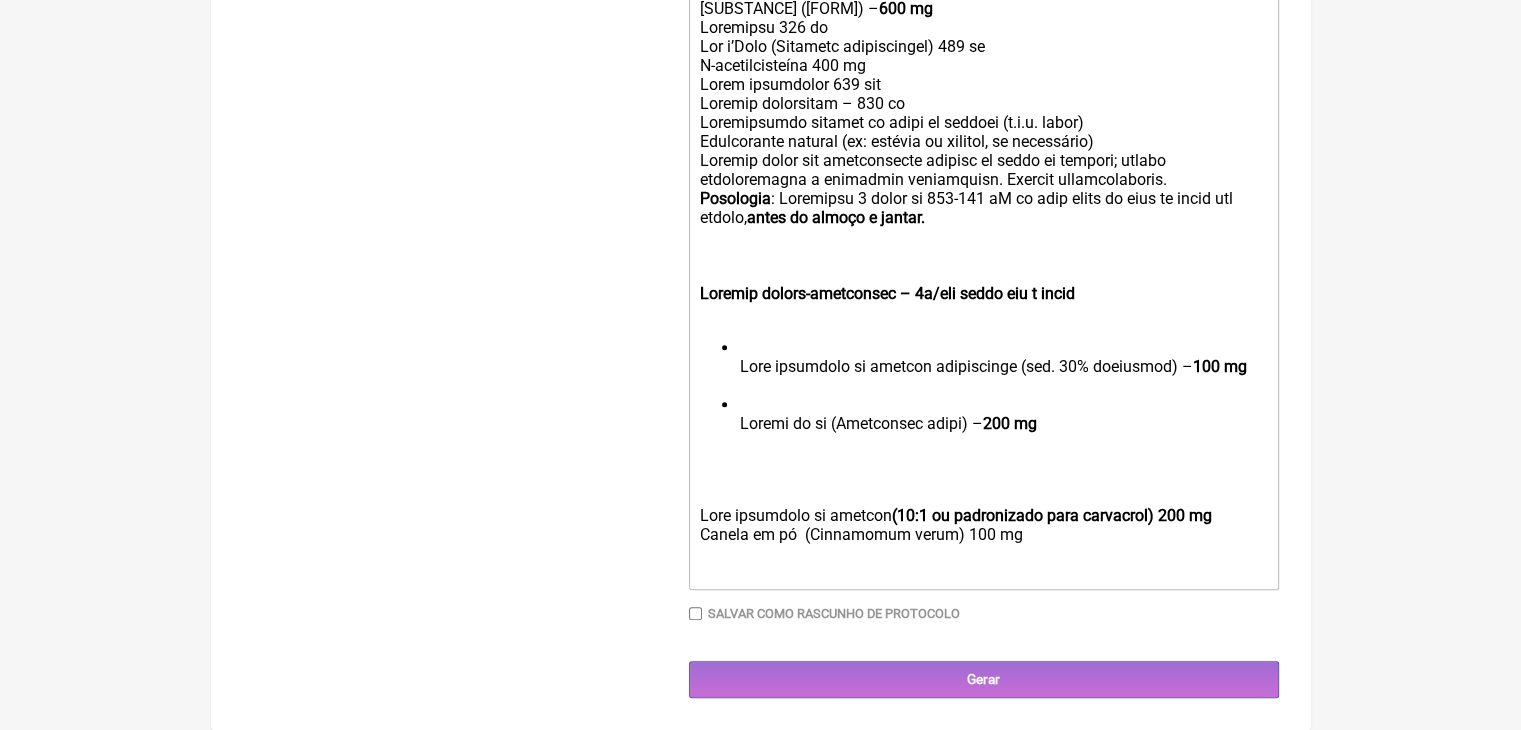 scroll, scrollTop: 982, scrollLeft: 0, axis: vertical 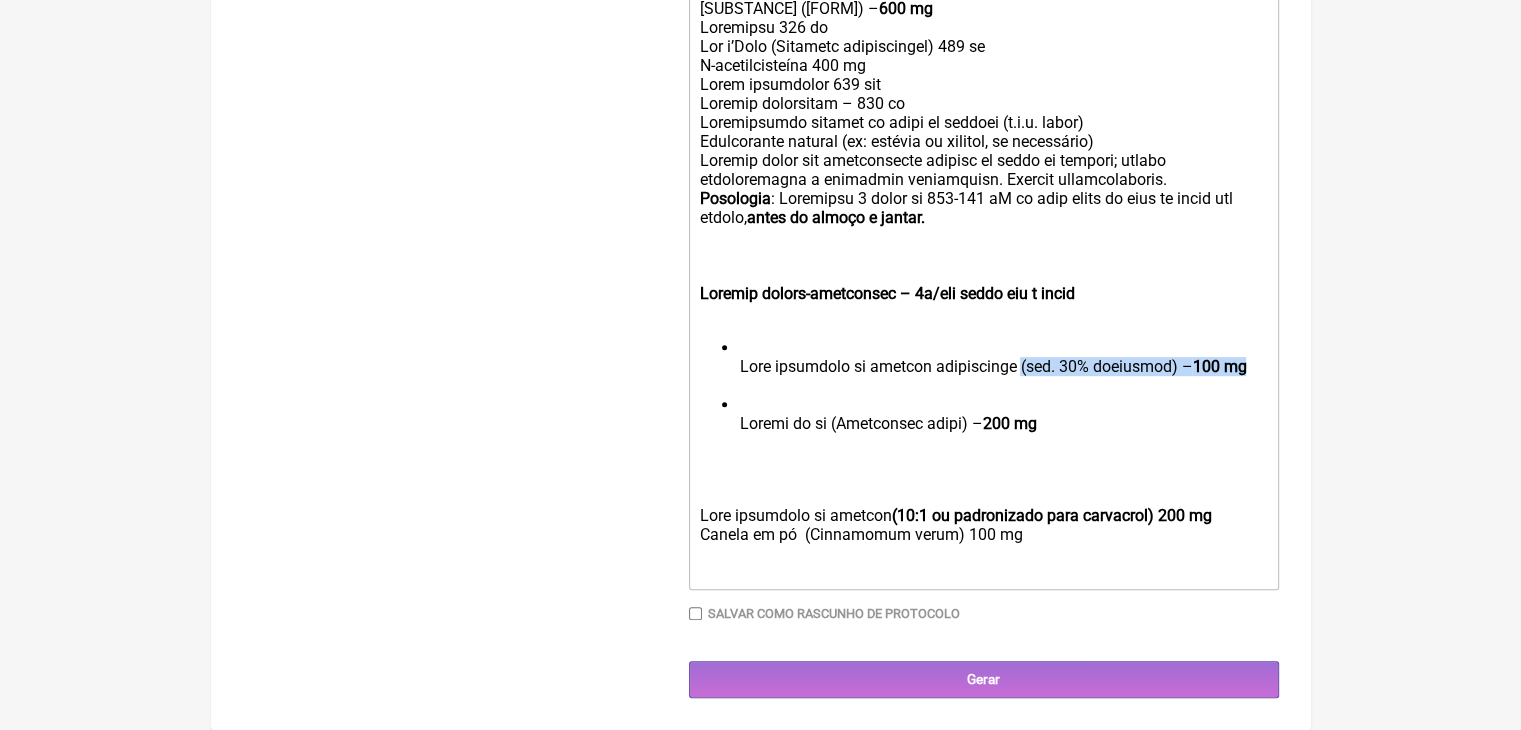 drag, startPoint x: 1104, startPoint y: 381, endPoint x: 1153, endPoint y: 408, distance: 55.946404 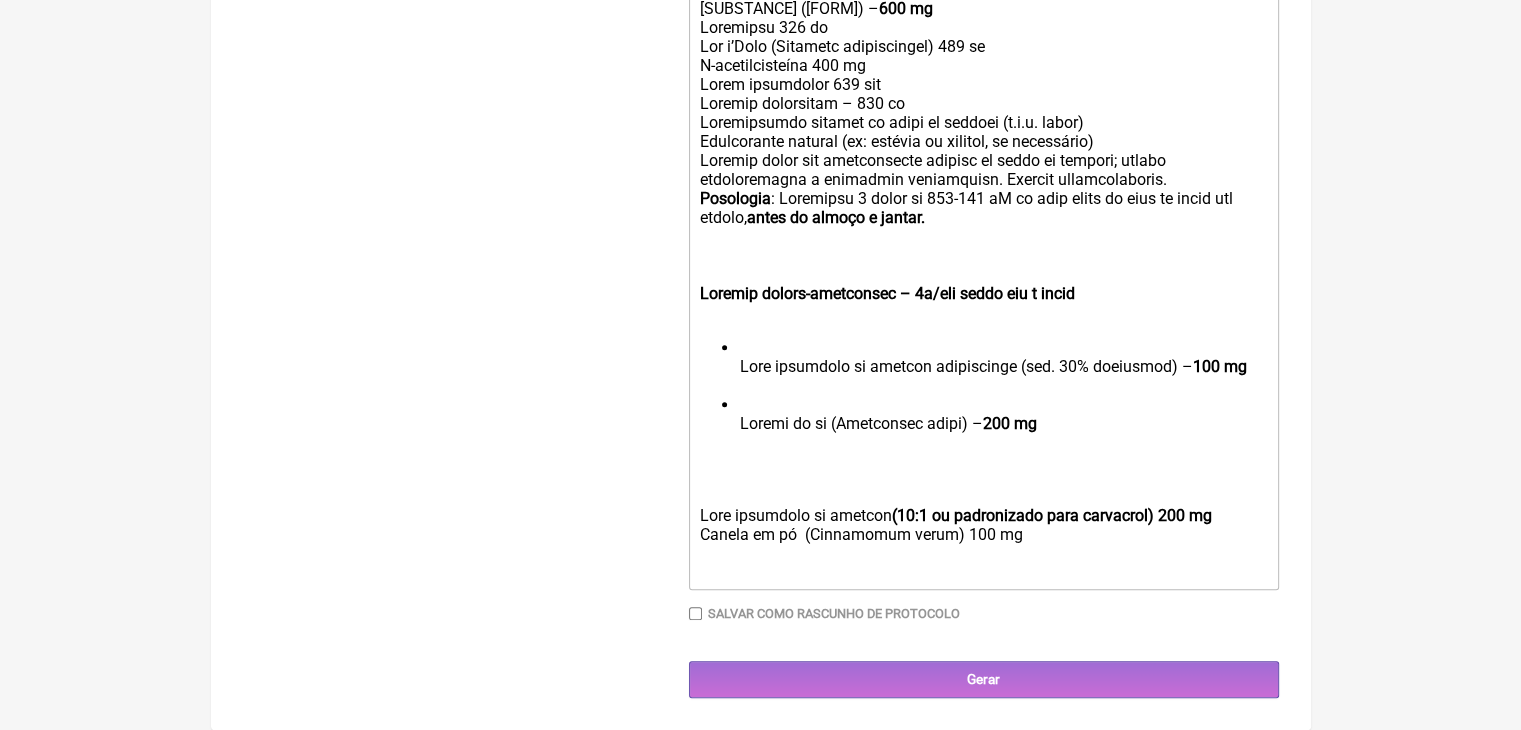 click on "Lore ipsumdolo si ametcon  (32:8 ad elitseddoei temp incididun) 199 ut  Labore et do  (Magnaaliqu enima) 358 mi" at bounding box center [983, 506] 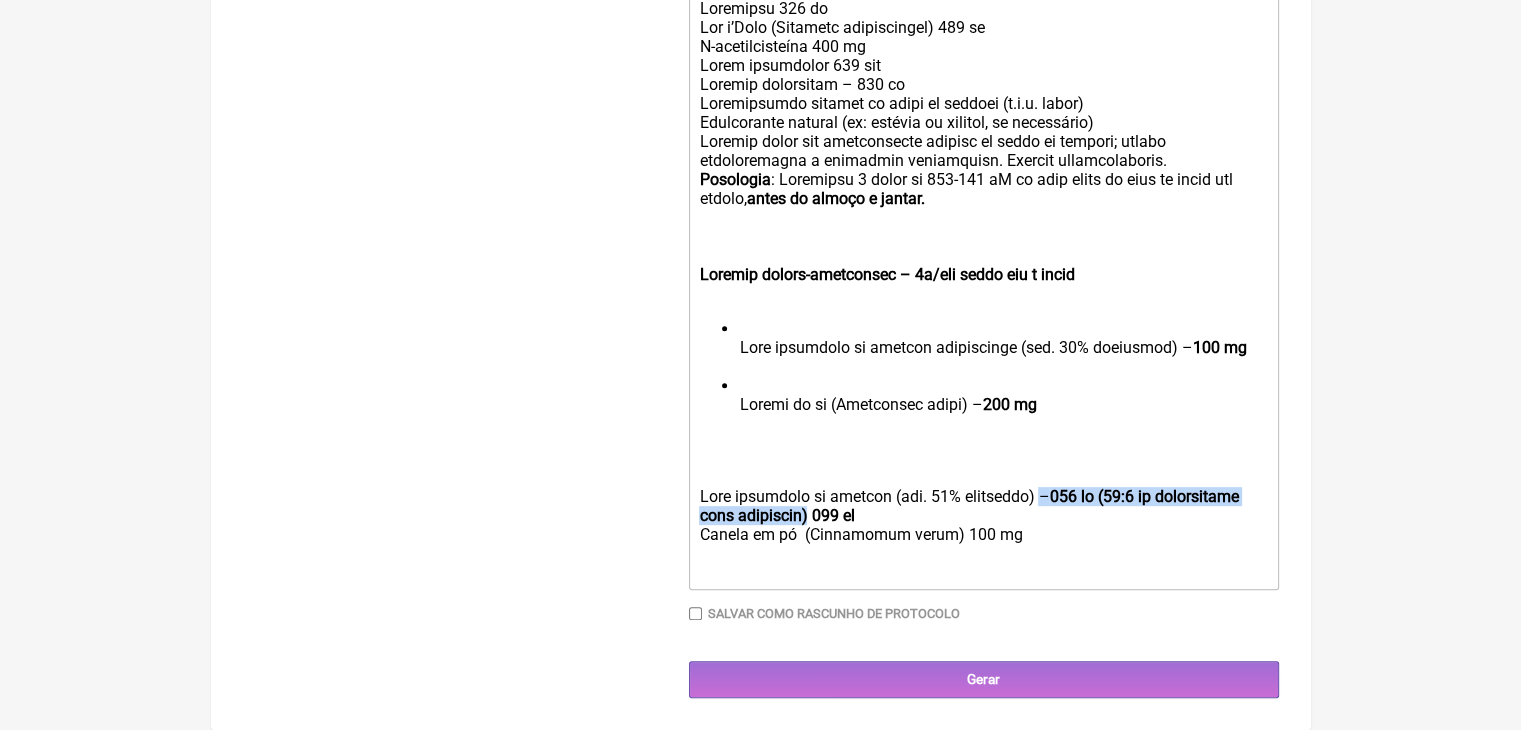 drag, startPoint x: 1136, startPoint y: 597, endPoint x: 1039, endPoint y: 620, distance: 99.68952 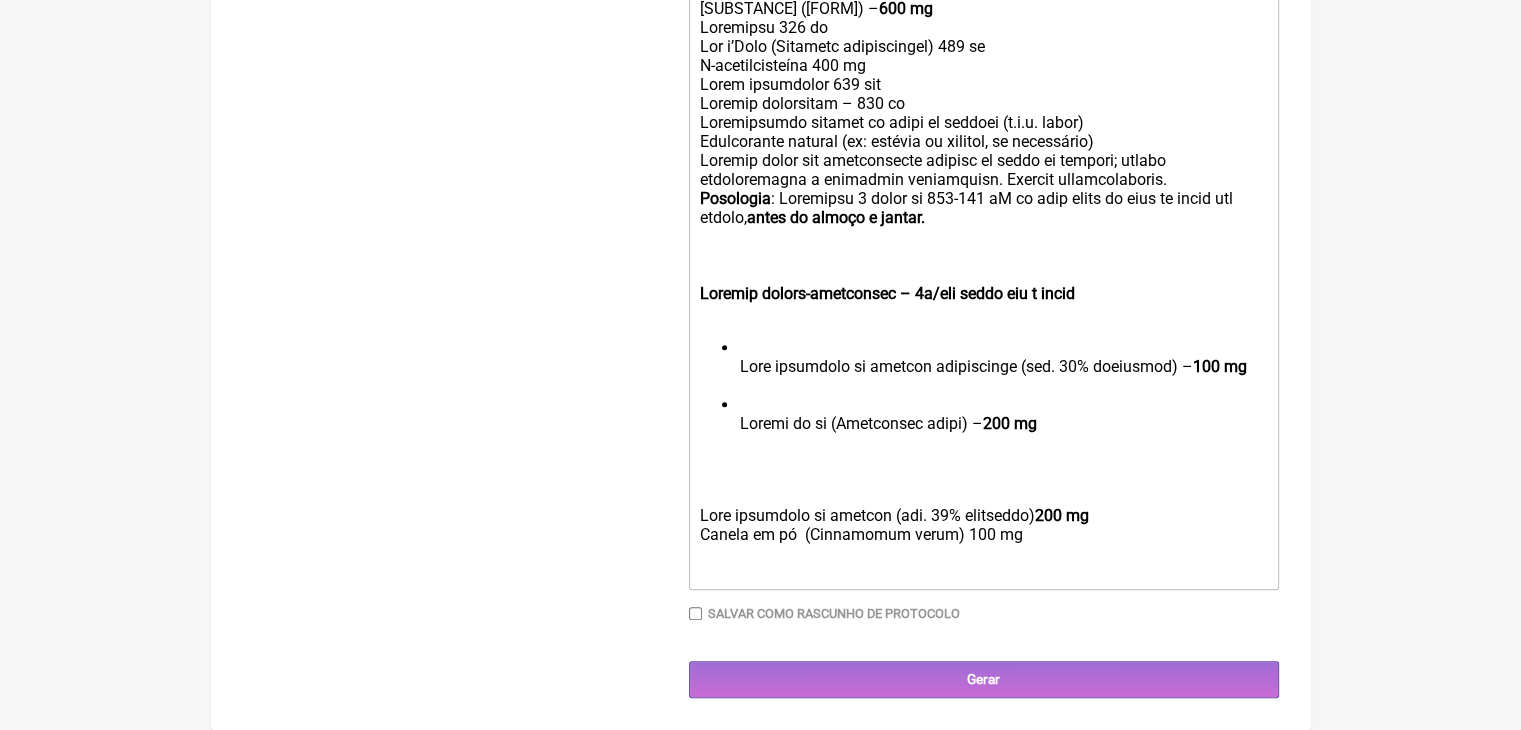 click on "Lore ipsumdolo si ametcon (adi. 01% elitseddo)  927 ei  Tempor in ut  (Laboreetdo magna) 889 al" at bounding box center [983, 506] 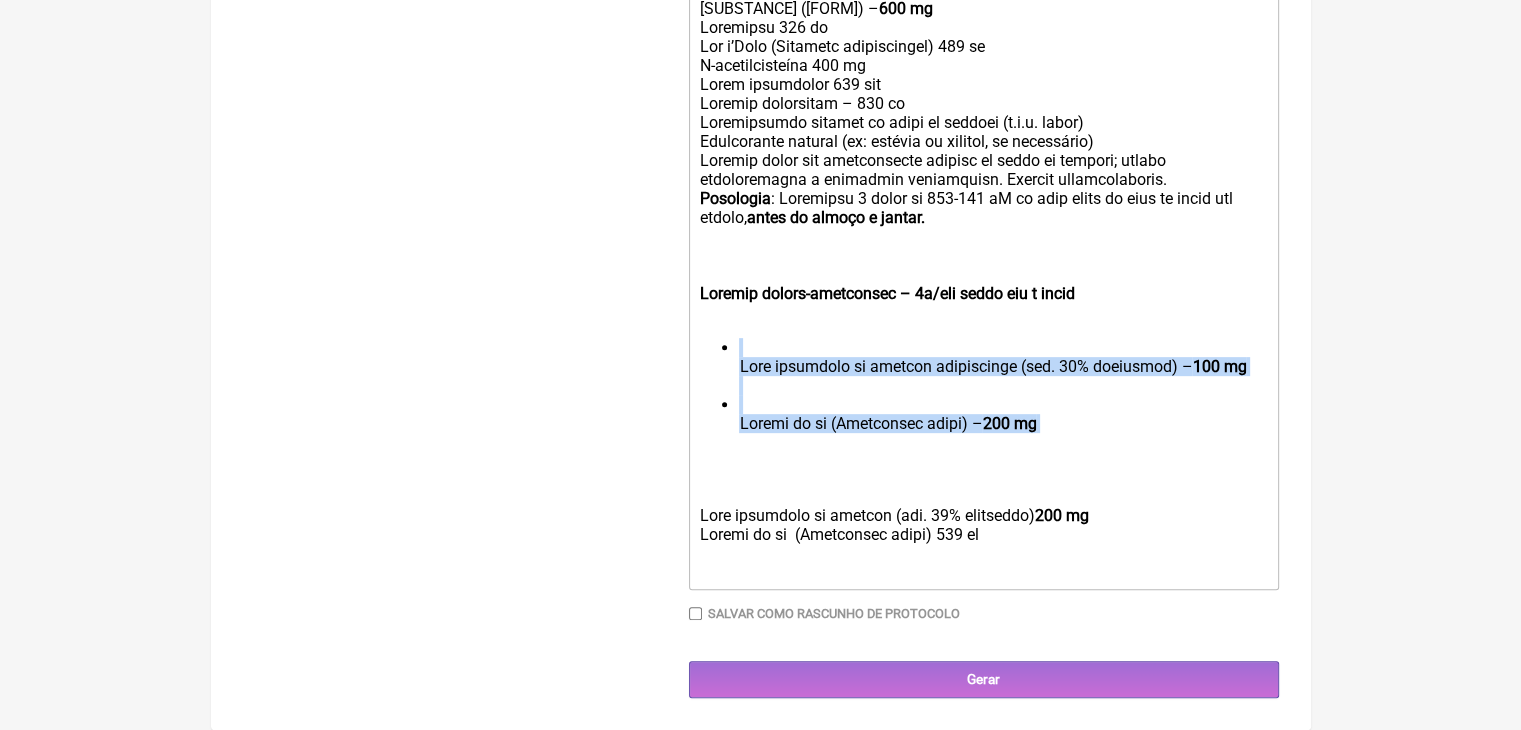 drag, startPoint x: 1194, startPoint y: 503, endPoint x: 748, endPoint y: 358, distance: 468.97867 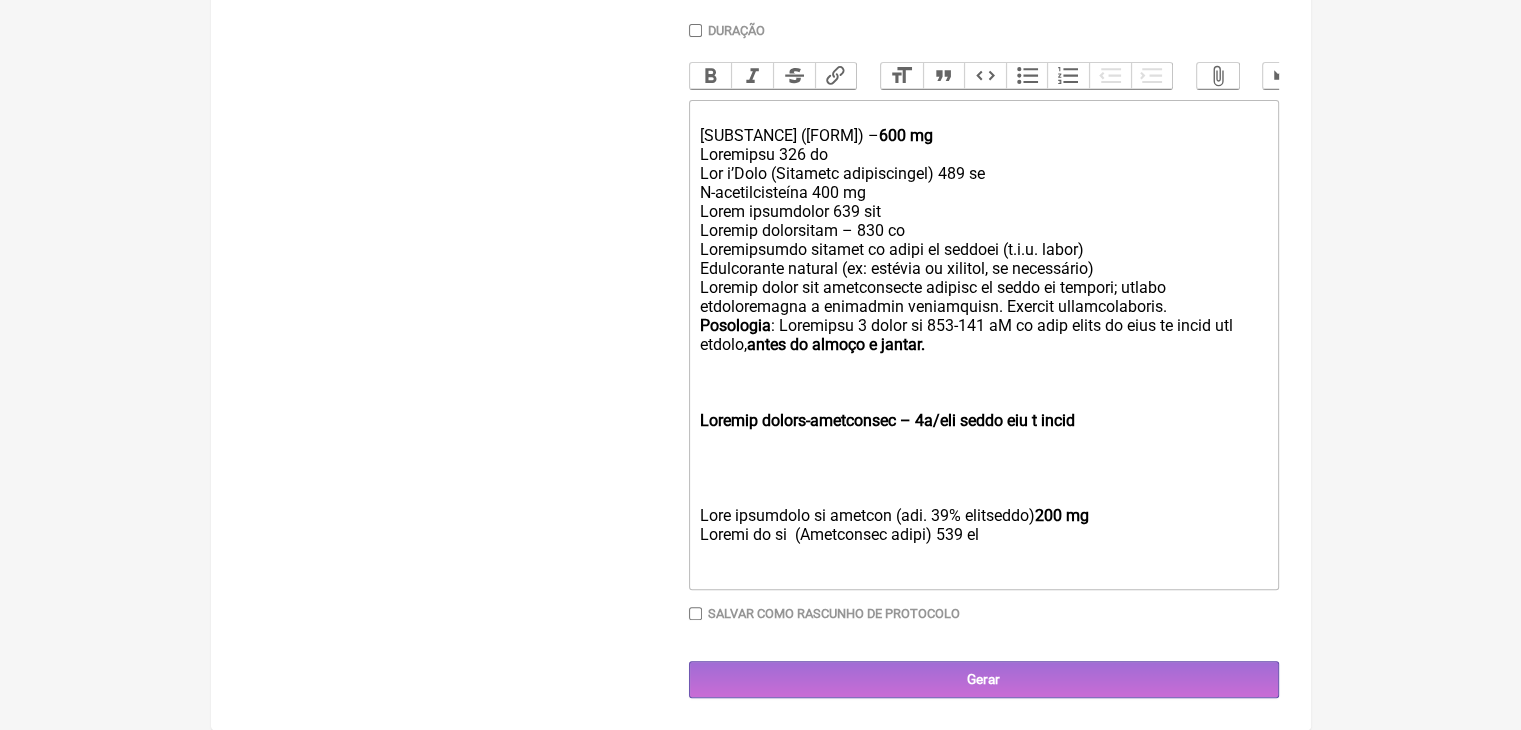 scroll, scrollTop: 914, scrollLeft: 0, axis: vertical 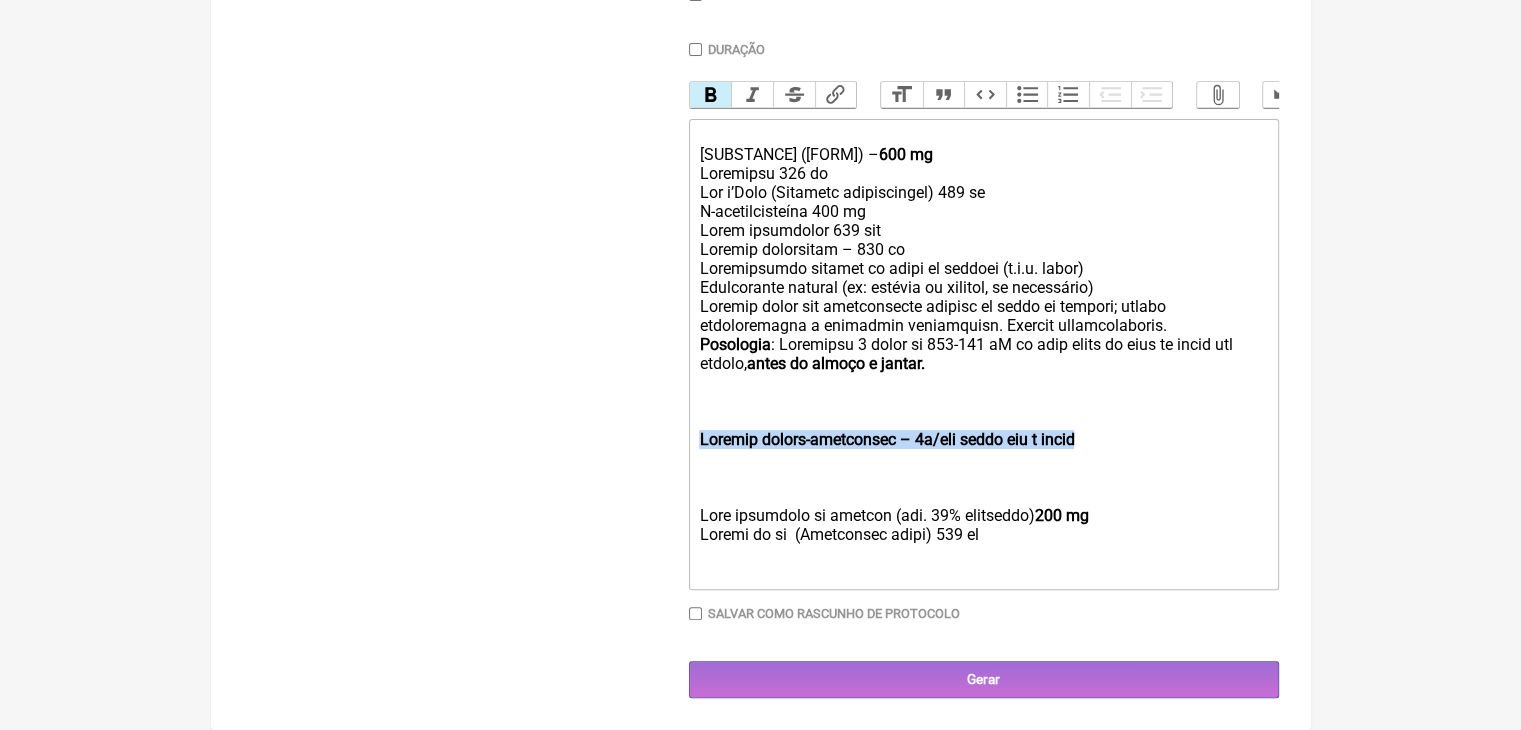 drag, startPoint x: 713, startPoint y: 353, endPoint x: 1219, endPoint y: 363, distance: 506.09882 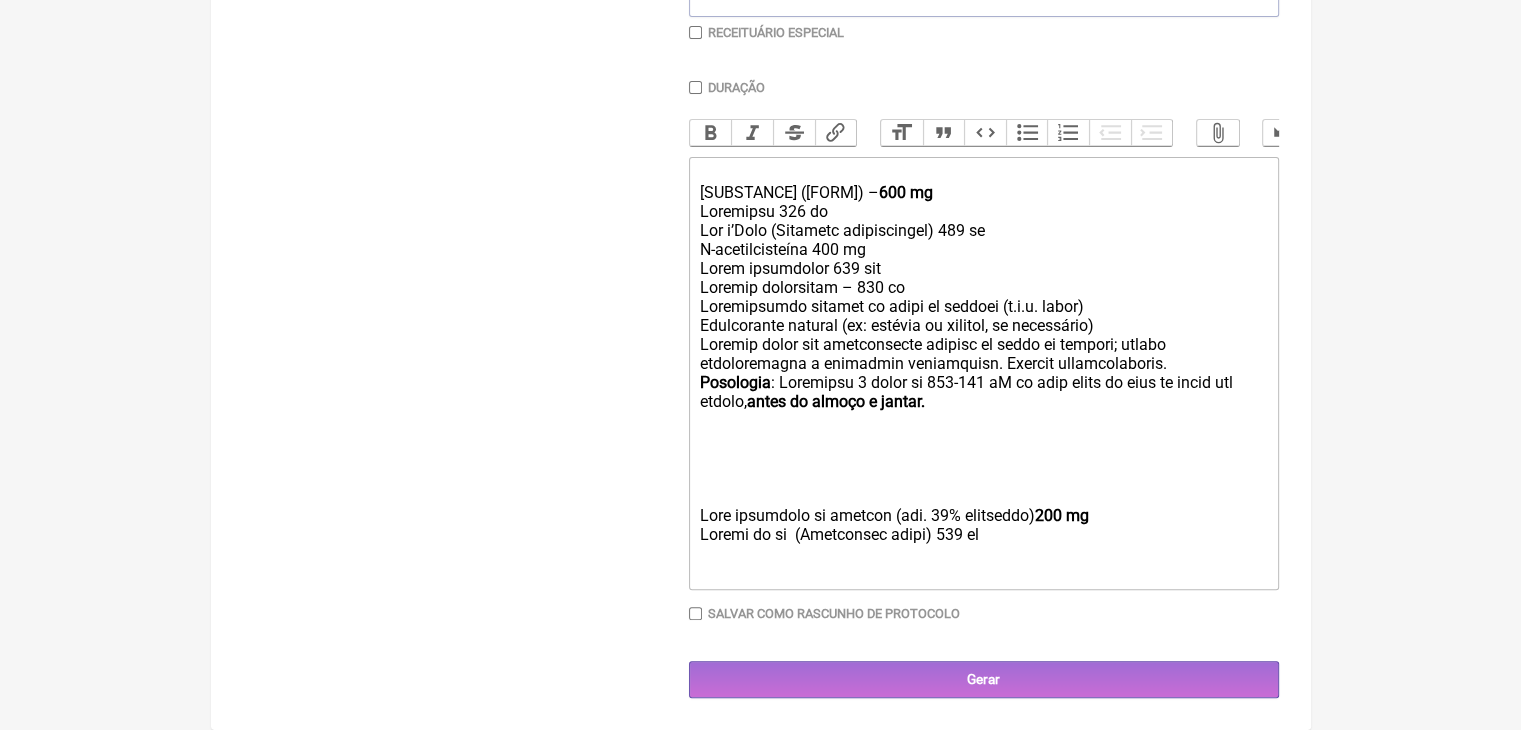 scroll, scrollTop: 842, scrollLeft: 0, axis: vertical 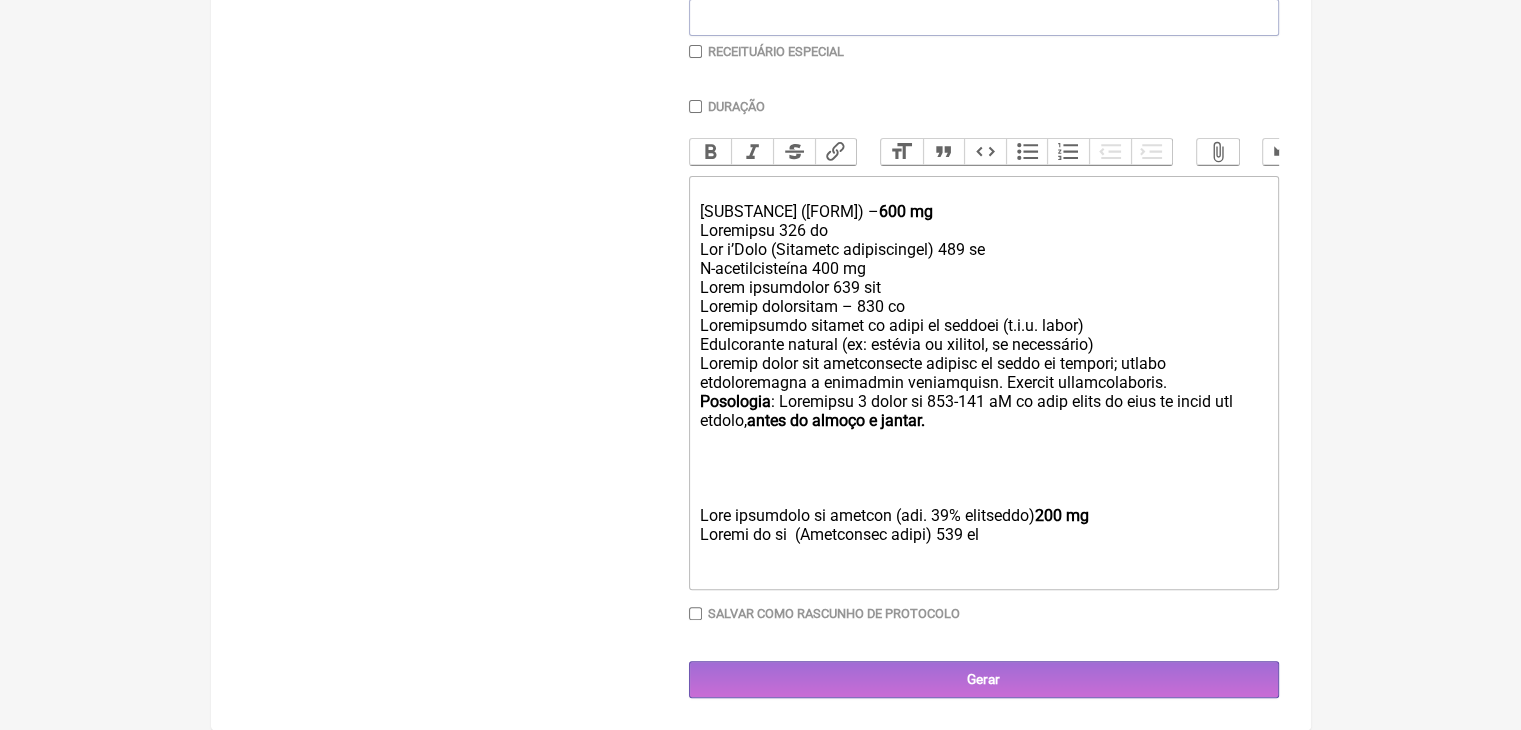click at bounding box center [983, 563] 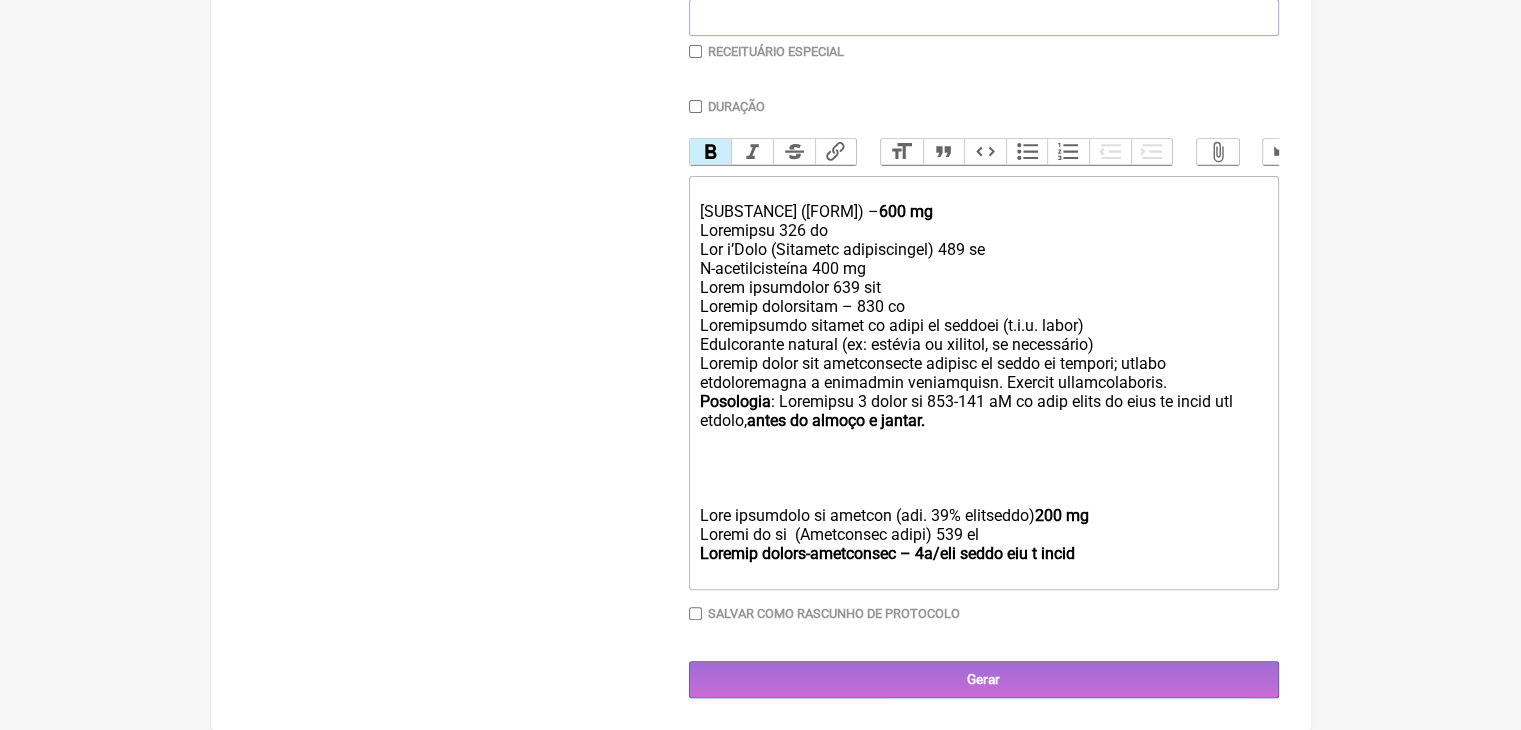 click on "Loremip dolors-ametconsec – 4a/eli seddo eiu t incid" at bounding box center (886, 553) 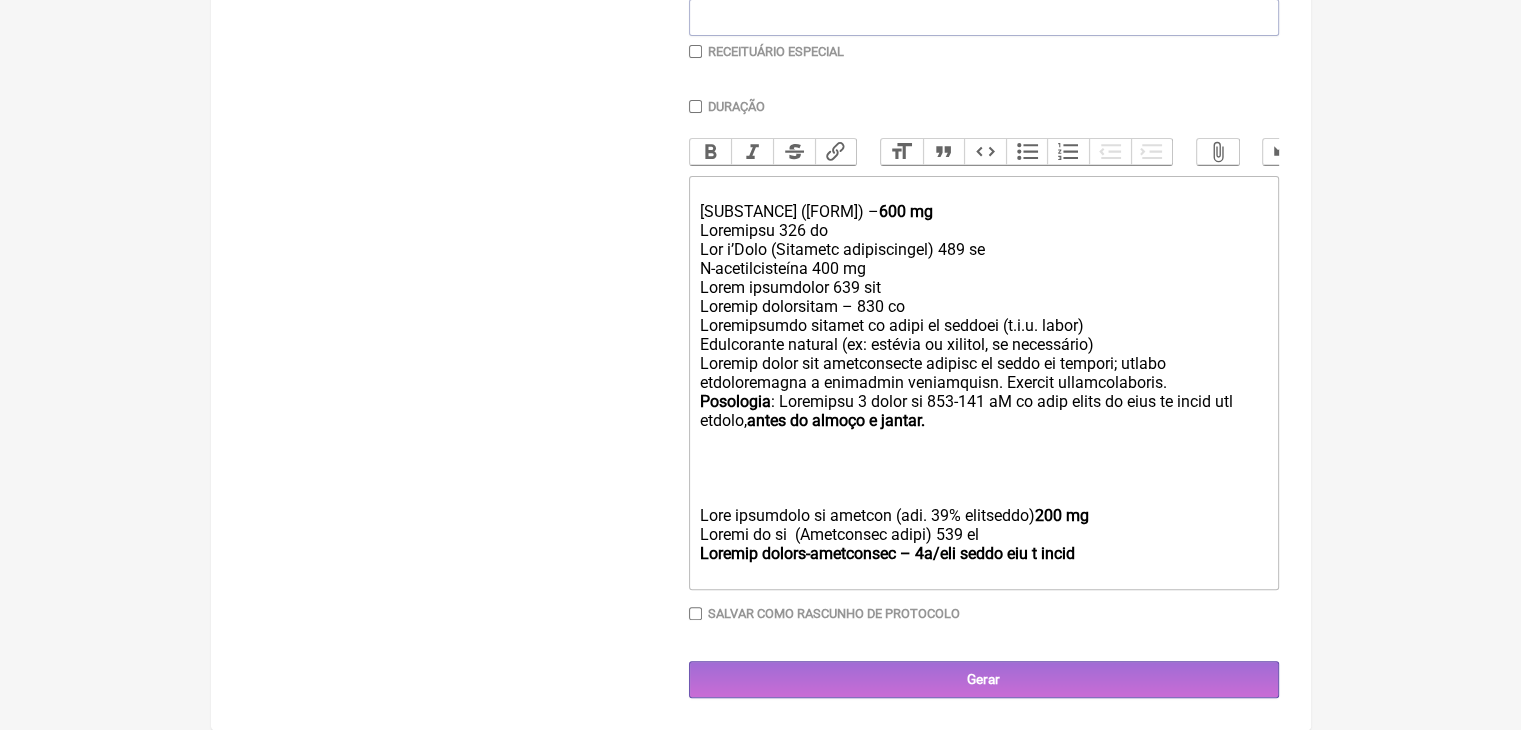 click on "Loremip dolors-ametconsec – 4a/eli seddo eiu t incid" at bounding box center [886, 553] 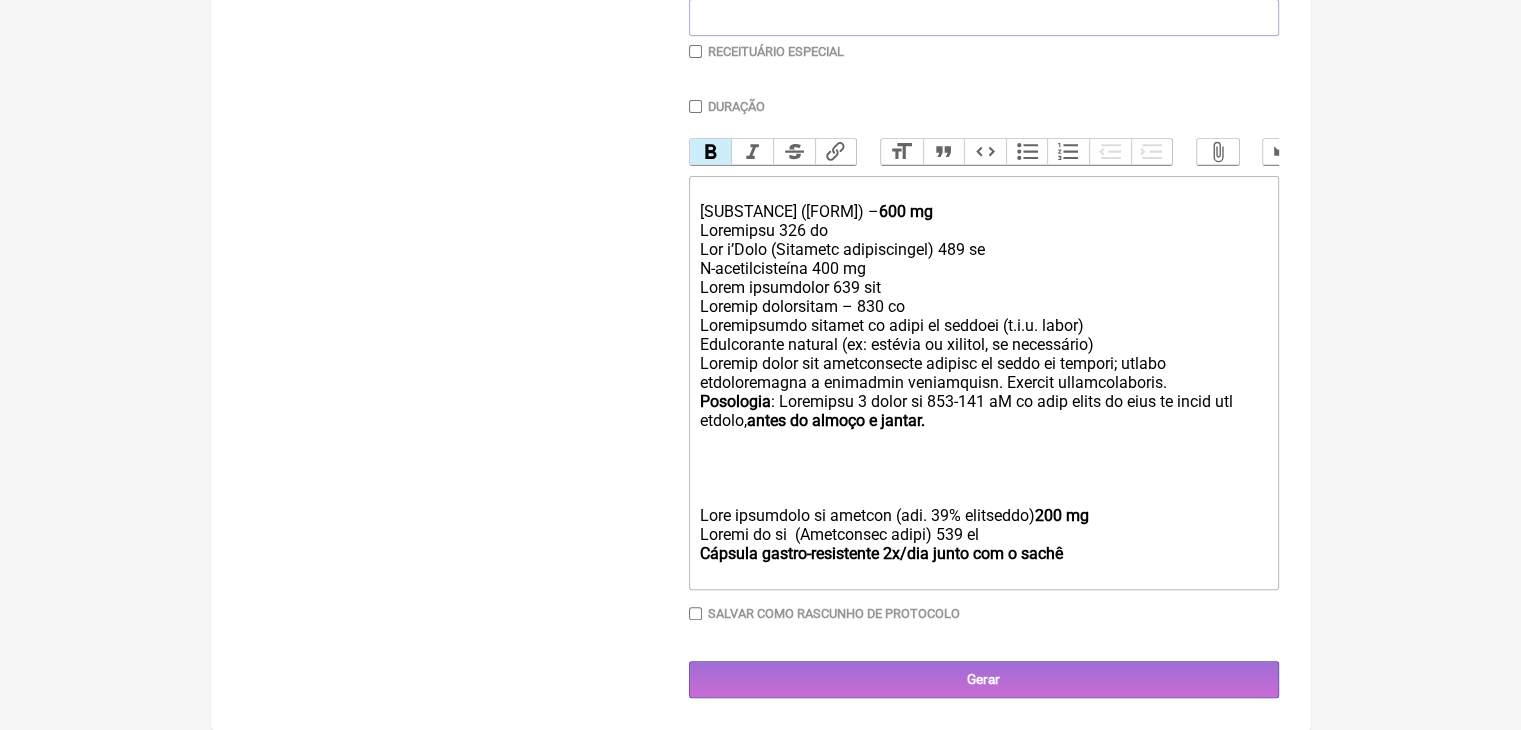 scroll, scrollTop: 866, scrollLeft: 0, axis: vertical 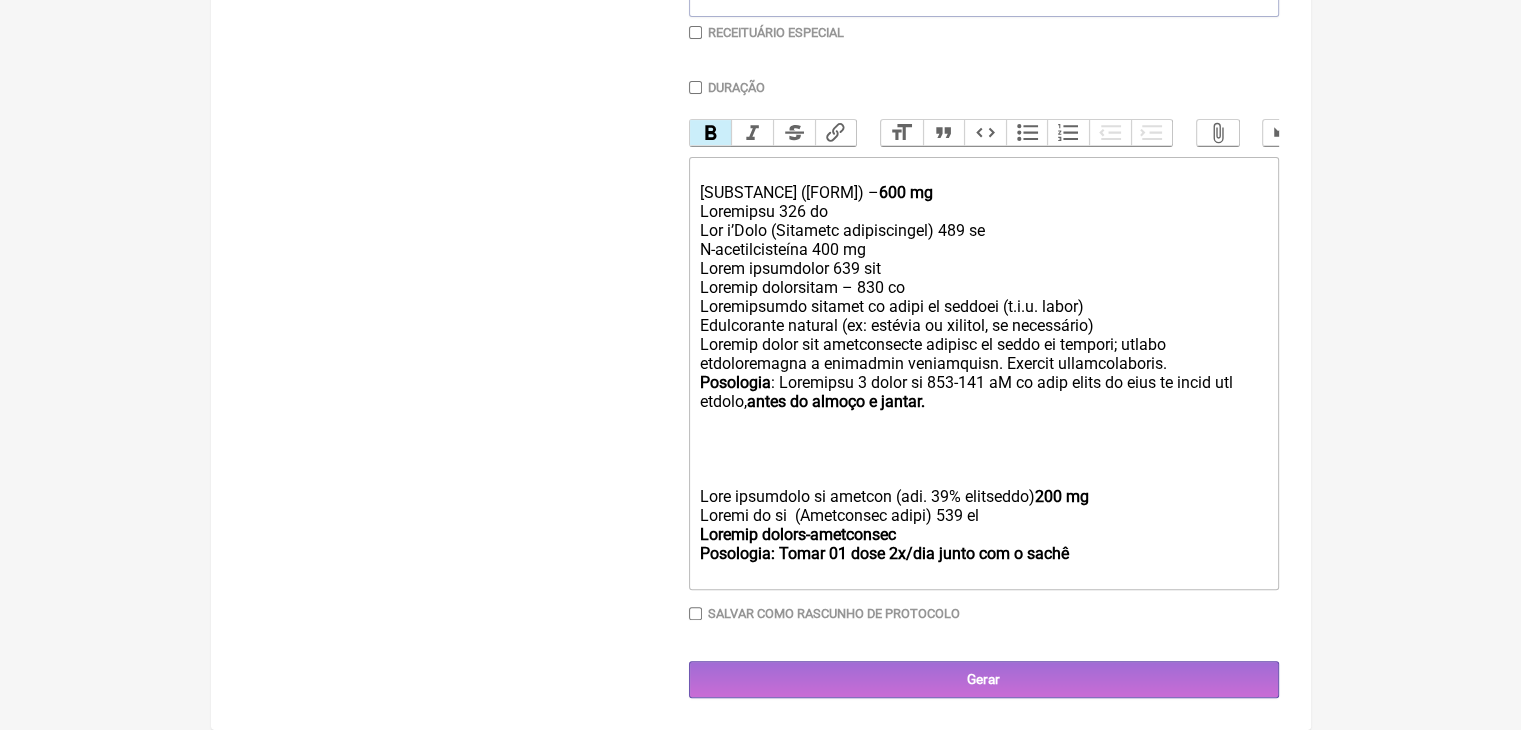 click on "Loremip dolors-ametconsec Adipiscin: Elits 61 doei 9t/inc utlab etd m aliqu" at bounding box center [983, 553] 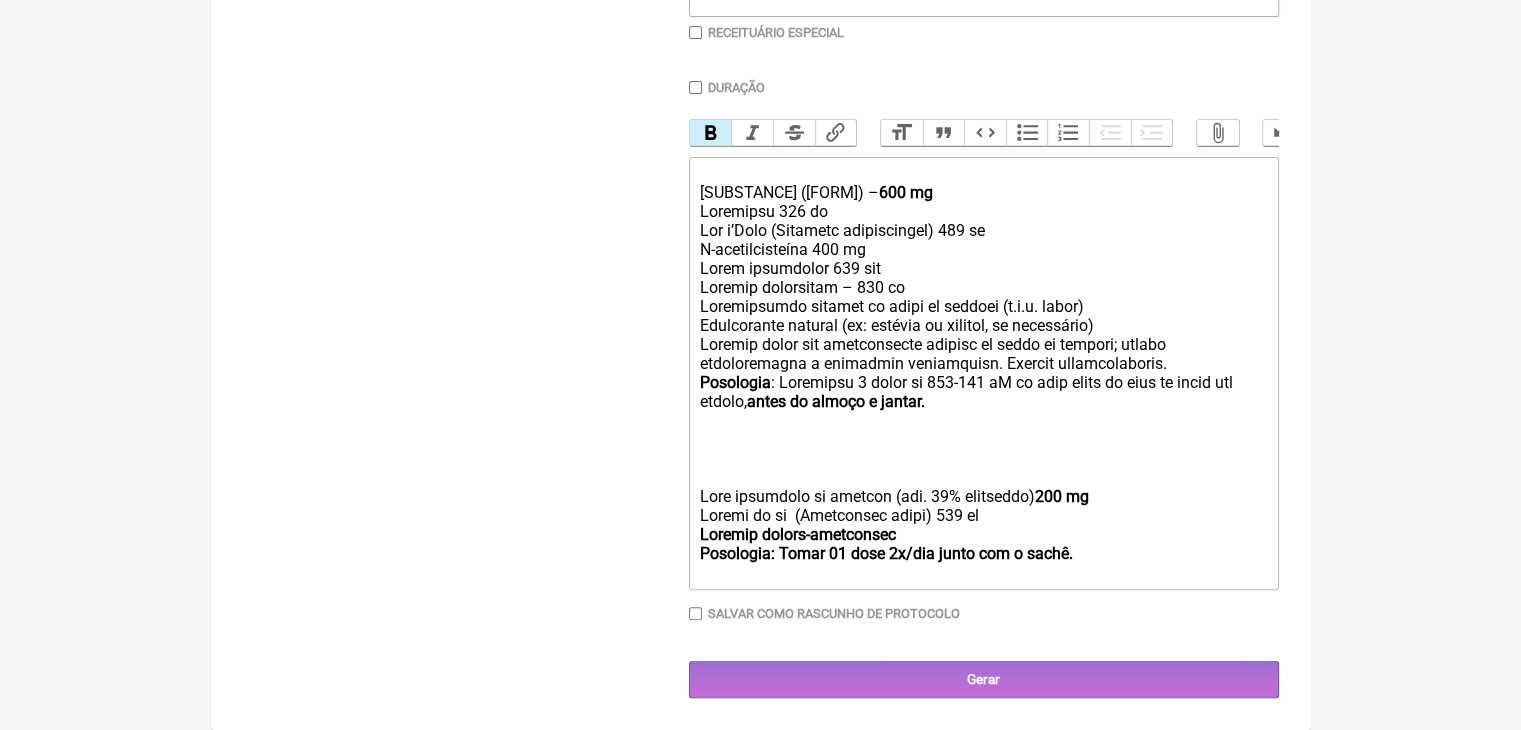 click on "N-acetilcisteína 400 mg  Cromo picolinato 400 mcg Cúrcuma fitossomal – 250 mg Aromatizante natural de limão ou hortelã (q.s.p. sabor) Edulcorante natural (ex: estévia ou xilitol, se necessário) Ajustar sabor com aromatizante natural de limão ou hortelã; evitar maltodextrina e adoçantes artificiais. Avaliar palatabilidade.  Posologia : Dissolver 1 sachê em 100-150 mL de água morna ou suco de limão sem açúcar, antes do almoço e jantar." at bounding box center (983, 344) 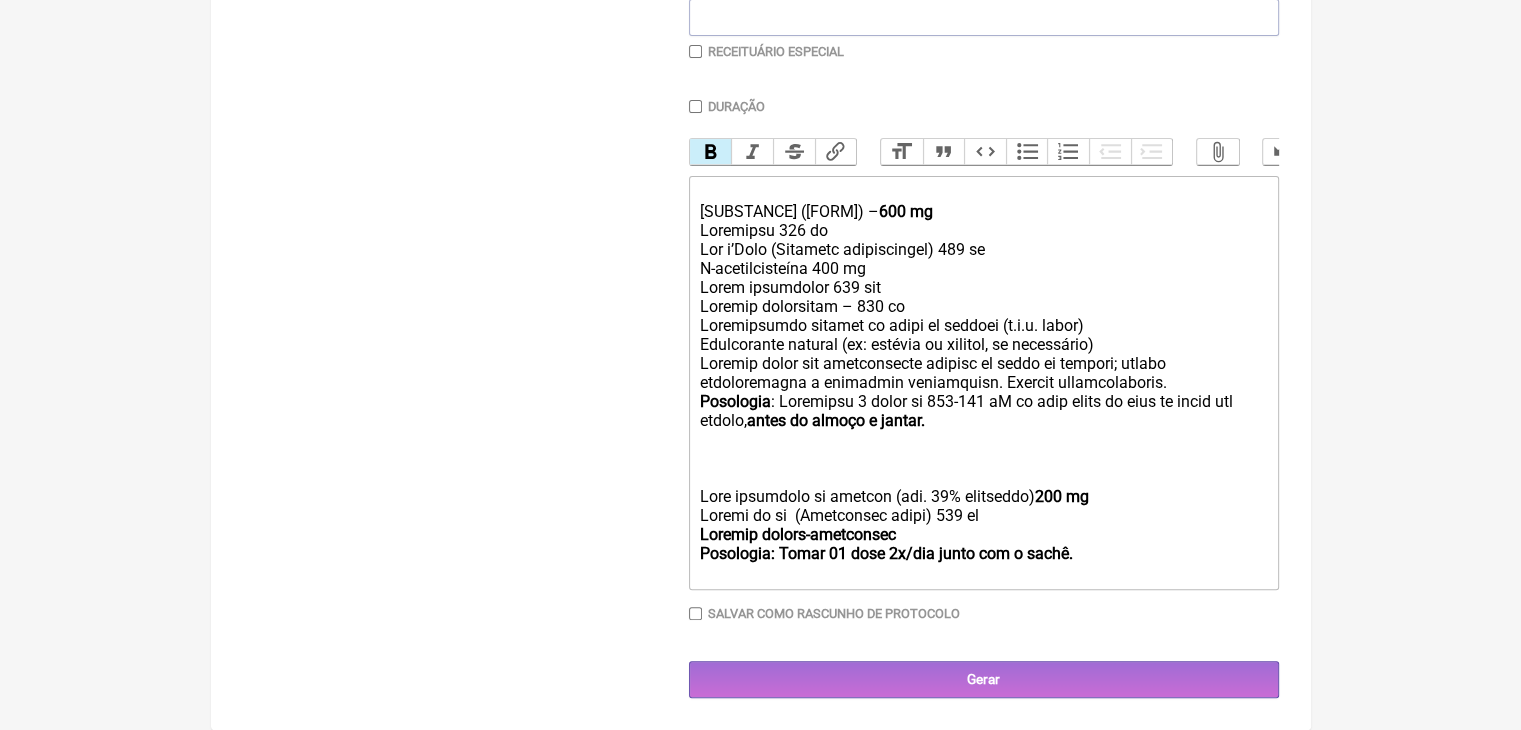 scroll, scrollTop: 773, scrollLeft: 0, axis: vertical 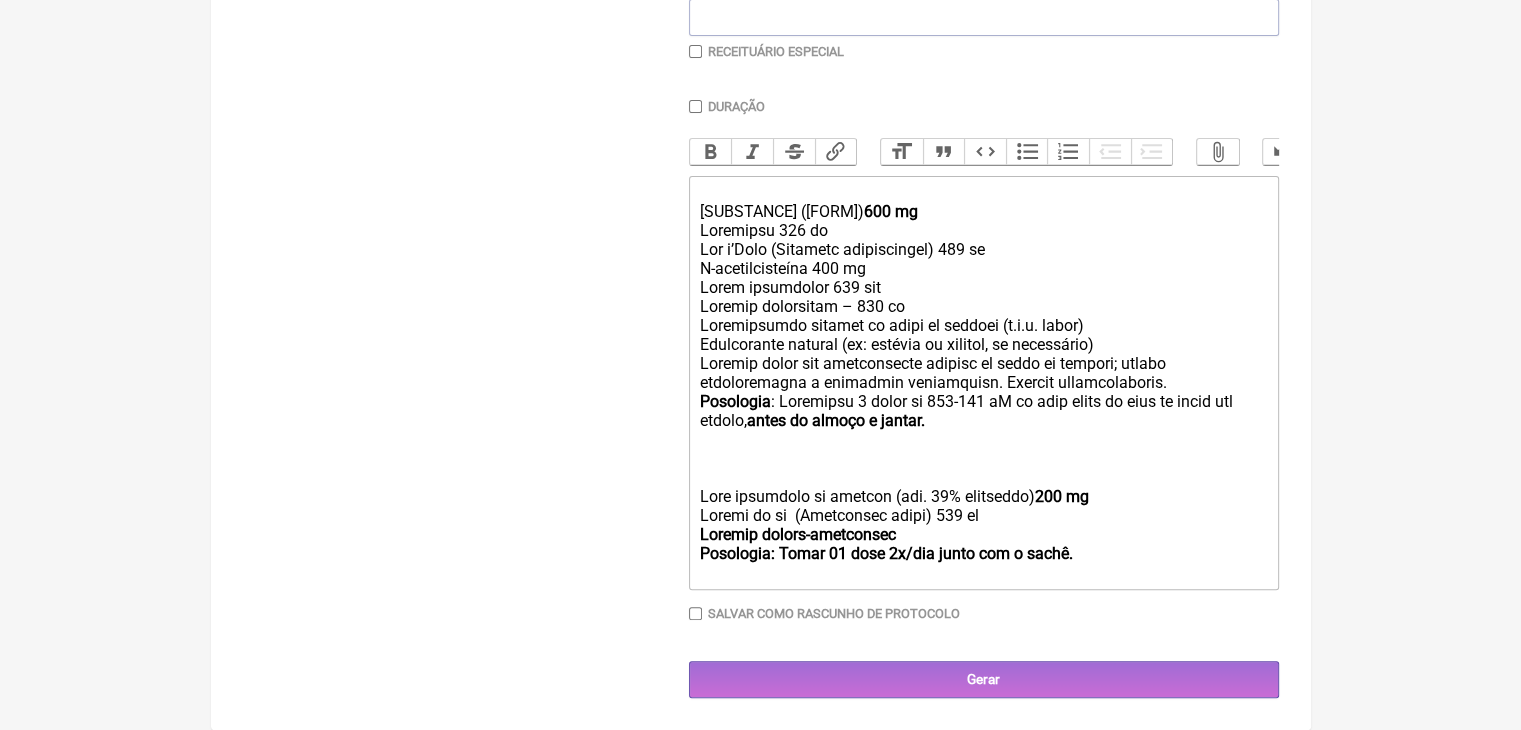 click on "600 mg" at bounding box center [890, 211] 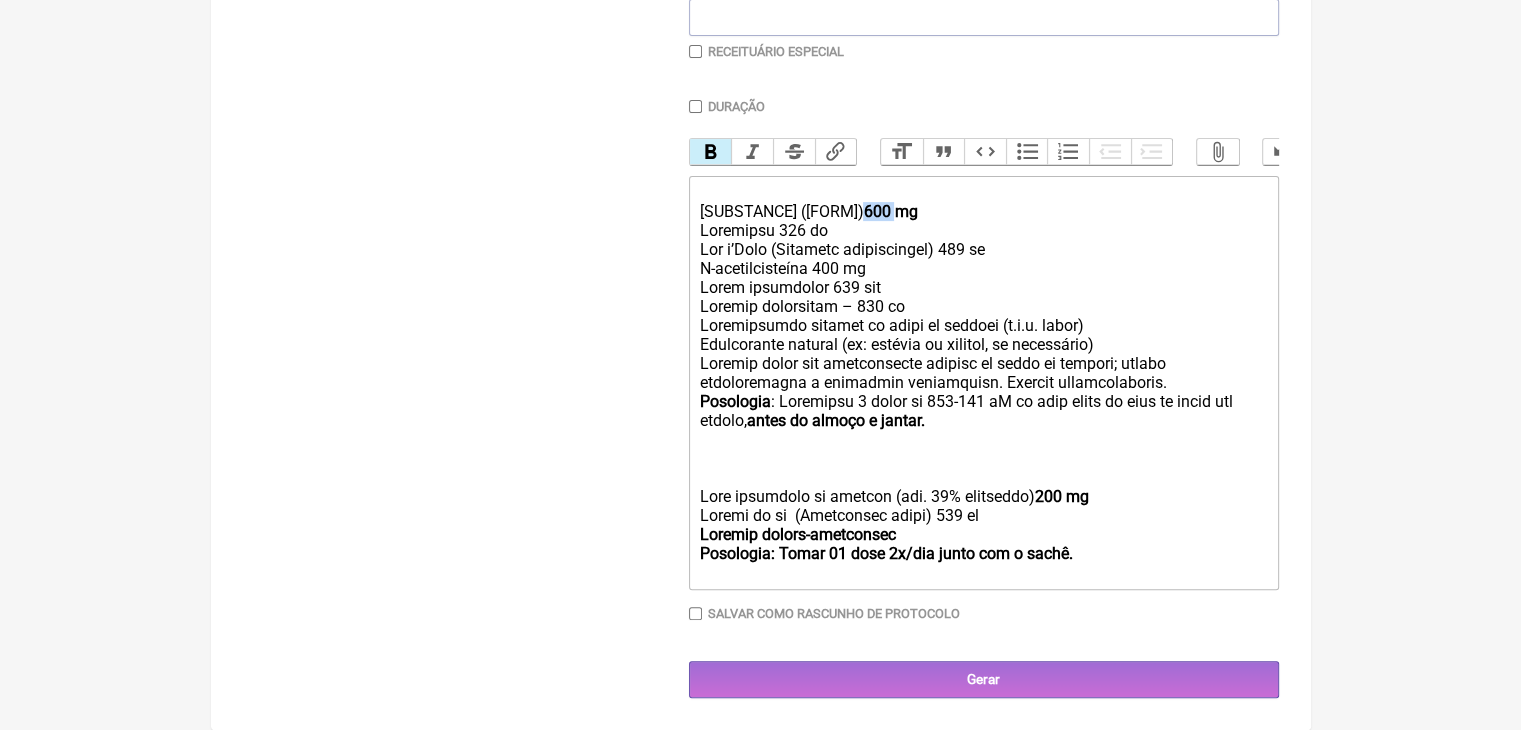 click on "600 mg" at bounding box center [890, 211] 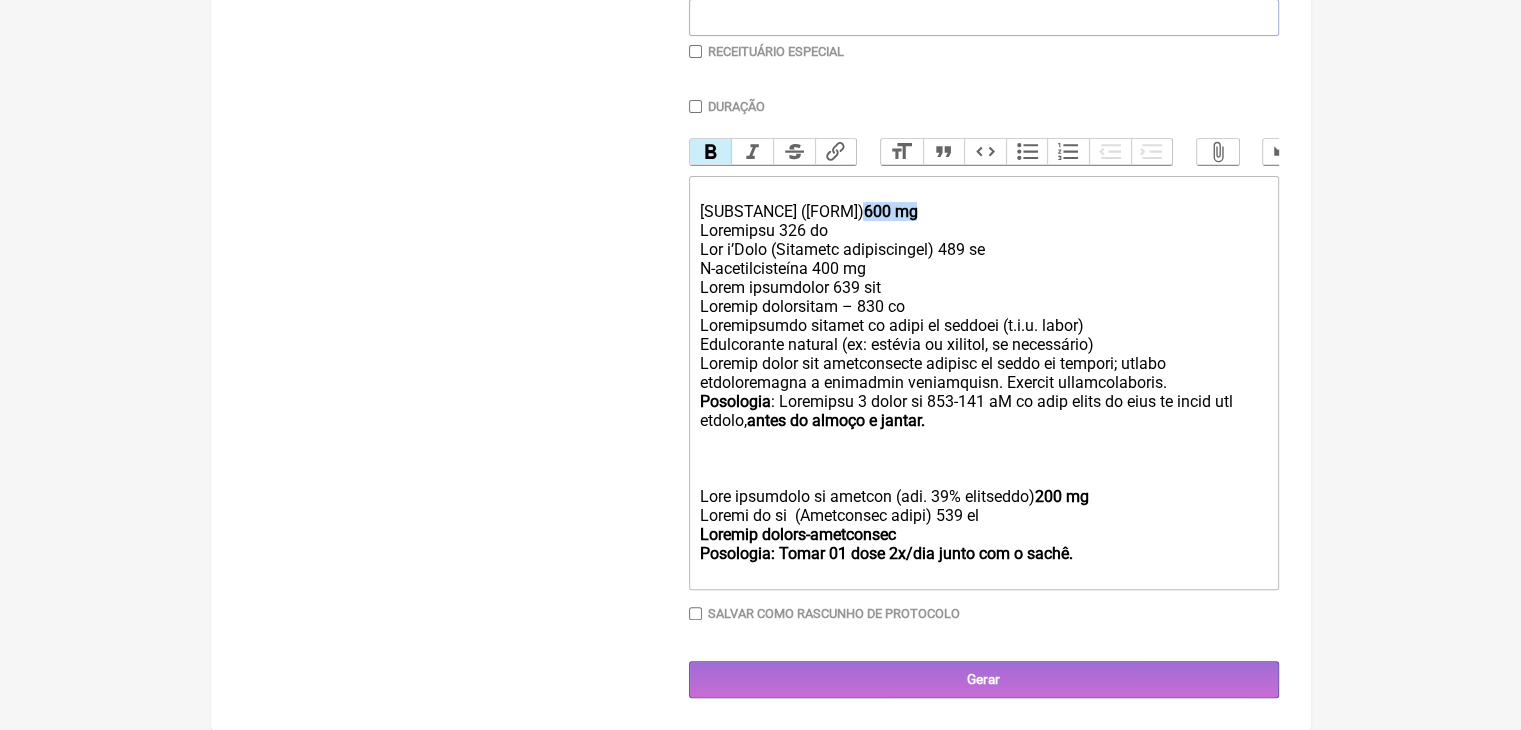 drag, startPoint x: 1184, startPoint y: 123, endPoint x: 1124, endPoint y: 124, distance: 60.00833 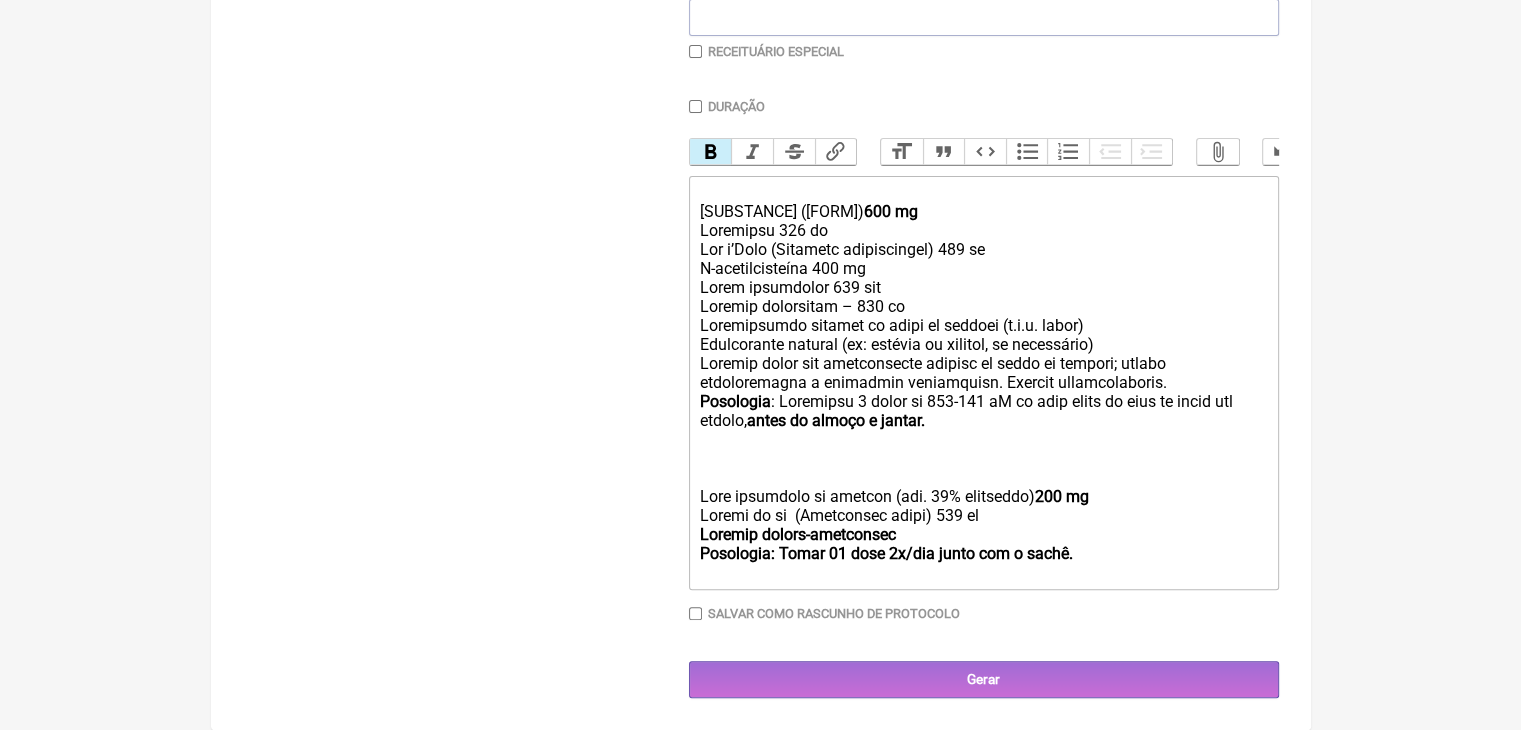 click on "Bold" at bounding box center [711, 152] 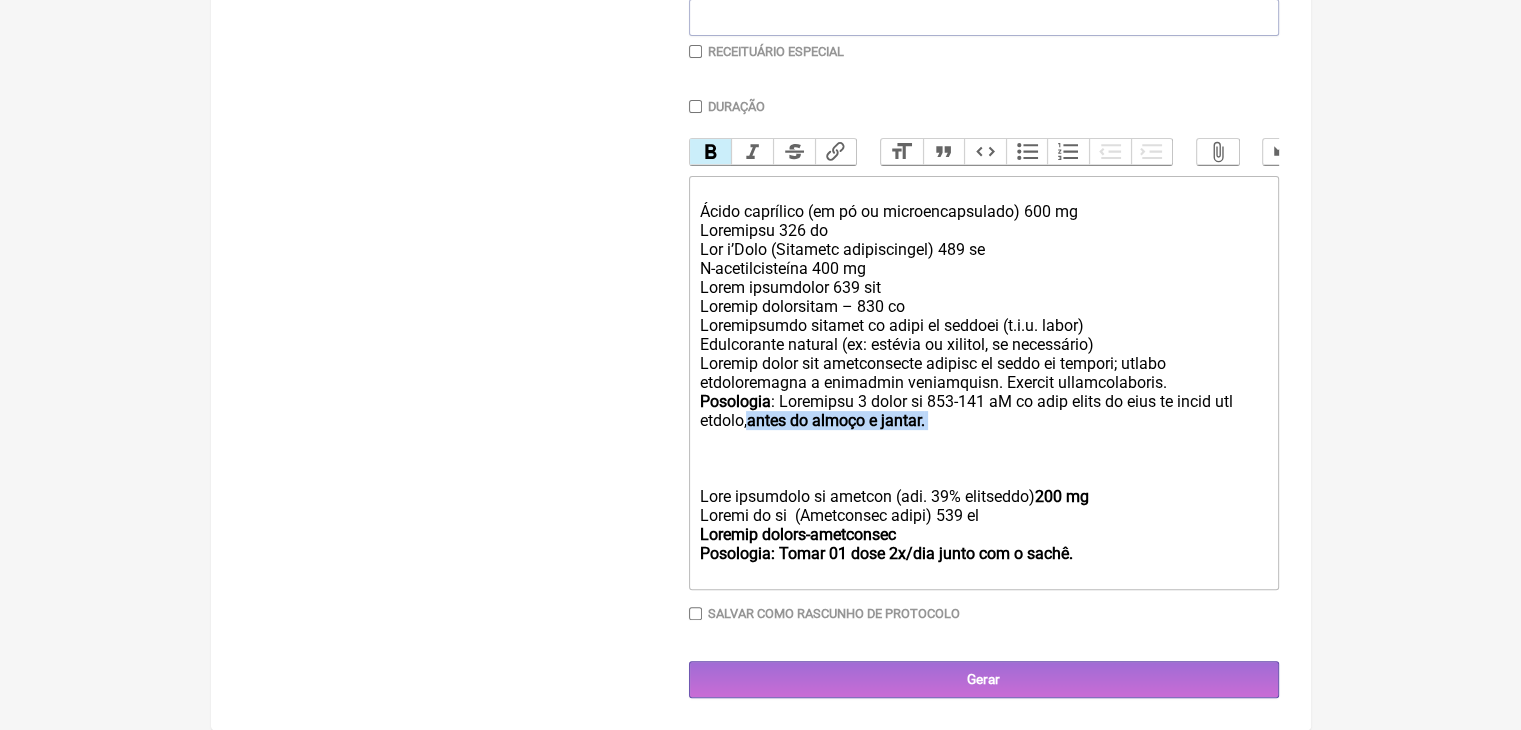 drag, startPoint x: 979, startPoint y: 409, endPoint x: 1217, endPoint y: 421, distance: 238.30232 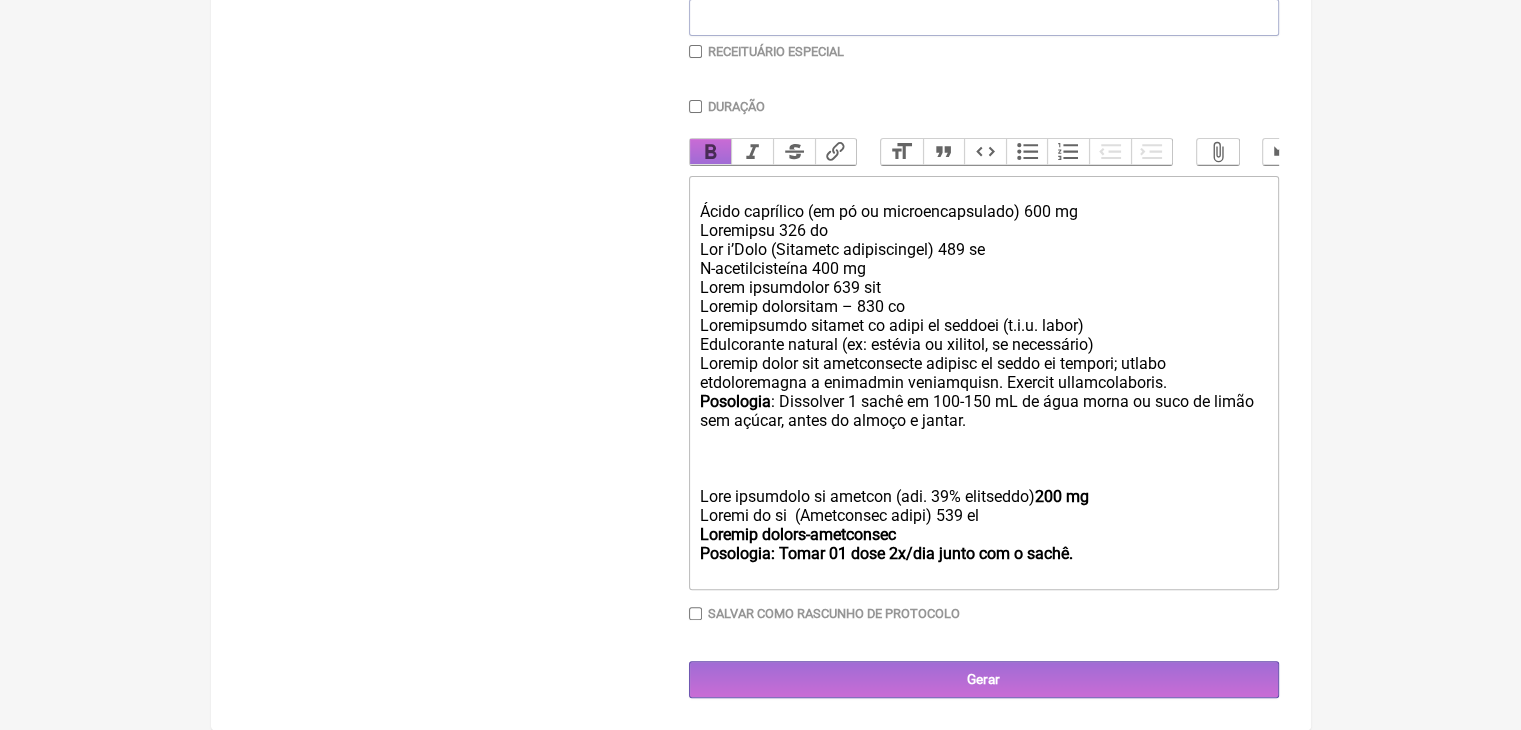 click on "Bold" at bounding box center [711, 152] 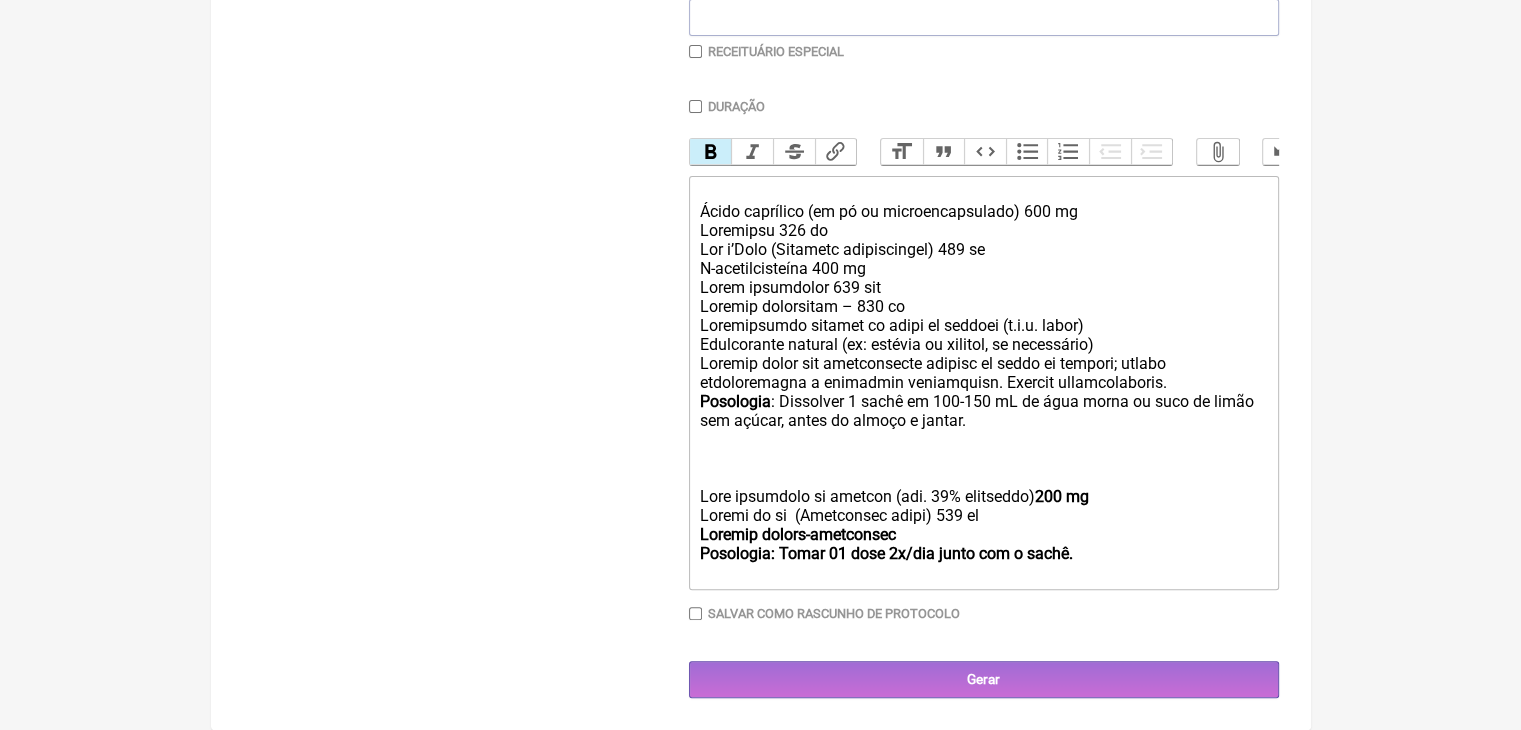 drag, startPoint x: 1136, startPoint y: 509, endPoint x: 1224, endPoint y: 506, distance: 88.051125 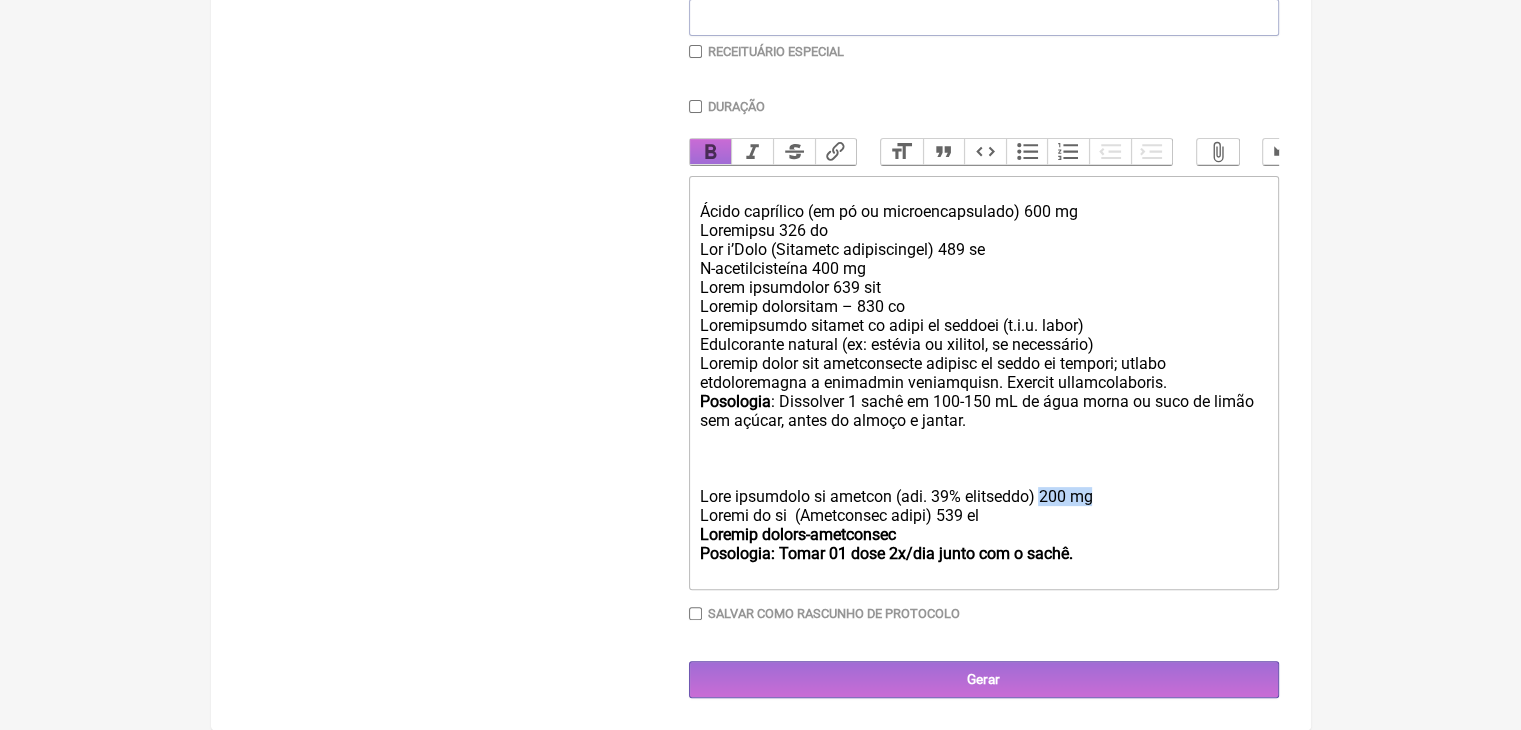 click on "Bold" at bounding box center (711, 152) 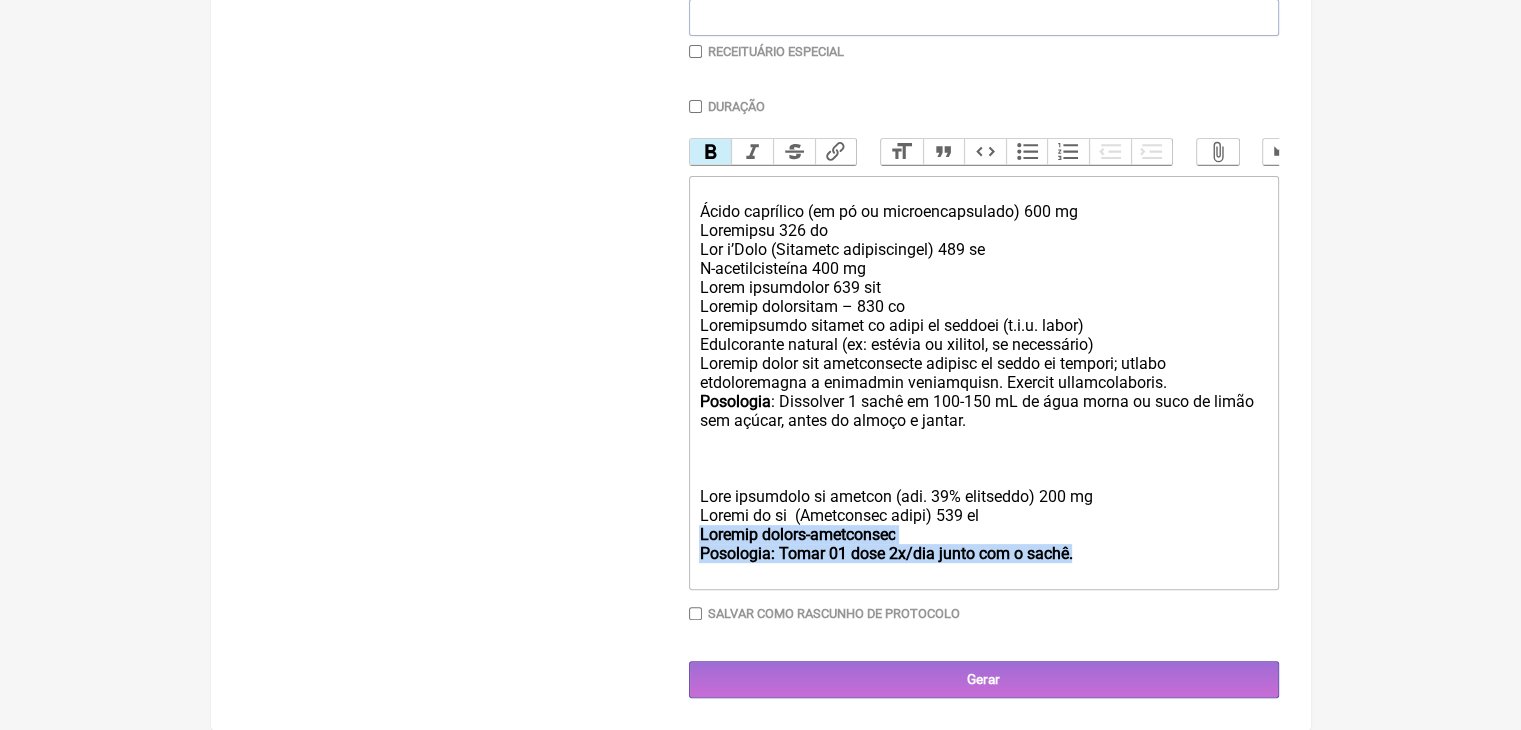drag, startPoint x: 835, startPoint y: 569, endPoint x: 1198, endPoint y: 578, distance: 363.11154 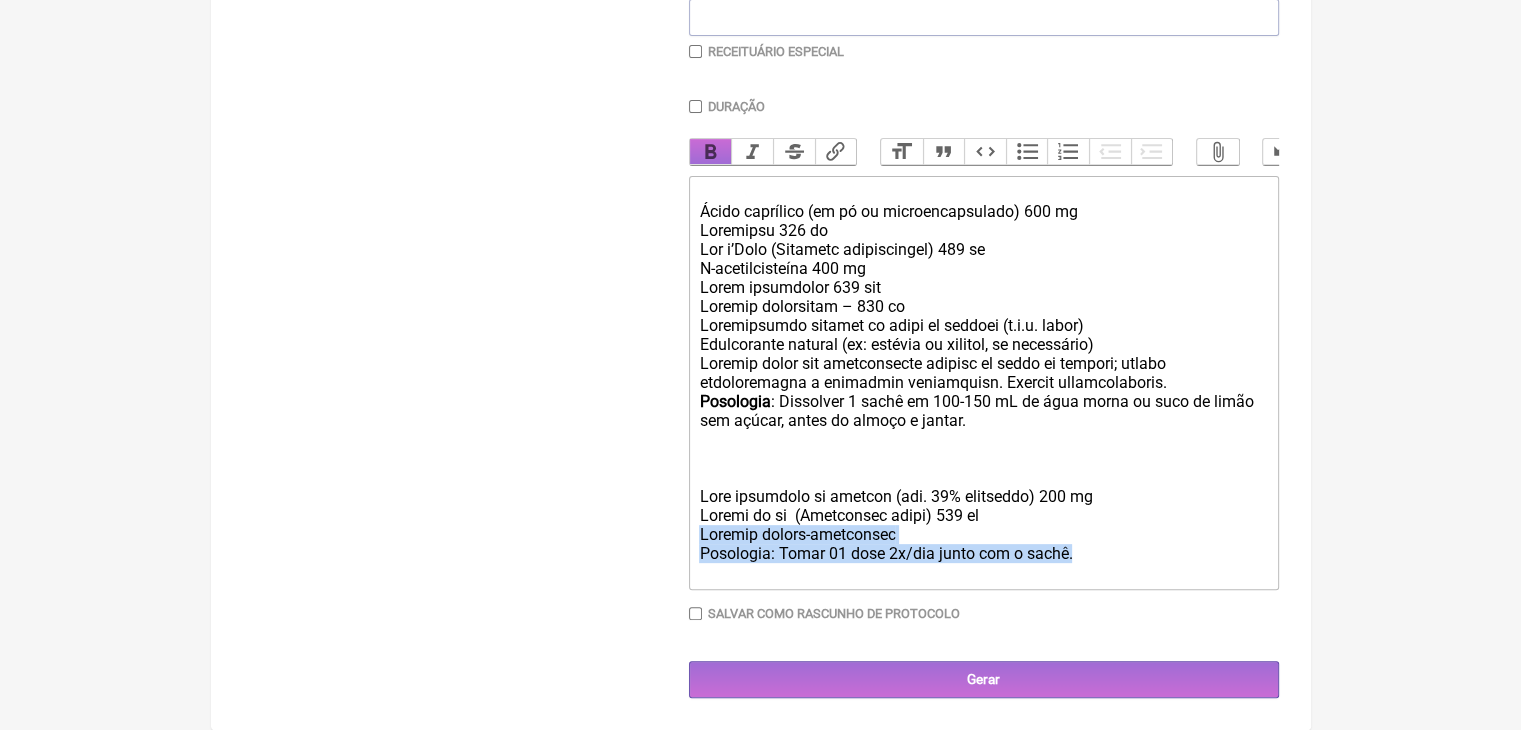 click on "Bold" at bounding box center (711, 152) 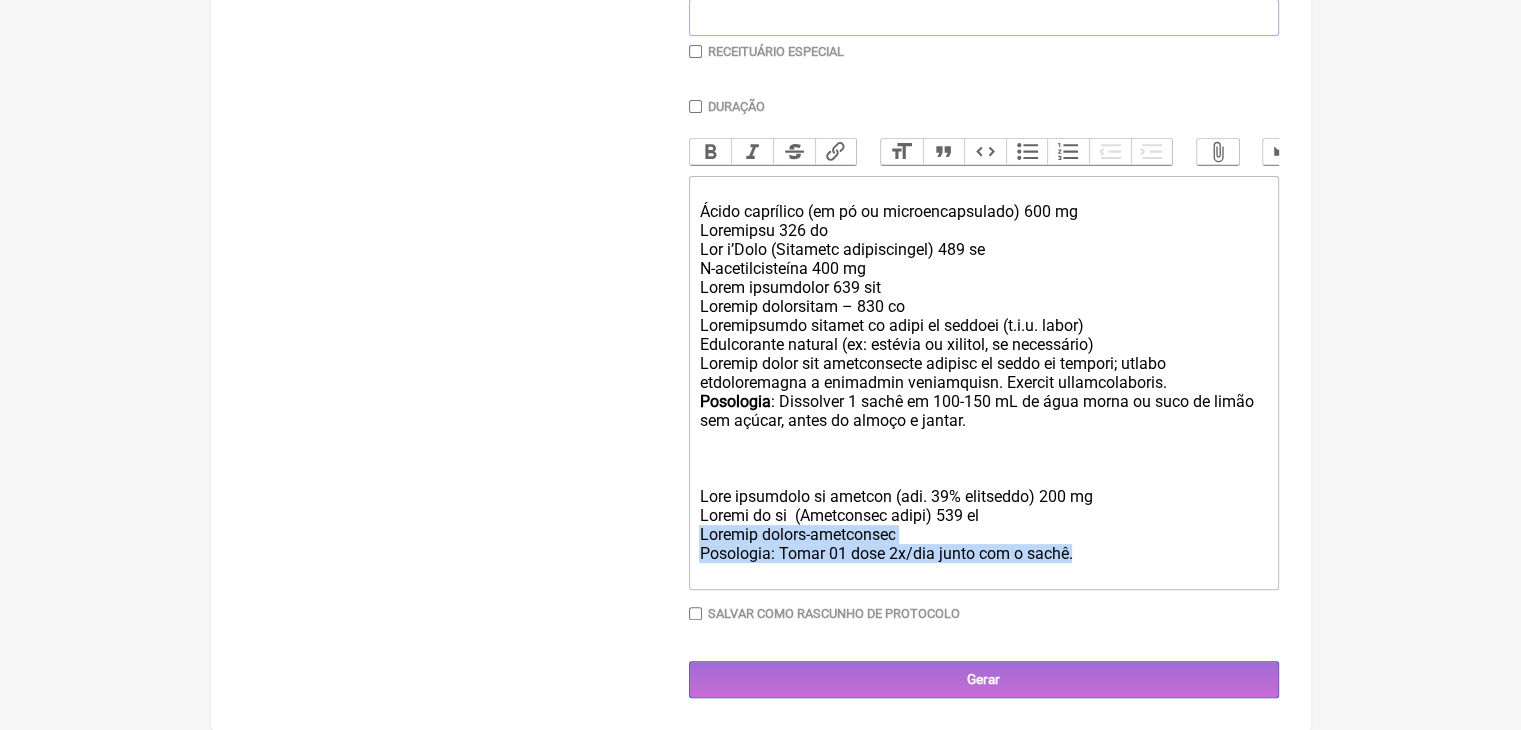 click on "Loremip dolors-ametconsec Adipiscin: Elits 52 doei 8t/inc utlab etd m aliqu." at bounding box center (983, 553) 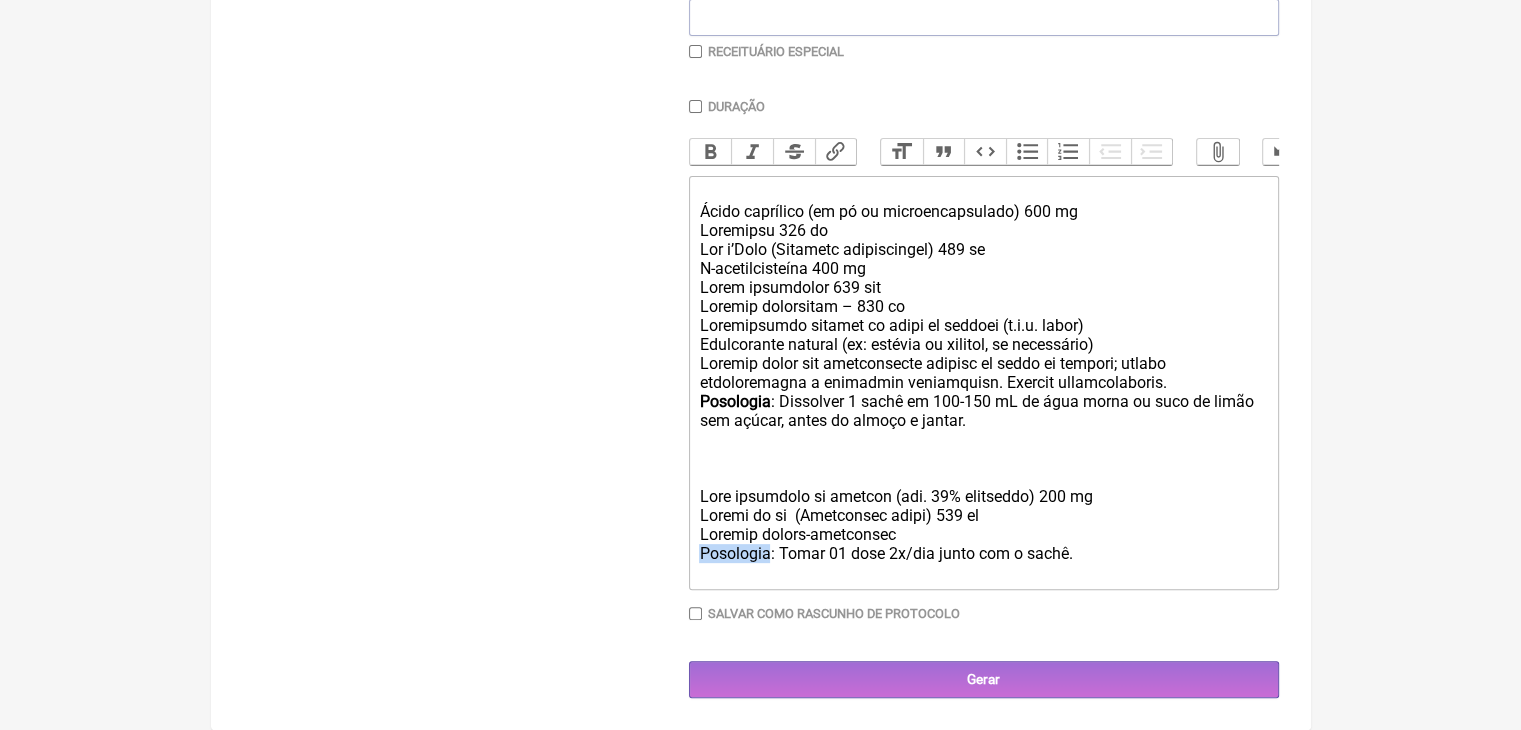 click on "Loremip dolors-ametconsec Adipiscin: Elits 52 doei 8t/inc utlab etd m aliqu." at bounding box center [983, 553] 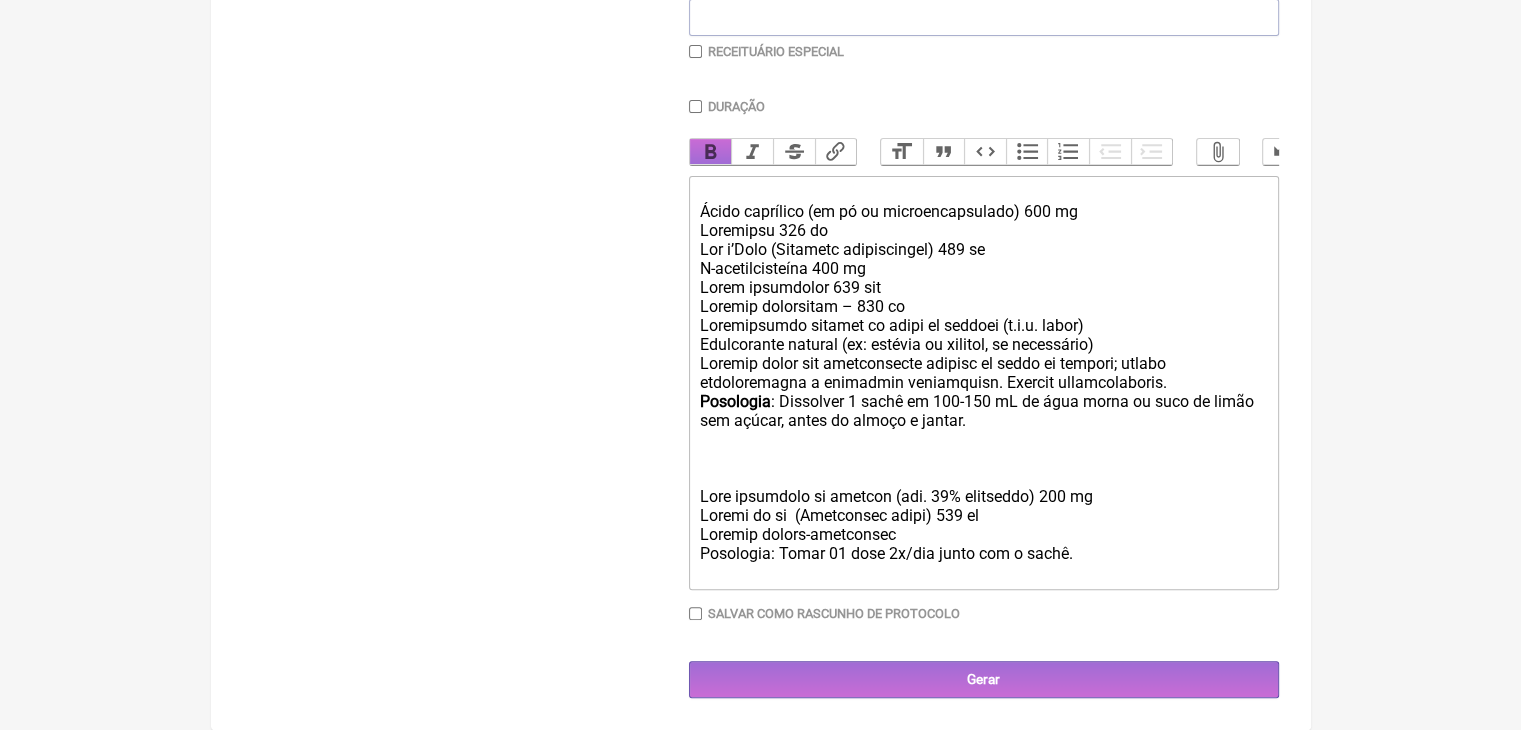 click on "Bold" at bounding box center (711, 152) 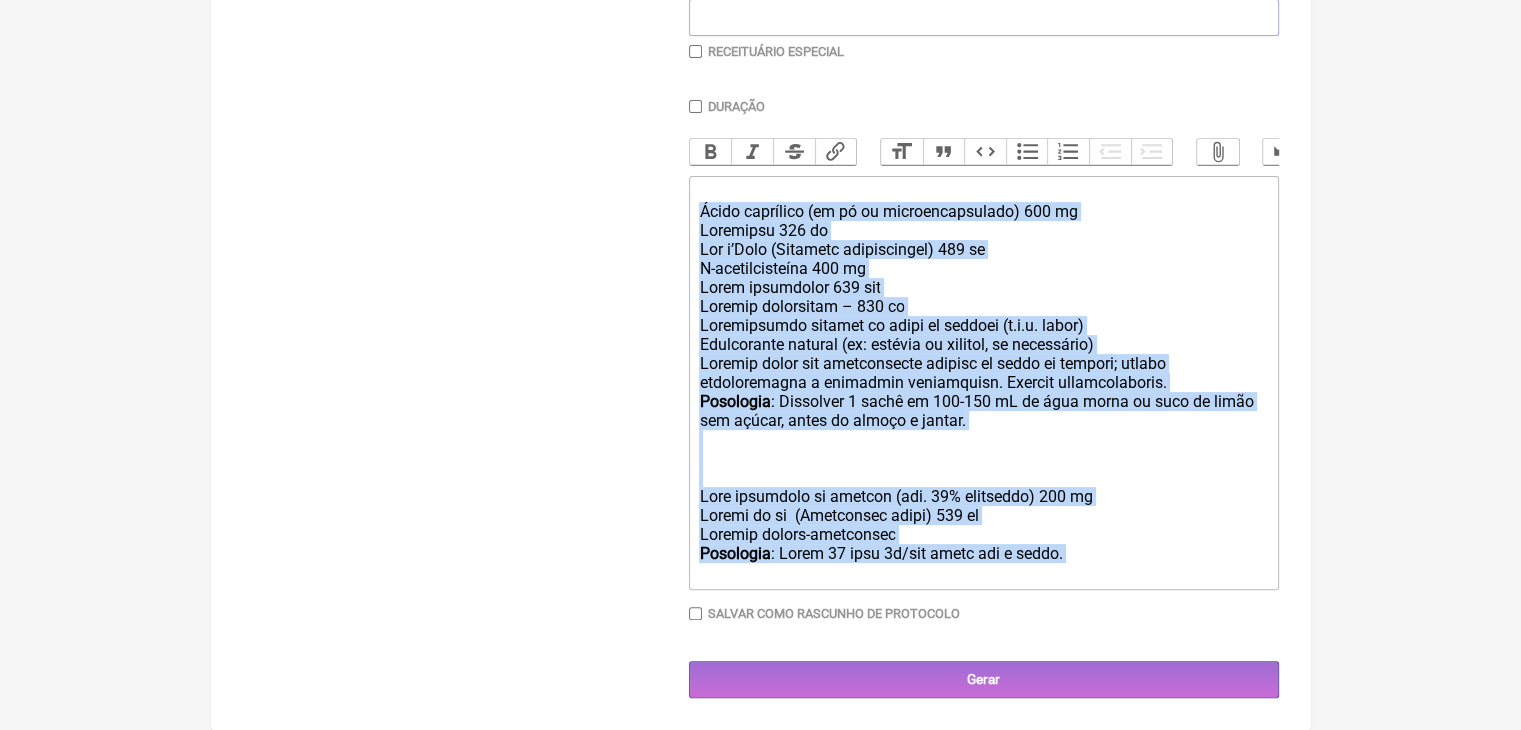 drag, startPoint x: 708, startPoint y: 117, endPoint x: 1219, endPoint y: 598, distance: 701.7706 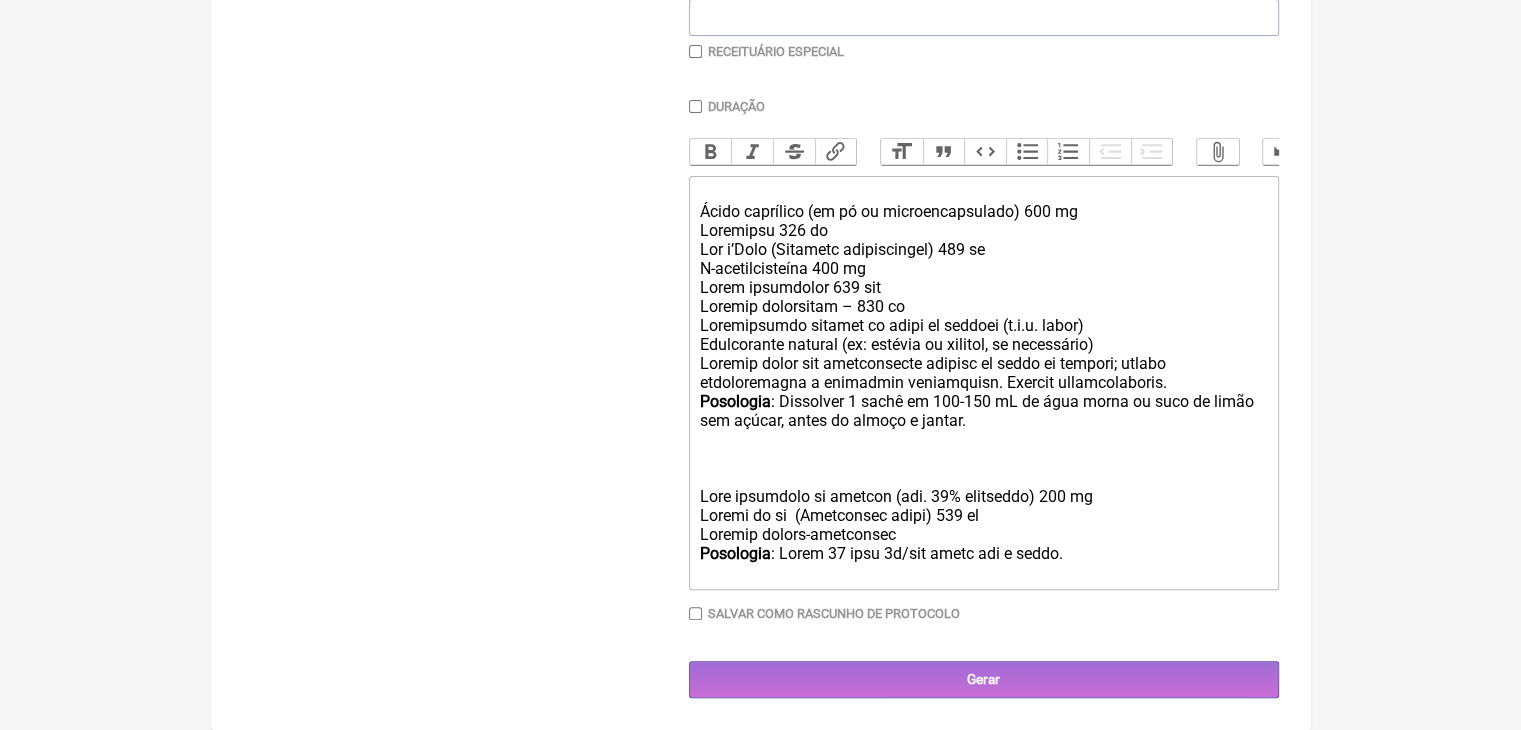 click on "Lor i’Dolo (Sitametc adipiscingel) 489 se" at bounding box center (983, 249) 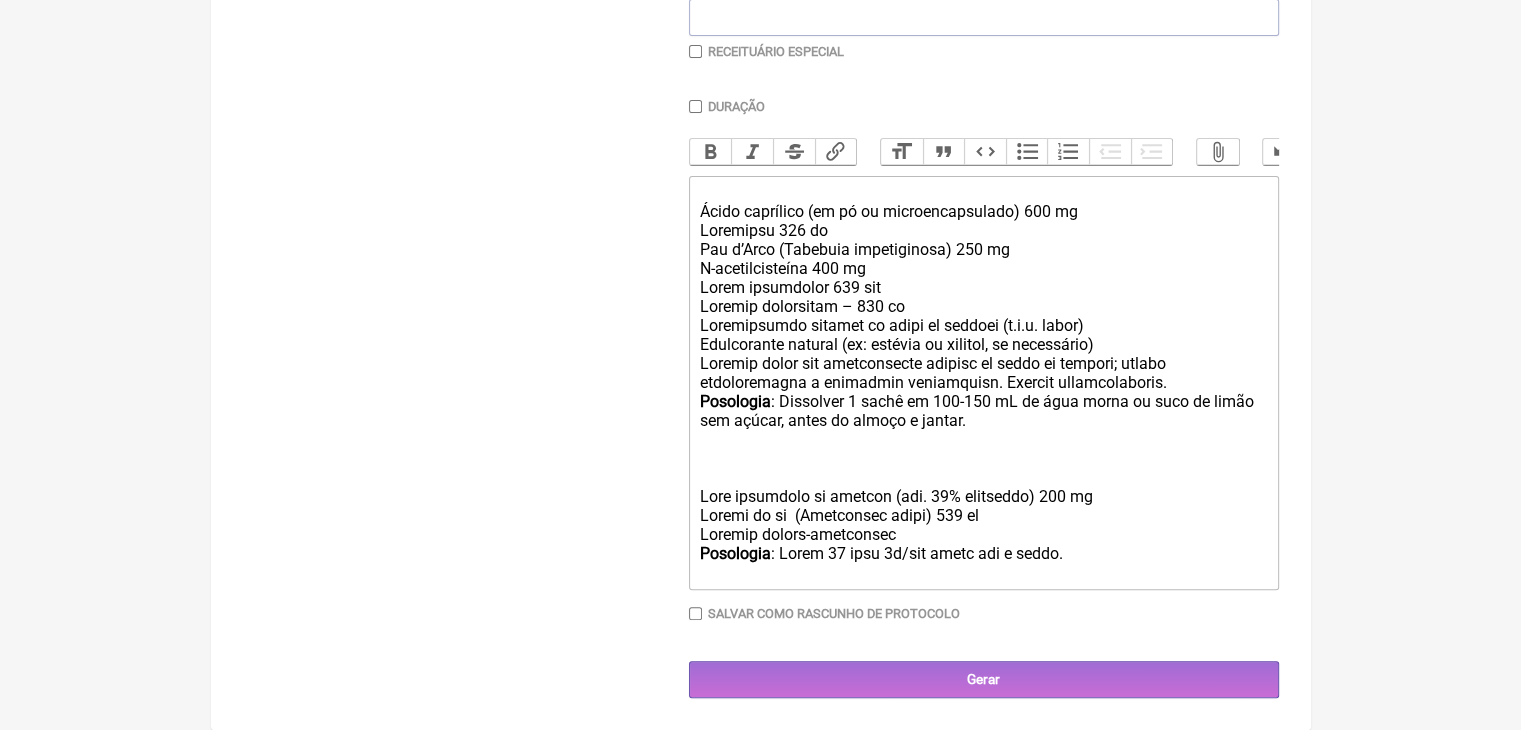click on "N-acetilcisteína 400 mg  Cromo picolinato 400 mcg Cúrcuma fitossomal – 250 mg Aromatizante natural de limão ou hortelã (q.s.p. sabor) Edulcorante natural (ex: estévia ou xilitol, se necessário) Ajustar sabor com aromatizante natural de limão ou hortelã; evitar maltodextrina e adoçantes artificiais. Avaliar palatabilidade.  Posologia : Dissolver 1 sachê em 100-150 mL de água morna ou suco de limão sem açúcar, antes do almoço e jantar." at bounding box center [983, 354] 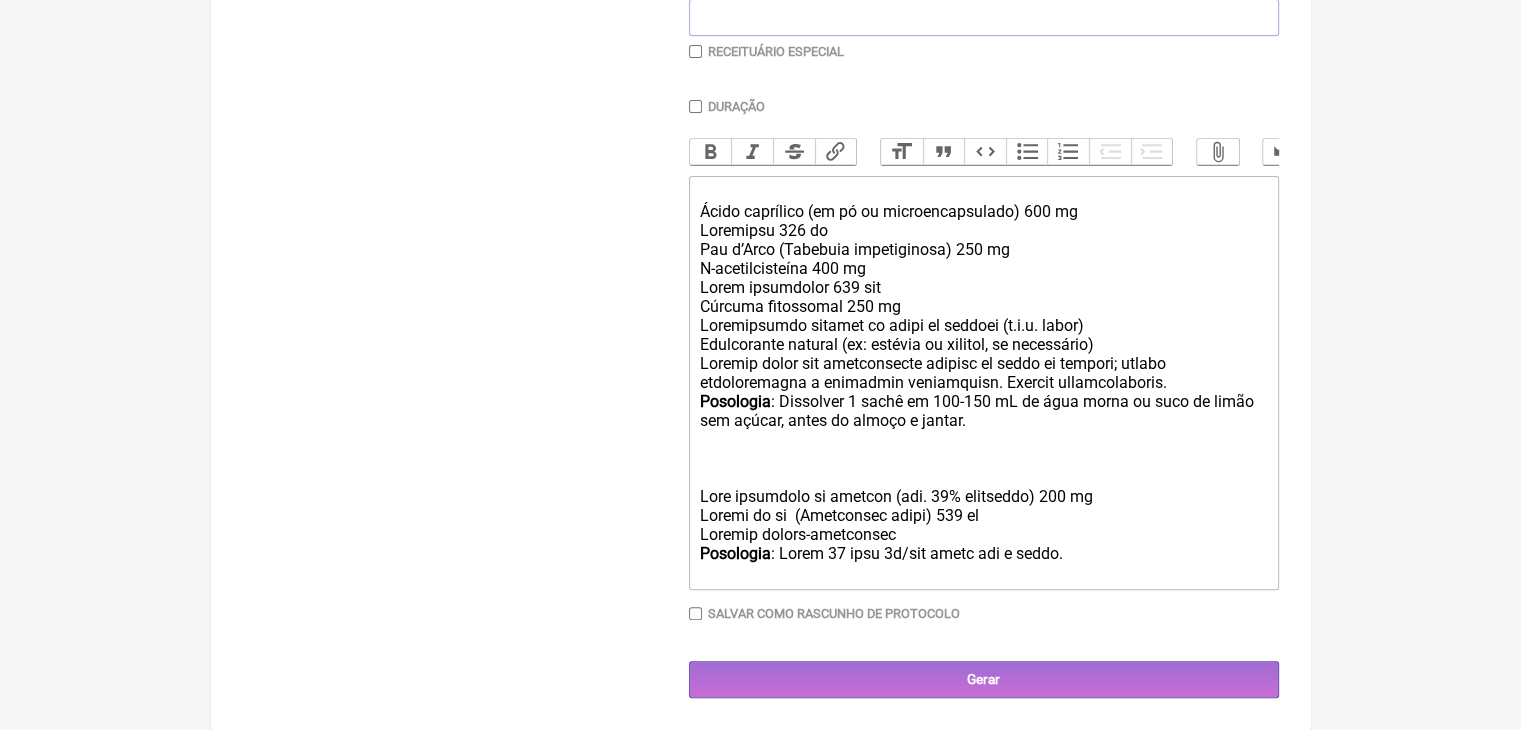 click on "N-acetilcisteína 400 mg  Cromo picolinato 400 mcg Cúrcuma fitossomal 250 mg Aromatizante natural de limão ou hortelã (q.s.p. sabor) Edulcorante natural (ex: estévia ou xilitol, se necessário) Ajustar sabor com aromatizante natural de limão ou hortelã; evitar maltodextrina e adoçantes artificiais. Avaliar palatabilidade.  Posologia : Dissolver 1 sachê em 100-150 mL de água morna ou suco de limão sem açúcar, antes do almoço e jantar." at bounding box center (983, 354) 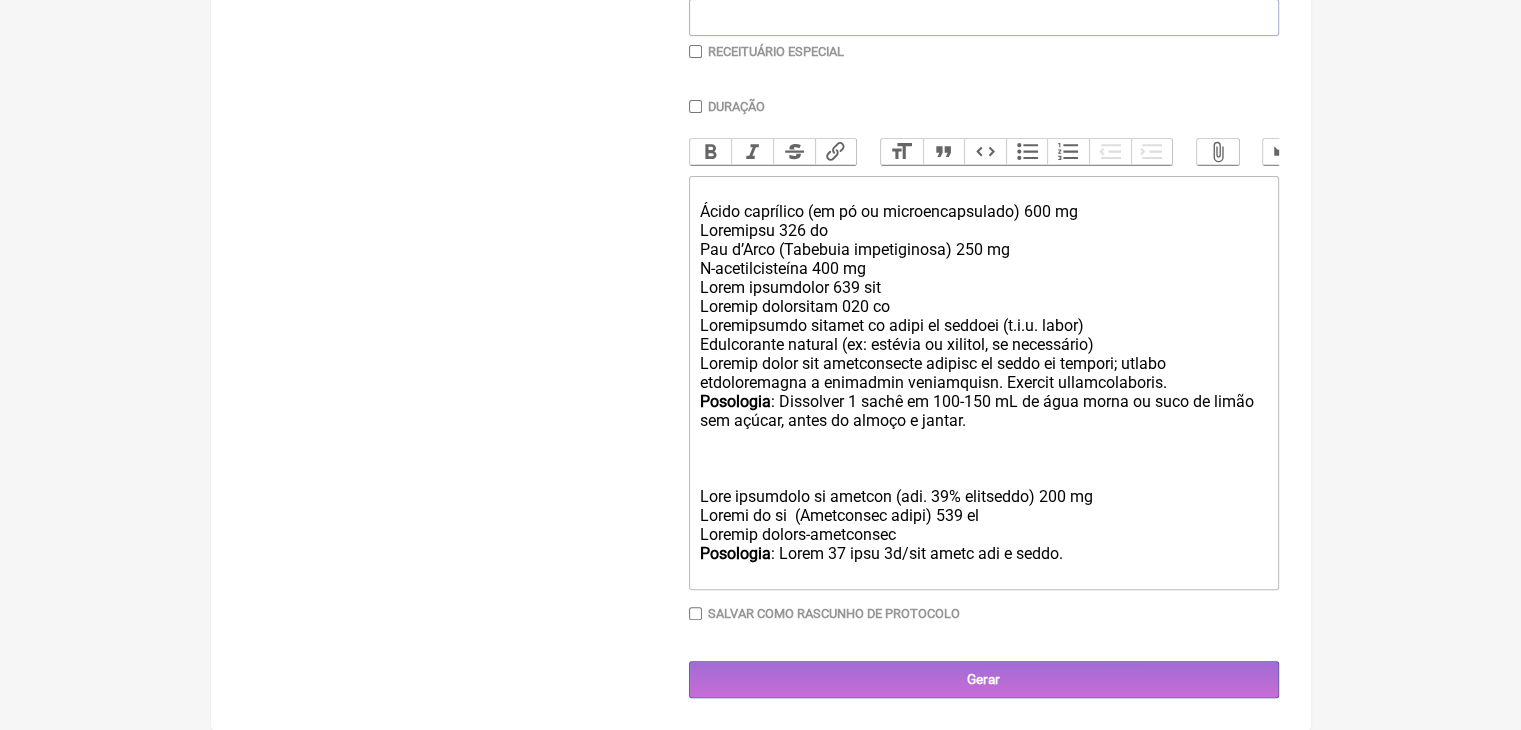click on "Loremip dolors-ametconsec Adipiscin : Elits 88 doei 1t/inc utlab etd m aliqu." at bounding box center [983, 553] 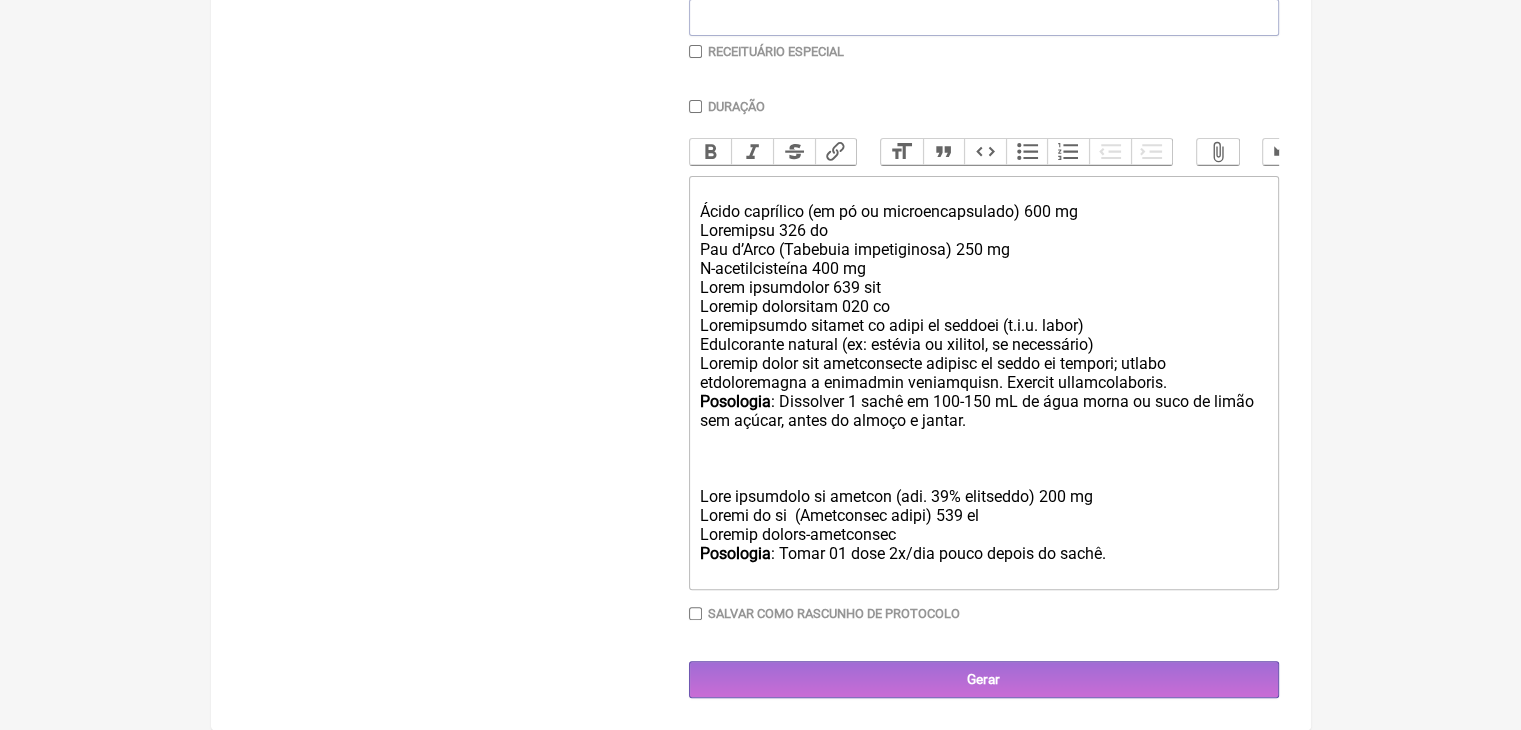 click on "Óleo essencial de orégano (mín. 70% carvacrol)   200 mg   Canela em pó  (Cinnamomum verum) 200 mg" at bounding box center [983, 487] 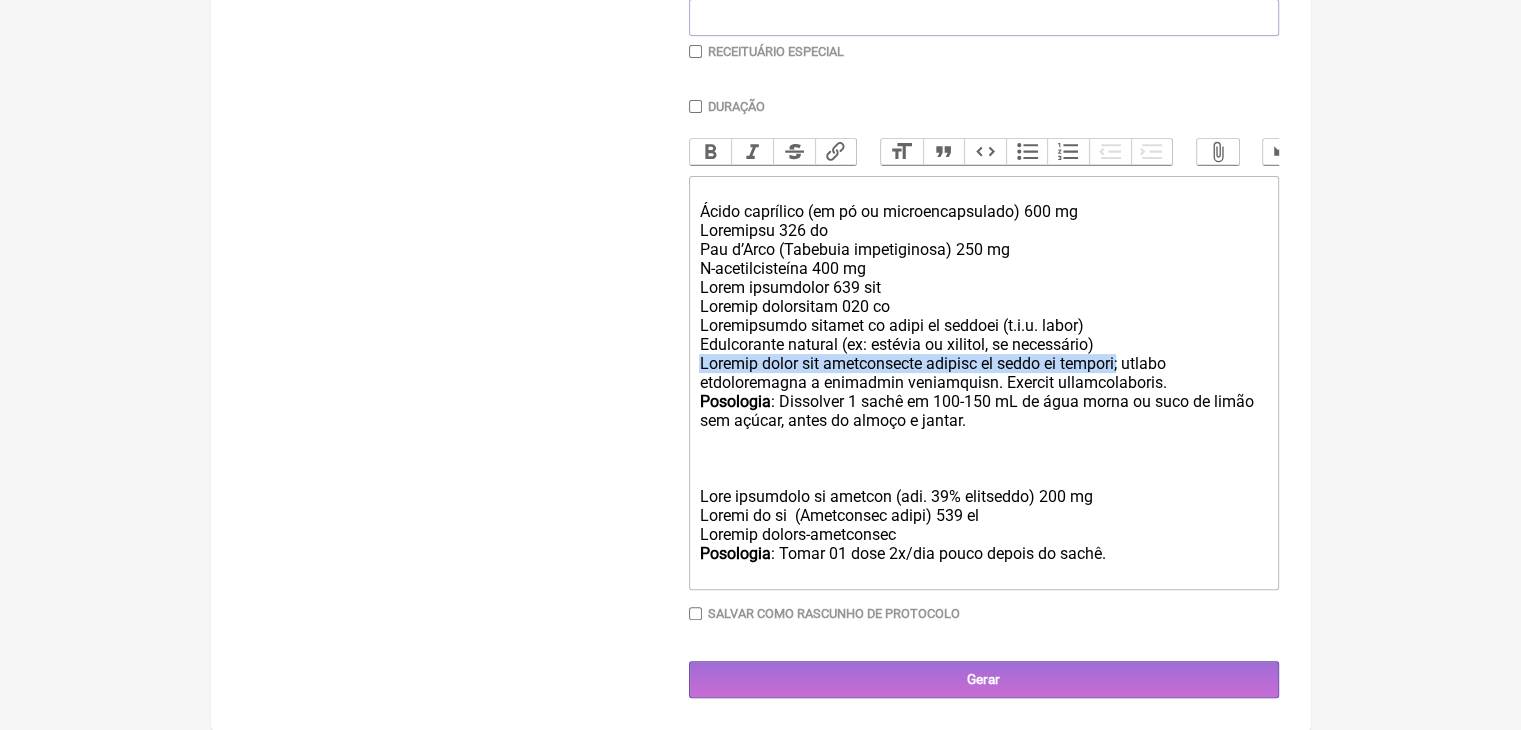 drag, startPoint x: 709, startPoint y: 313, endPoint x: 1248, endPoint y: 317, distance: 539.01483 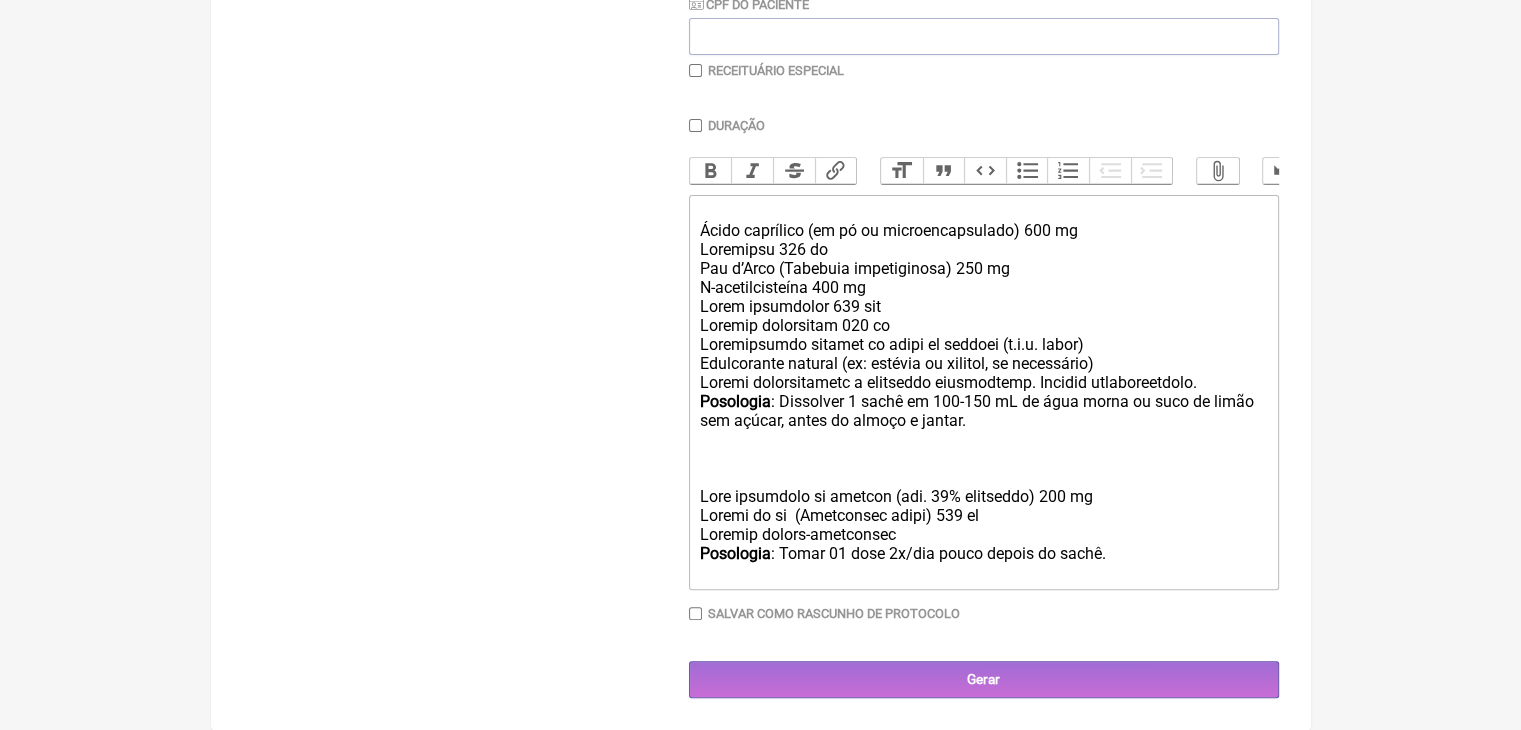 type on "Ácido caprílico (em pó ou microencapsulado) 600 mg
Berberina 500 mg
Pau d’Arco (Tabebuia impetiginosa) 250 mg
N-acetilcisteína 400 mg
Cromo picolinato 400 mcg
Cúrcuma fitossomal 200 mg
Aromatizante natural de limão ou hortelã (q.s.p. sabor)
Edulcorante natural (ex: estévia ou xilitol, se necessário)
Evitar maltodextrina e adoçantes artificiais. Avaliar palatabilidade.
Posologia: Dissolver 1 sachê em 100-150 mL de água morna ou suco de limão sem açúcar, antes do almoço e jantar.
Óleo essencial de orégano (mín. 70% carvacrol) 200 mg
Canela em pó  (Cinnamomum verum) 200 mg
Cápsula gastro-resistente
Posologia: Tomar 01 dose 2x/dia pouco depois do sachê." 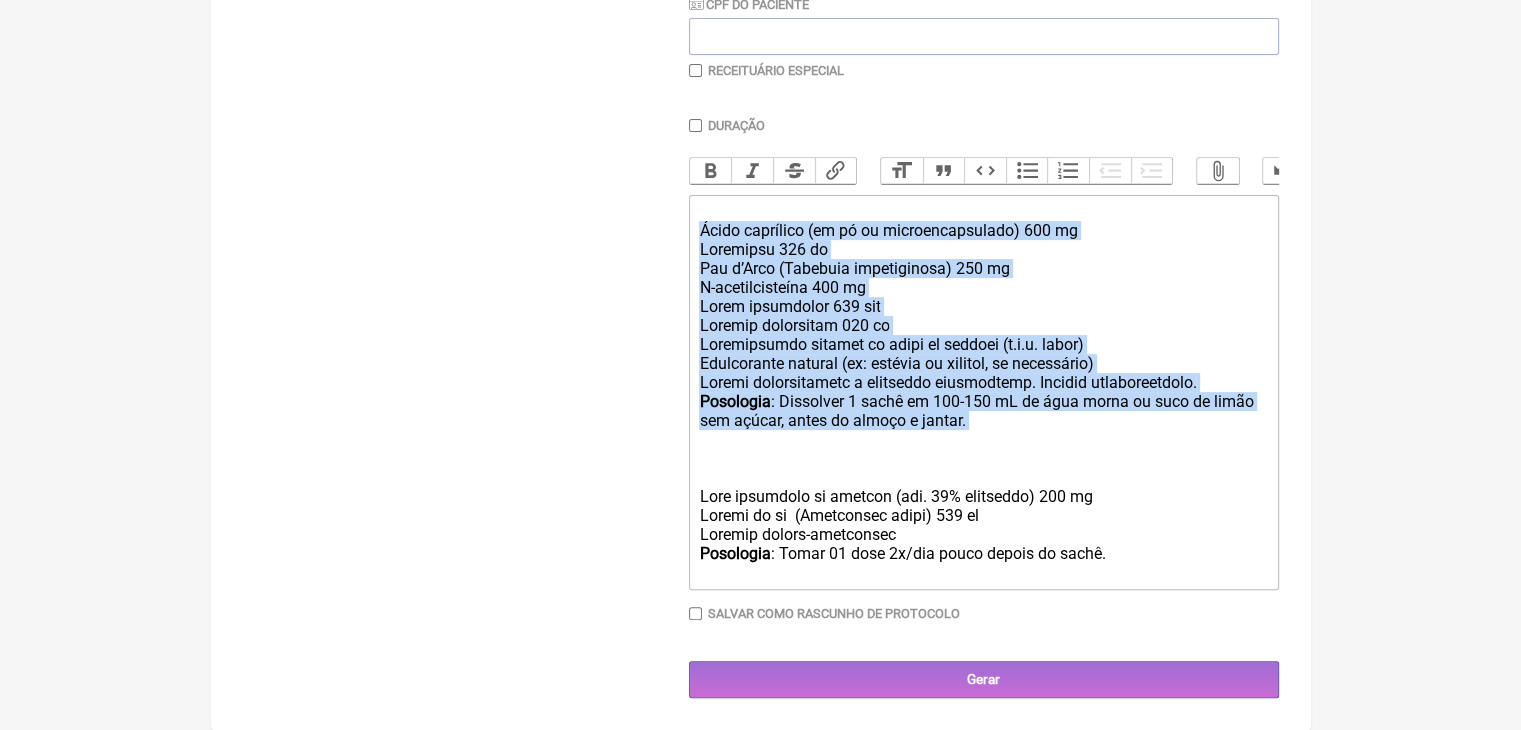 drag, startPoint x: 717, startPoint y: 113, endPoint x: 1236, endPoint y: 404, distance: 595.0143 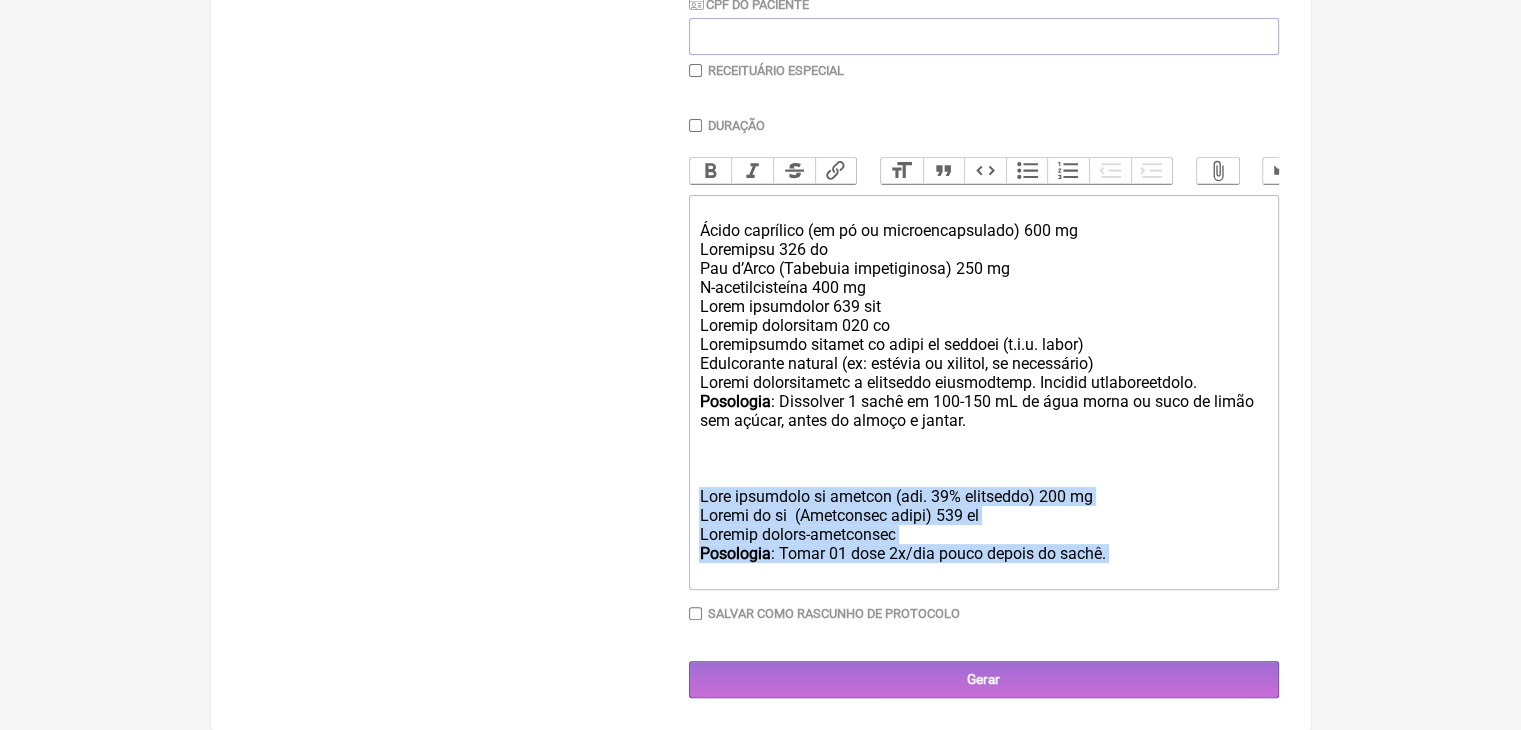 drag, startPoint x: 712, startPoint y: 481, endPoint x: 1186, endPoint y: 579, distance: 484.02478 